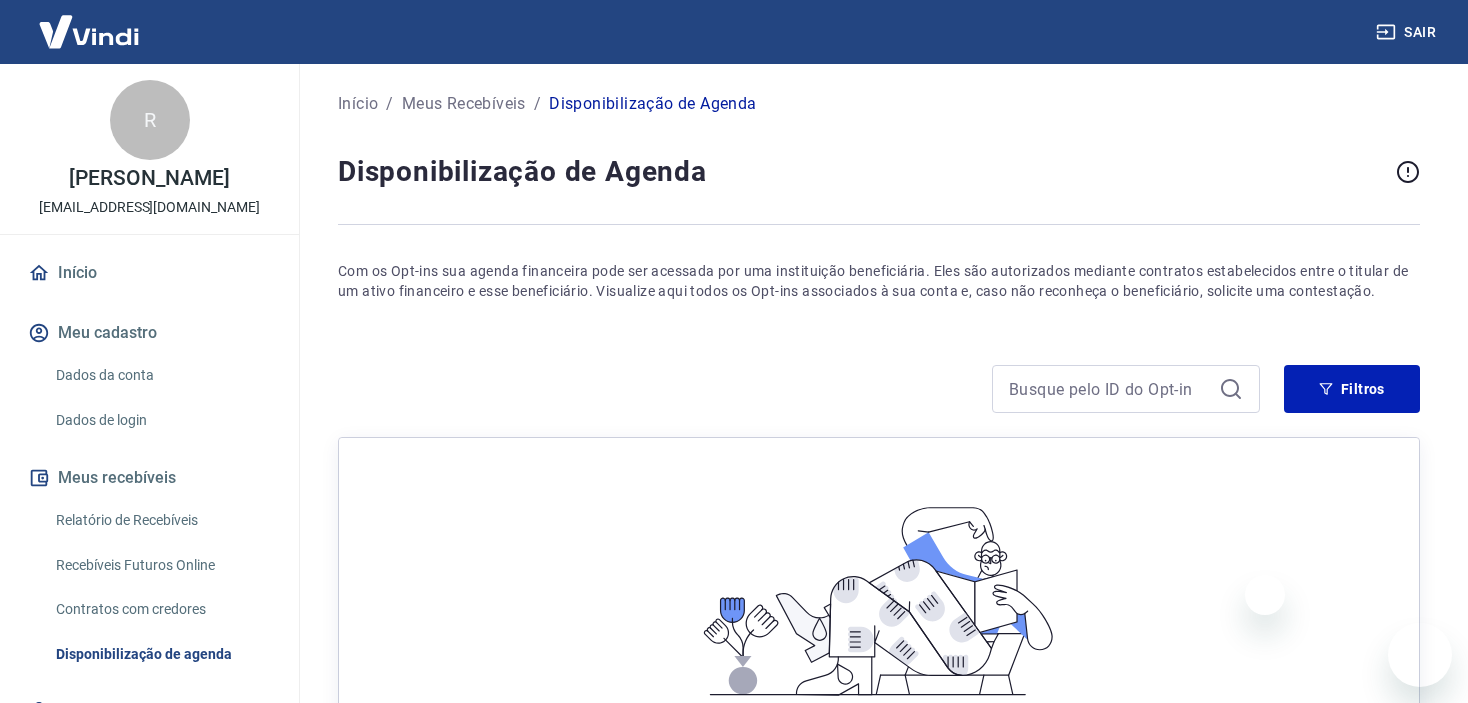 scroll, scrollTop: 261, scrollLeft: 0, axis: vertical 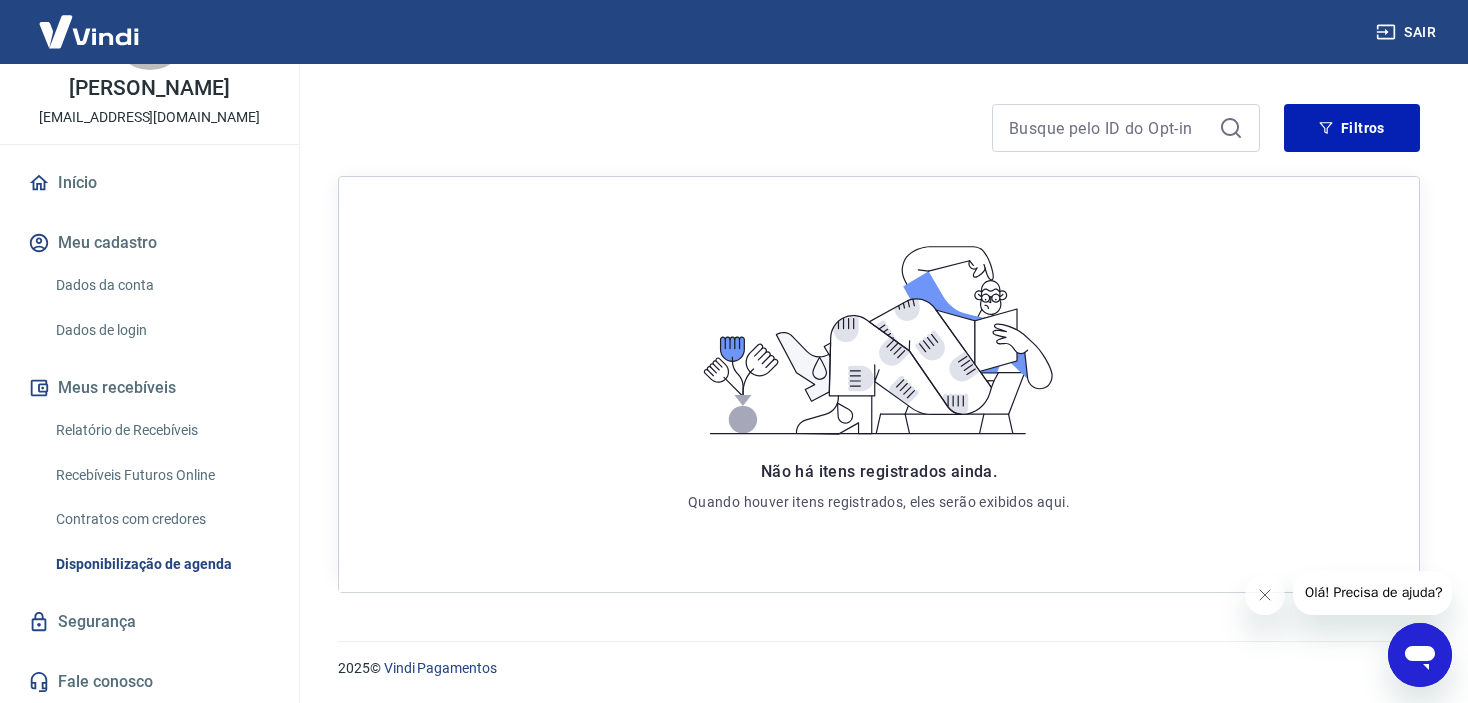 click 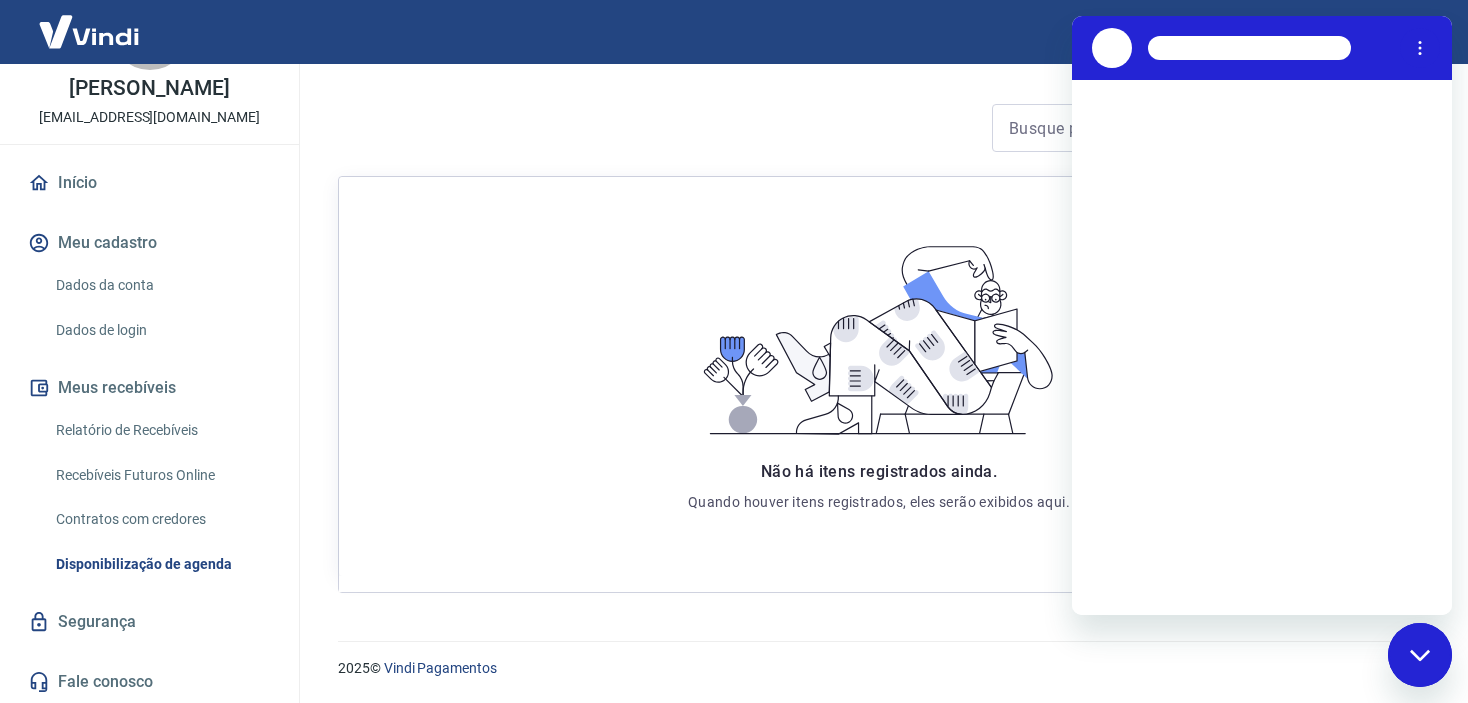scroll, scrollTop: 0, scrollLeft: 0, axis: both 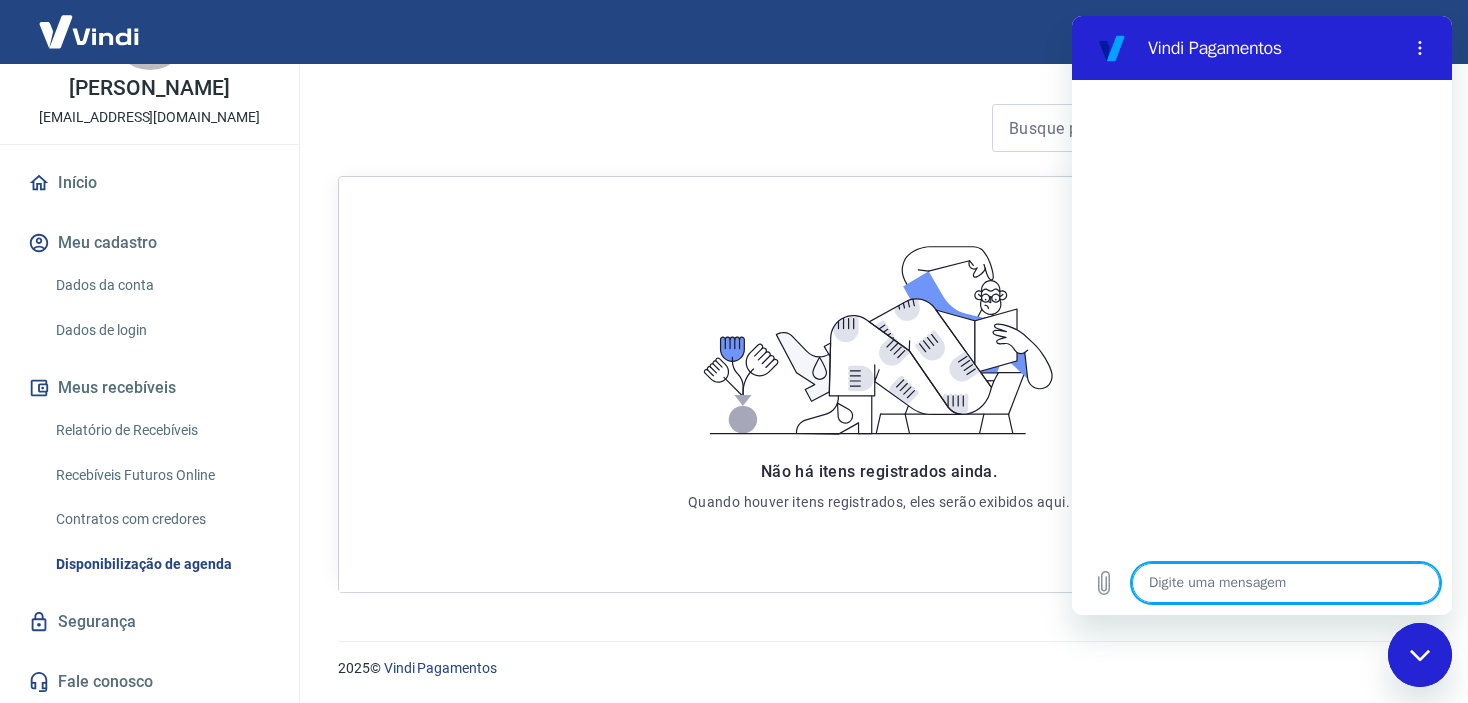 click at bounding box center (1286, 583) 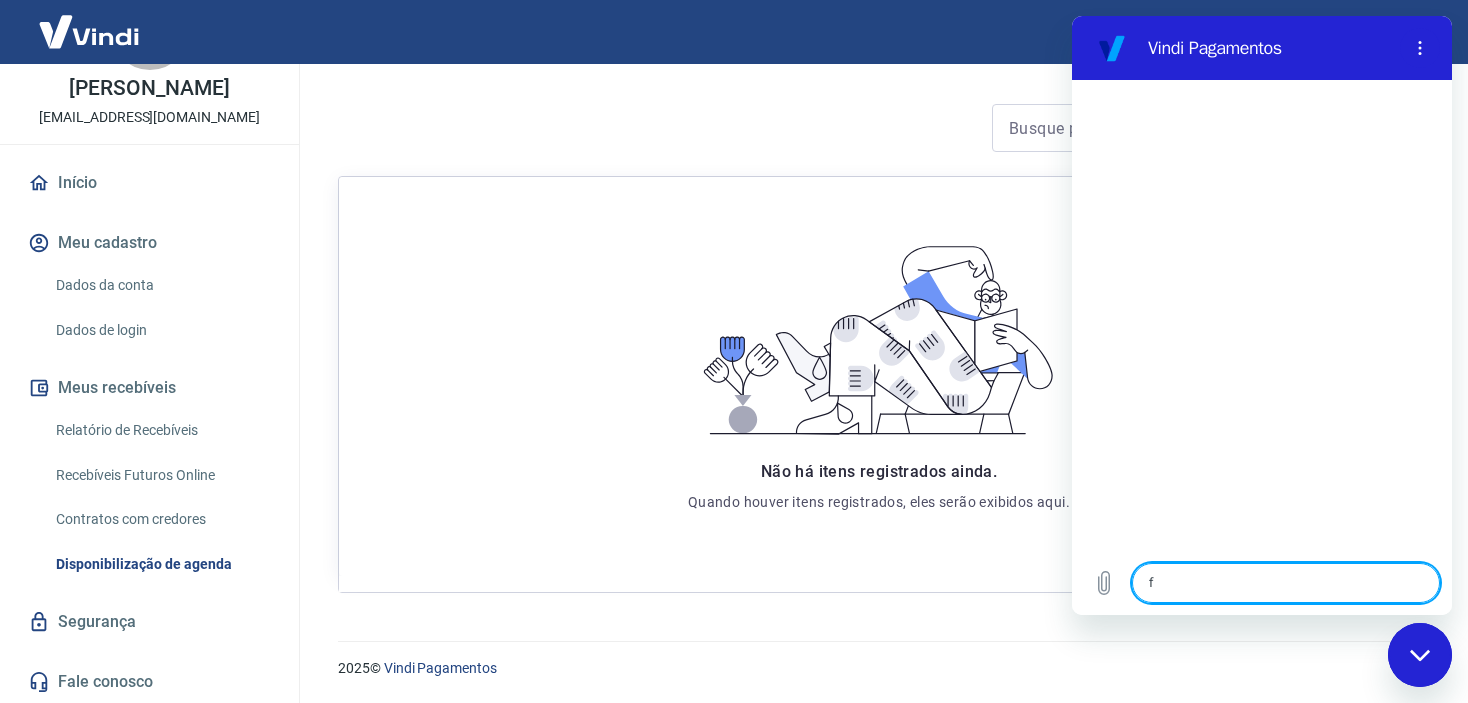 type on "fi" 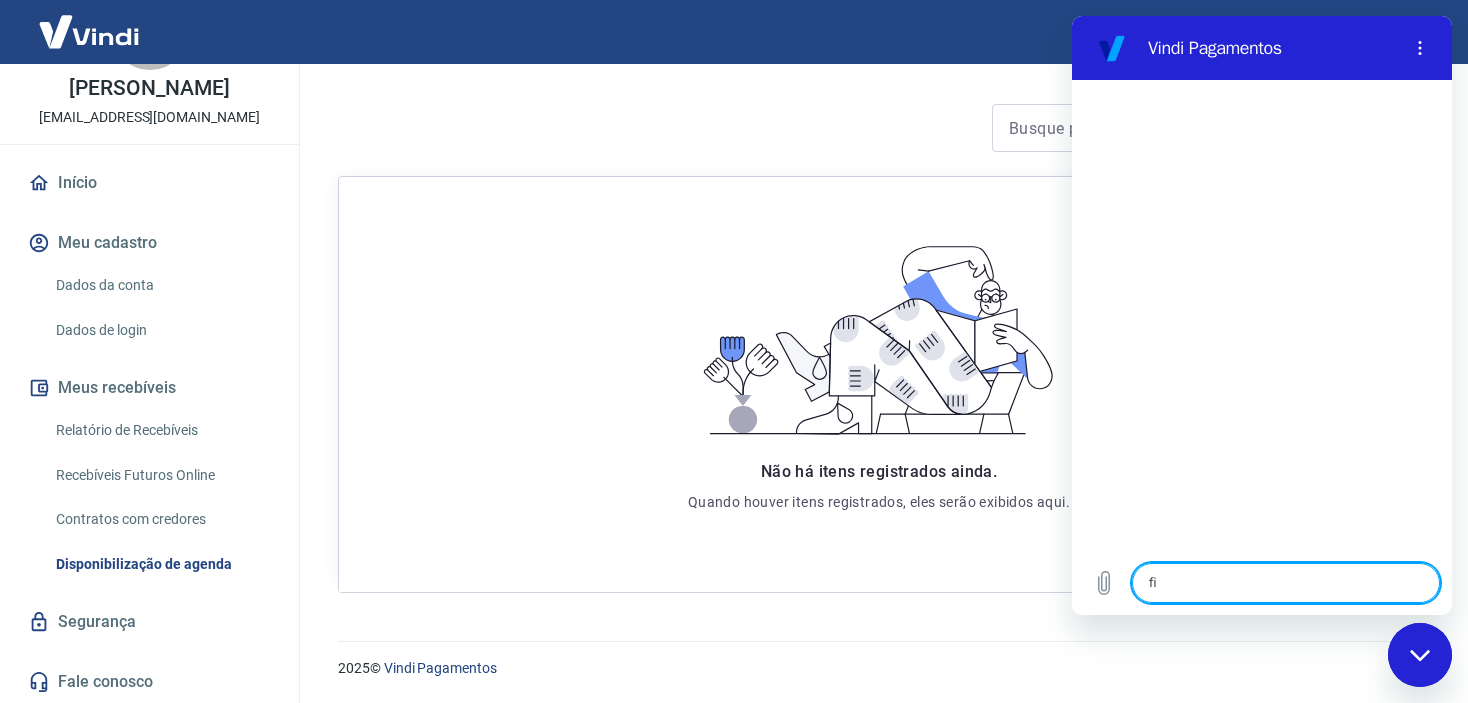 type on "x" 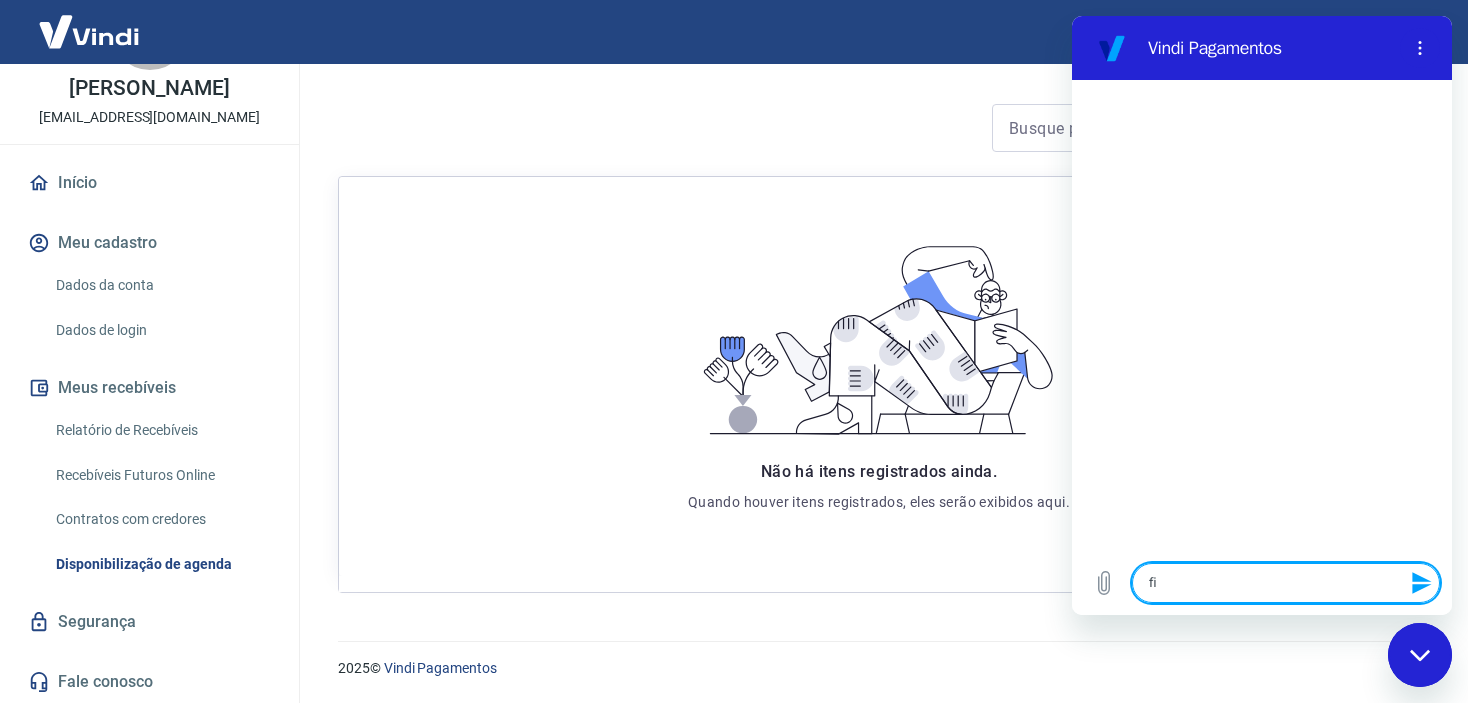 type on "fin" 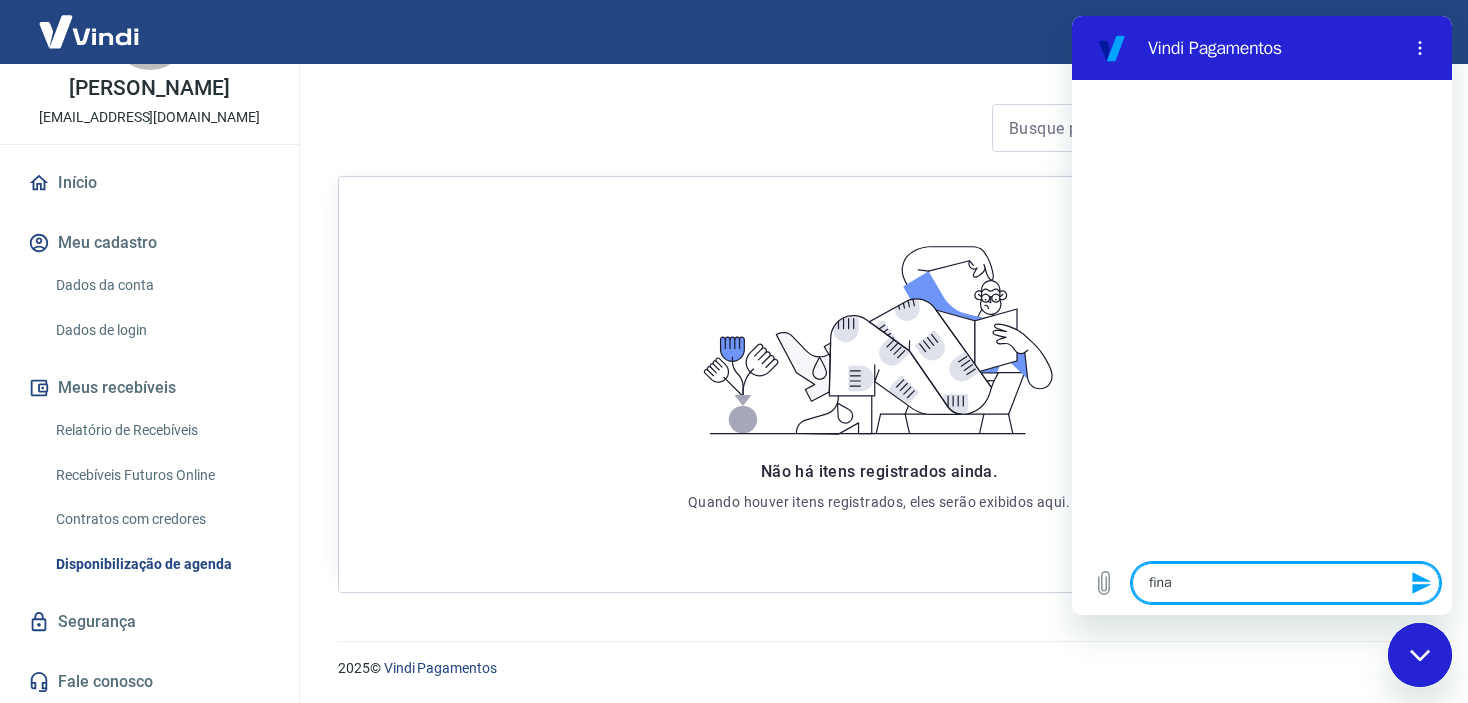 type on "finan" 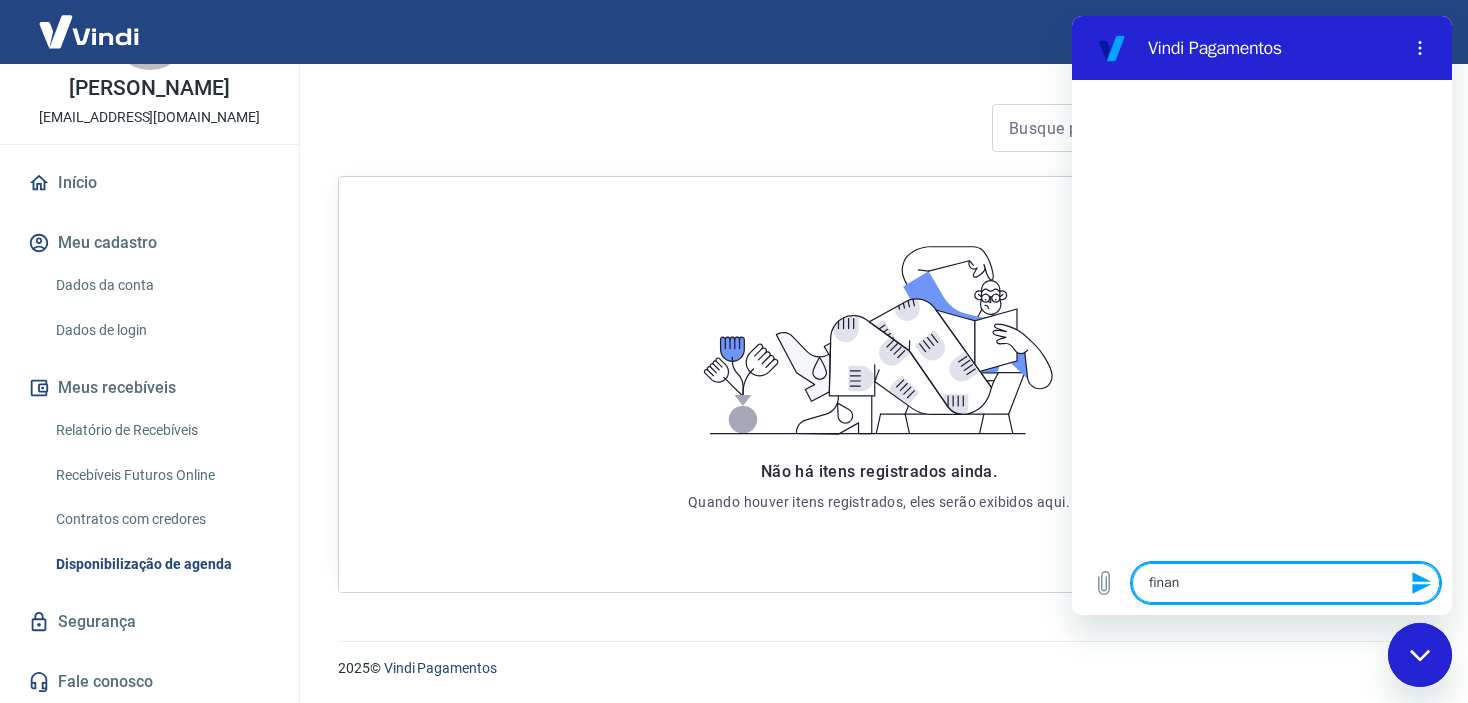 type on "financ" 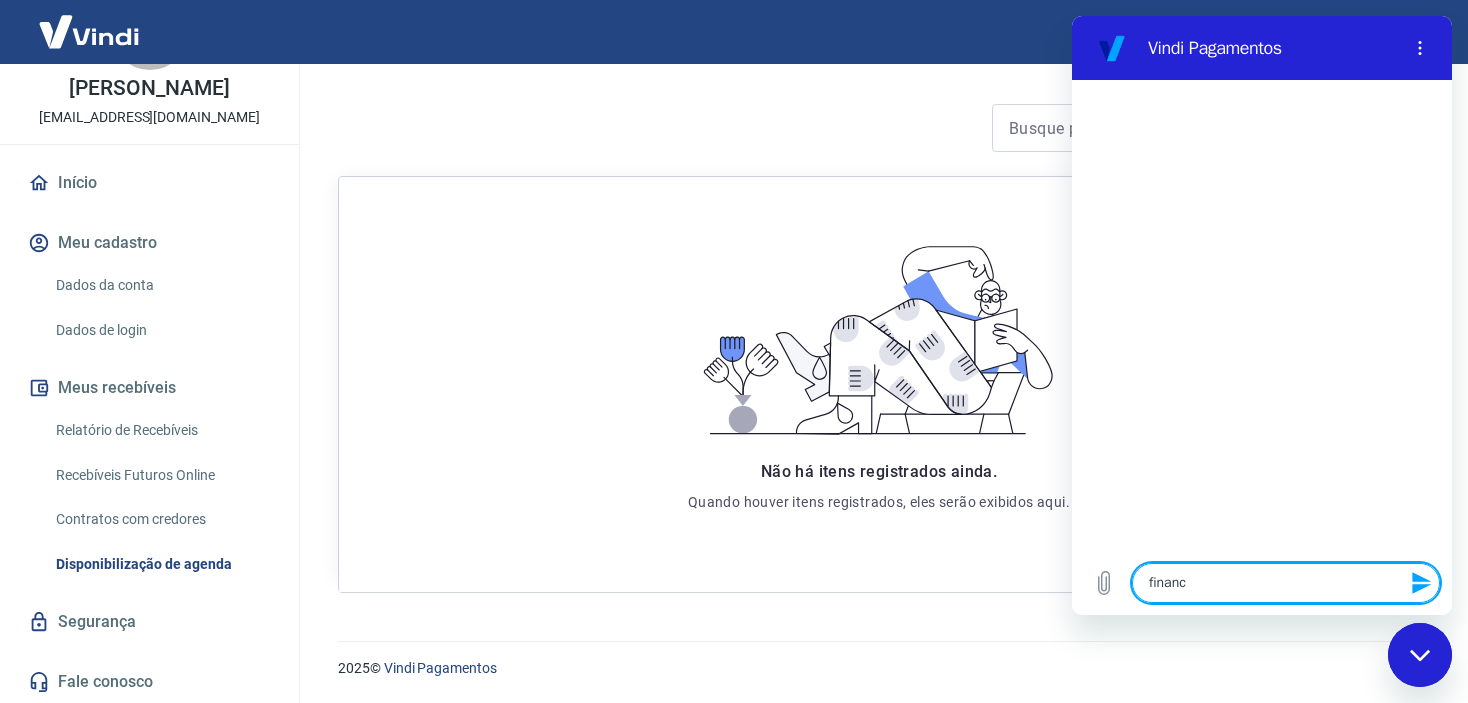 type on "finance" 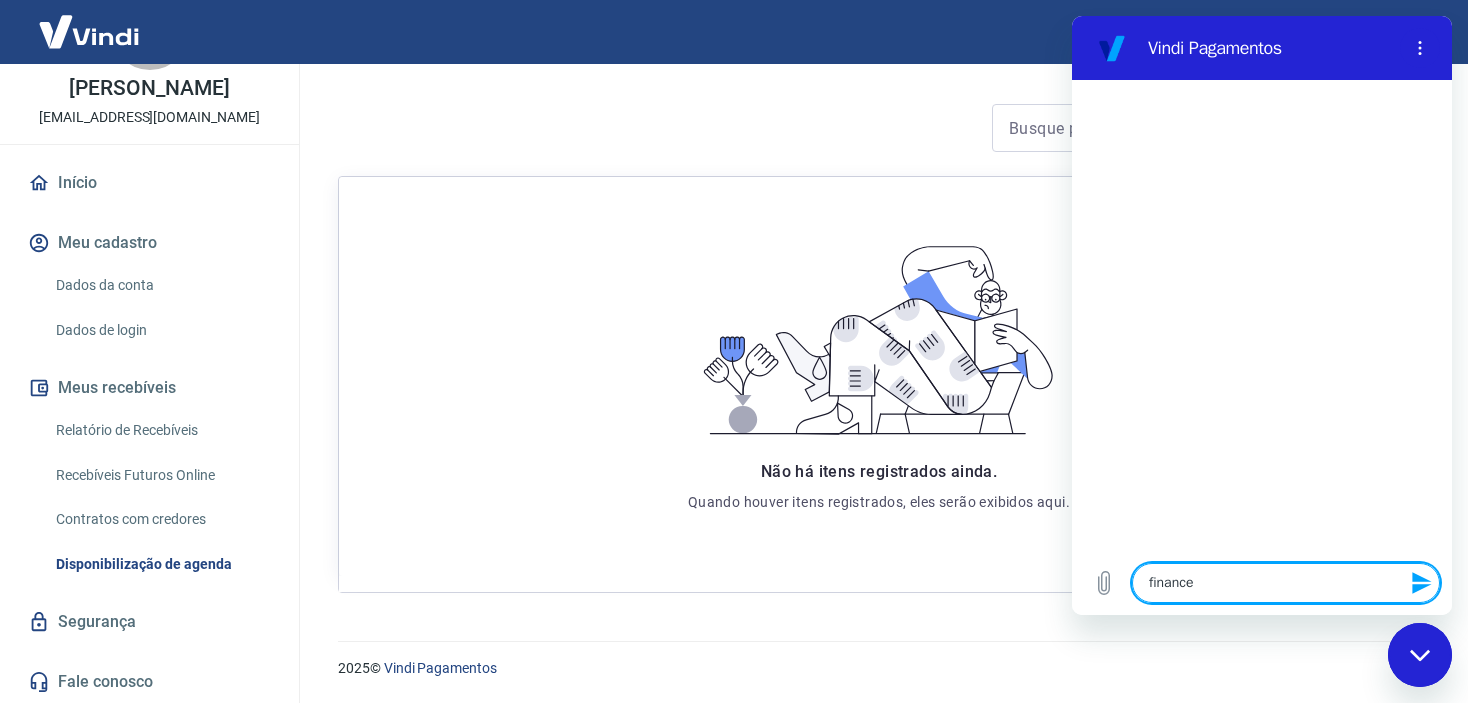 type on "financei" 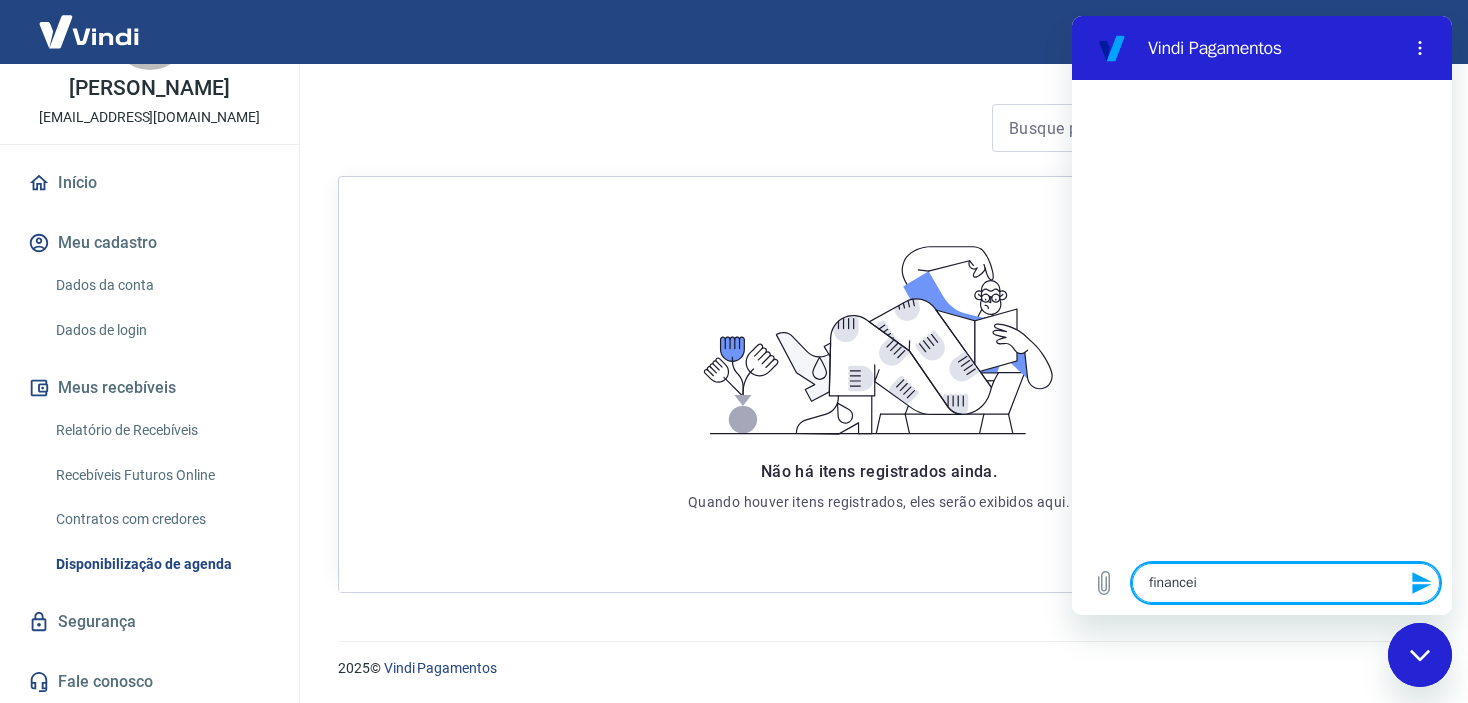 type on "x" 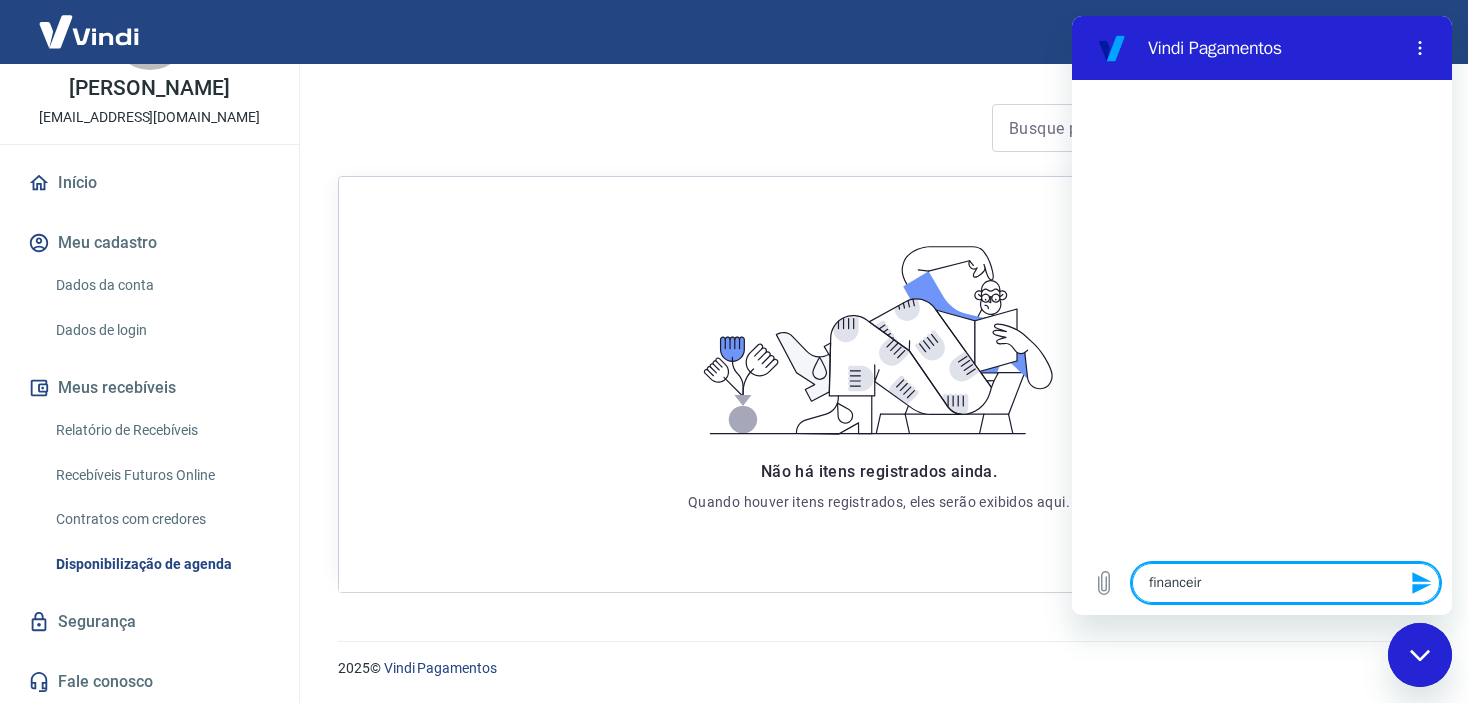type on "financeiro" 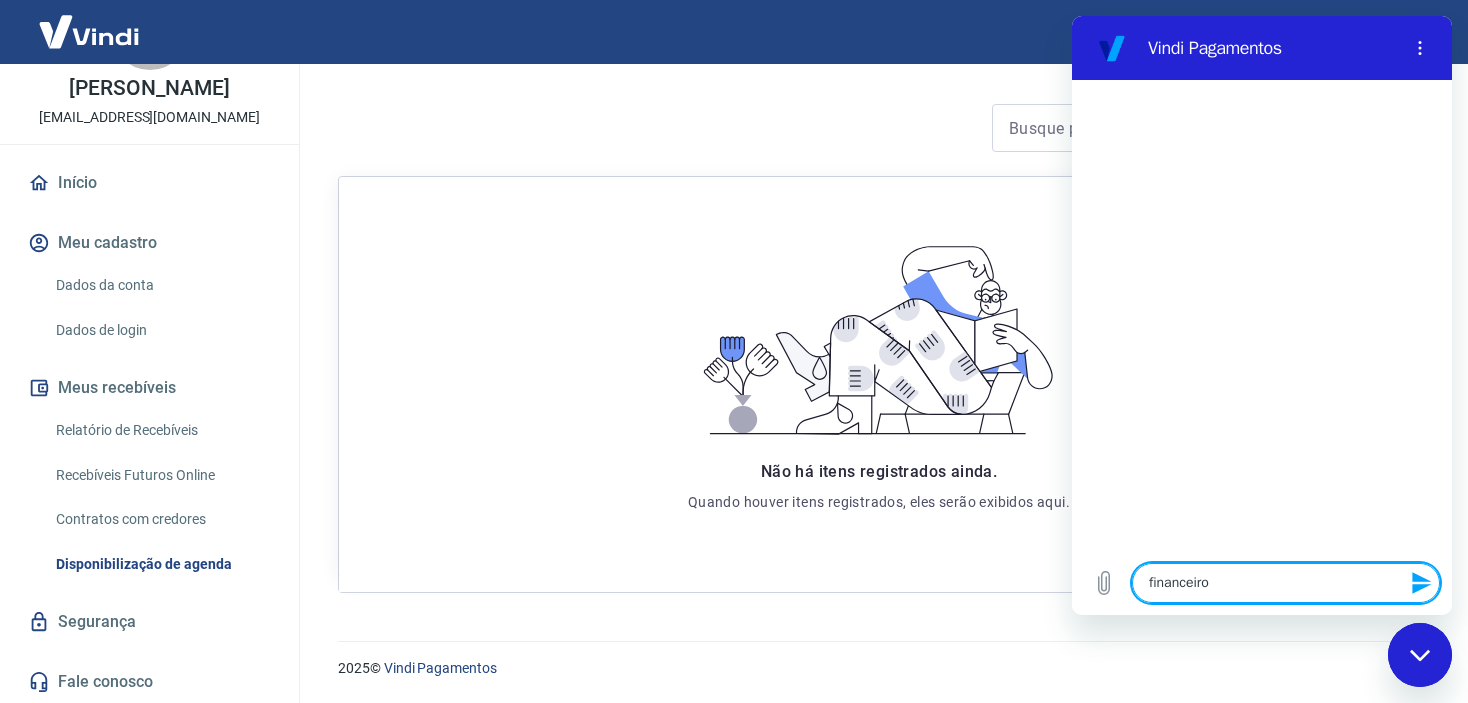 type 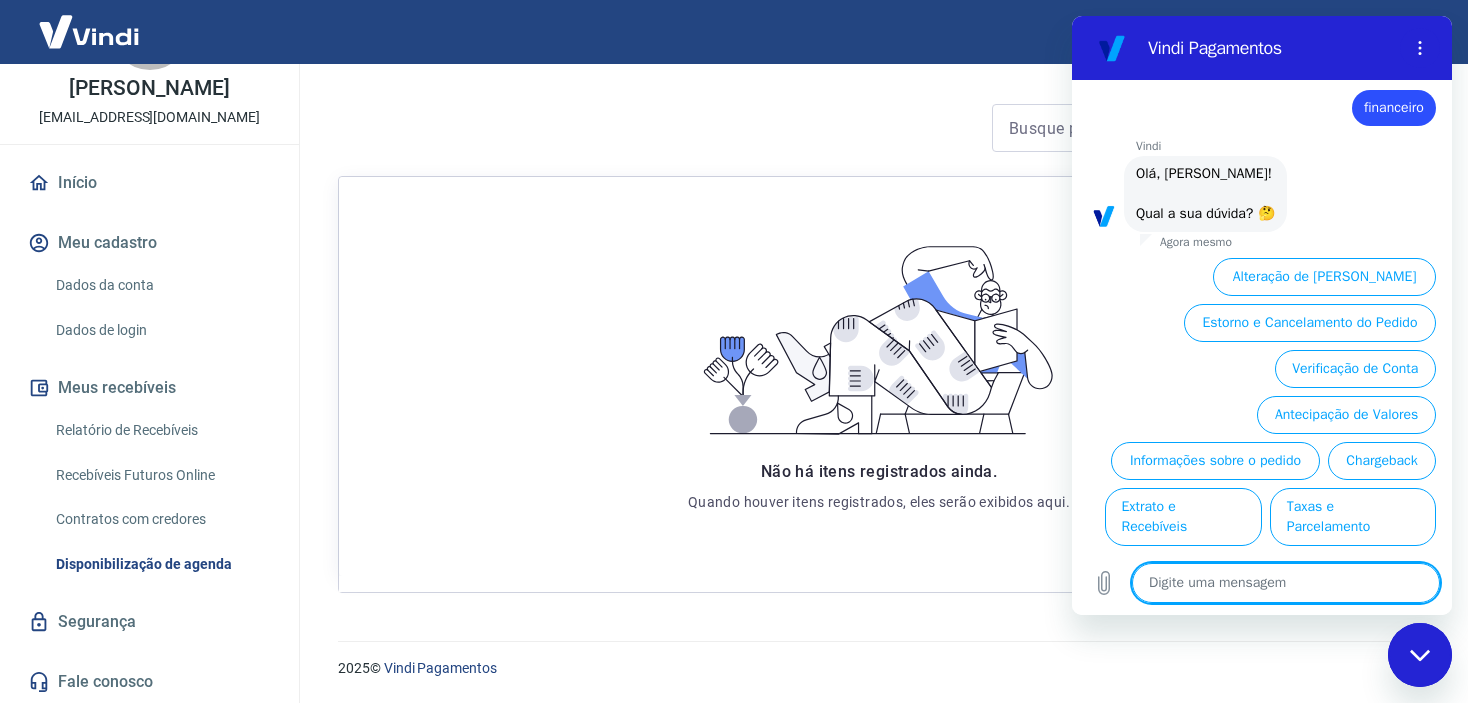 scroll, scrollTop: 52, scrollLeft: 0, axis: vertical 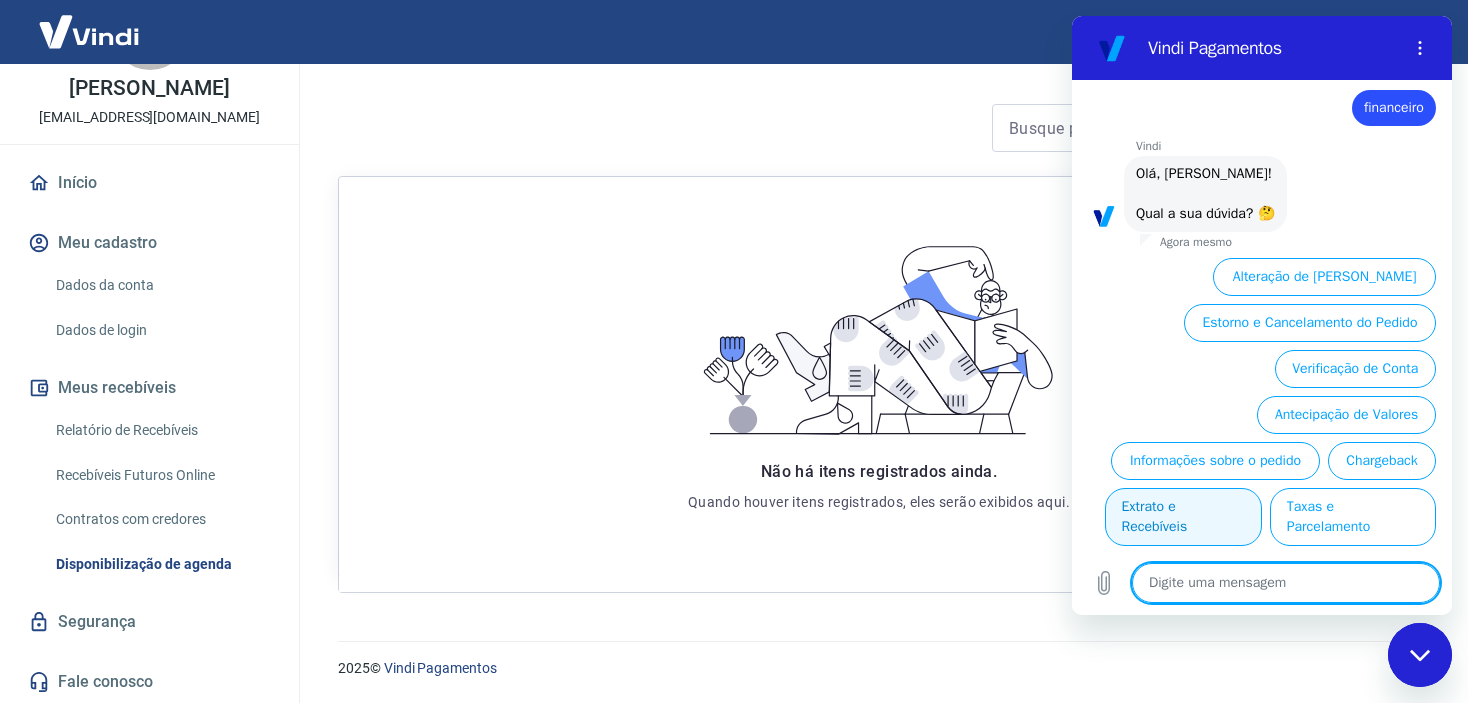 click on "Extrato e Recebíveis" at bounding box center [1183, 517] 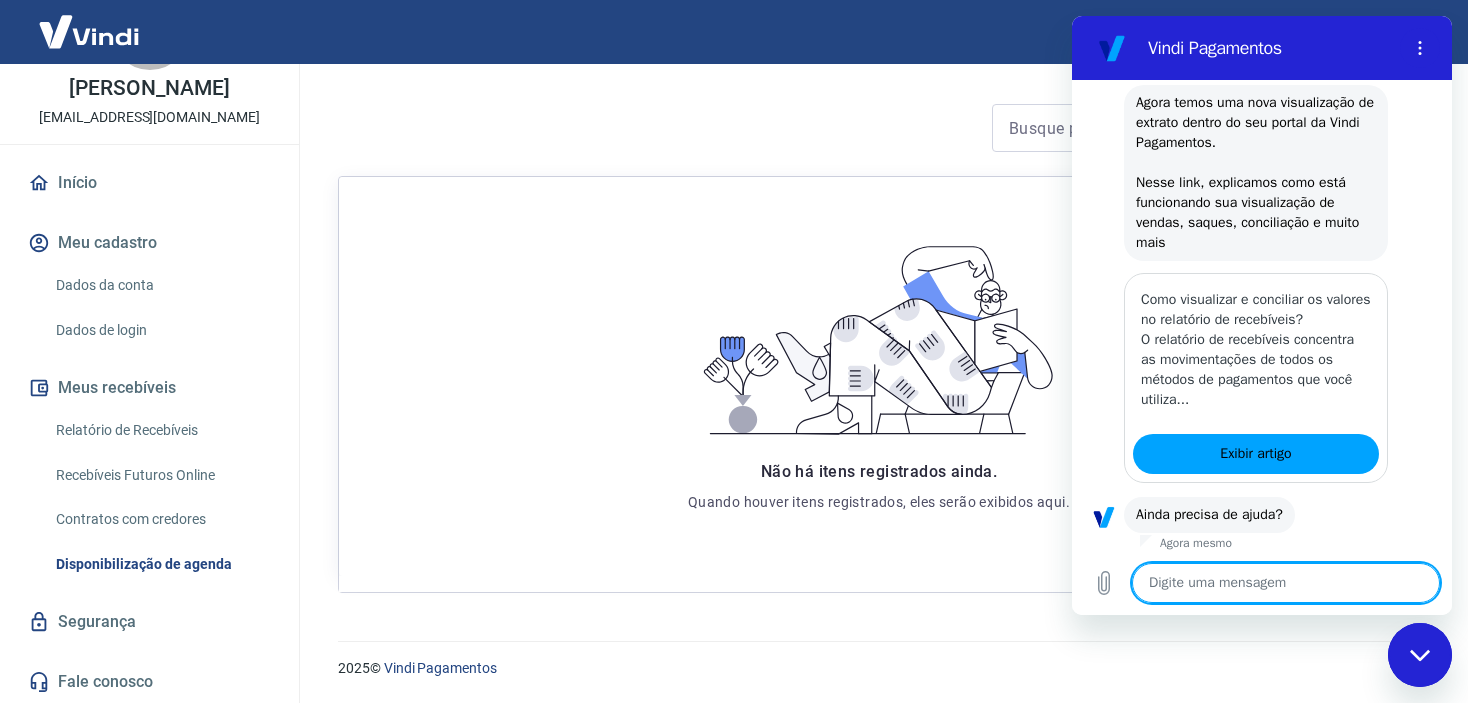 scroll, scrollTop: 304, scrollLeft: 0, axis: vertical 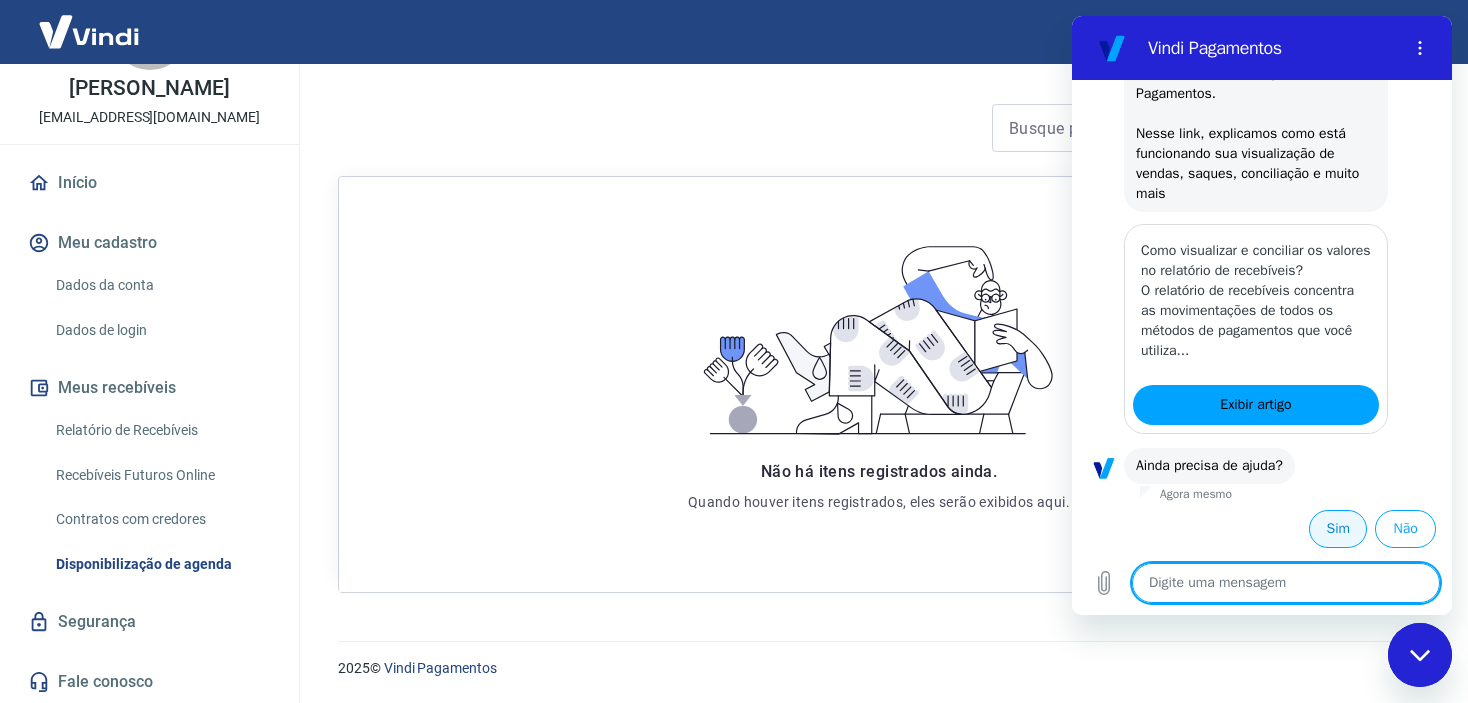 click on "Sim" at bounding box center [1338, 529] 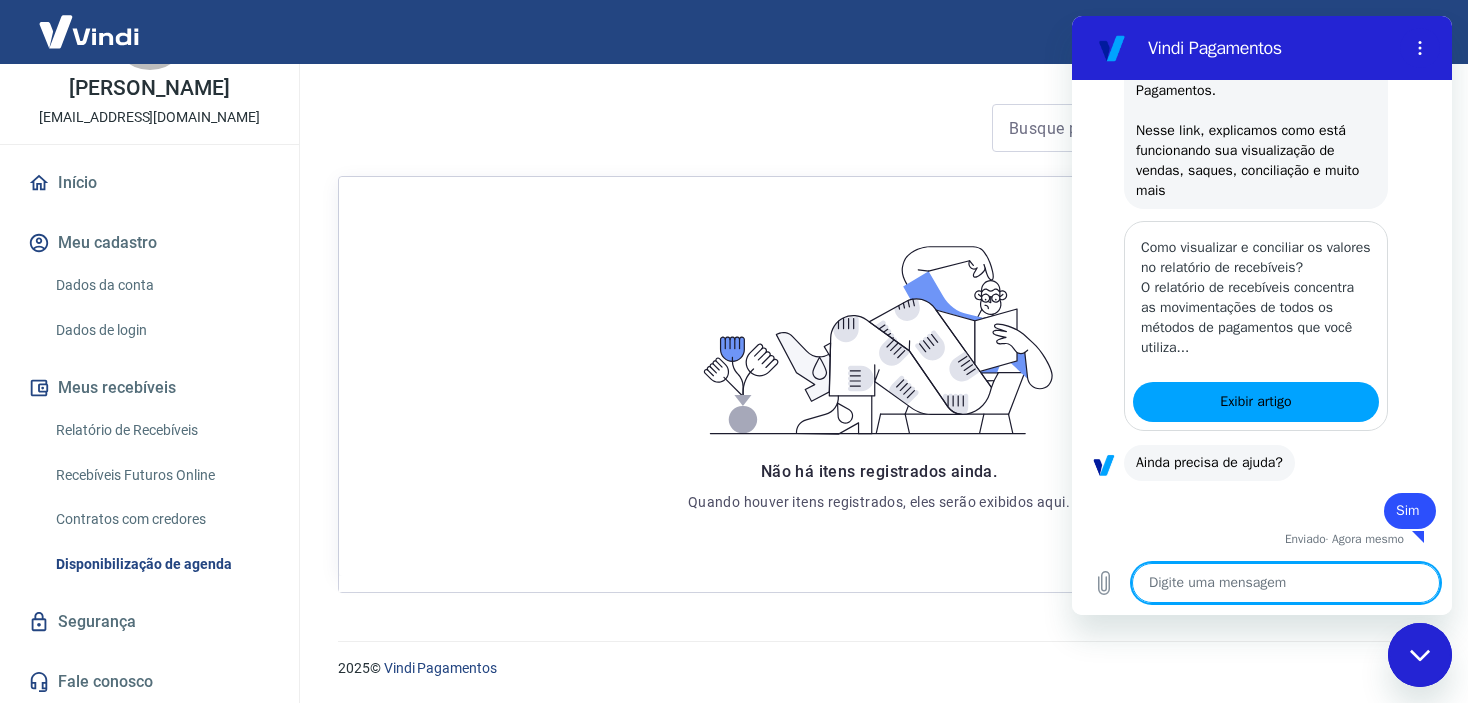 type on "x" 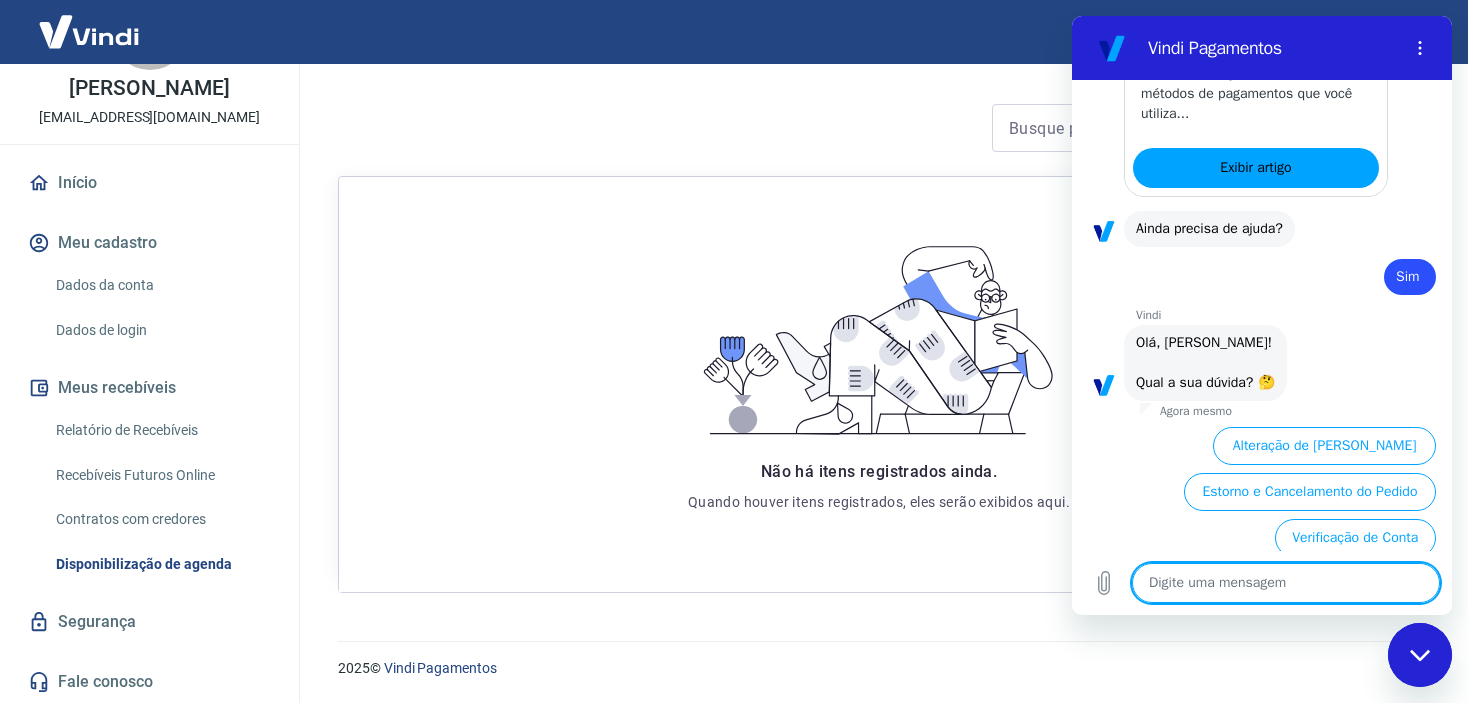 scroll, scrollTop: 732, scrollLeft: 0, axis: vertical 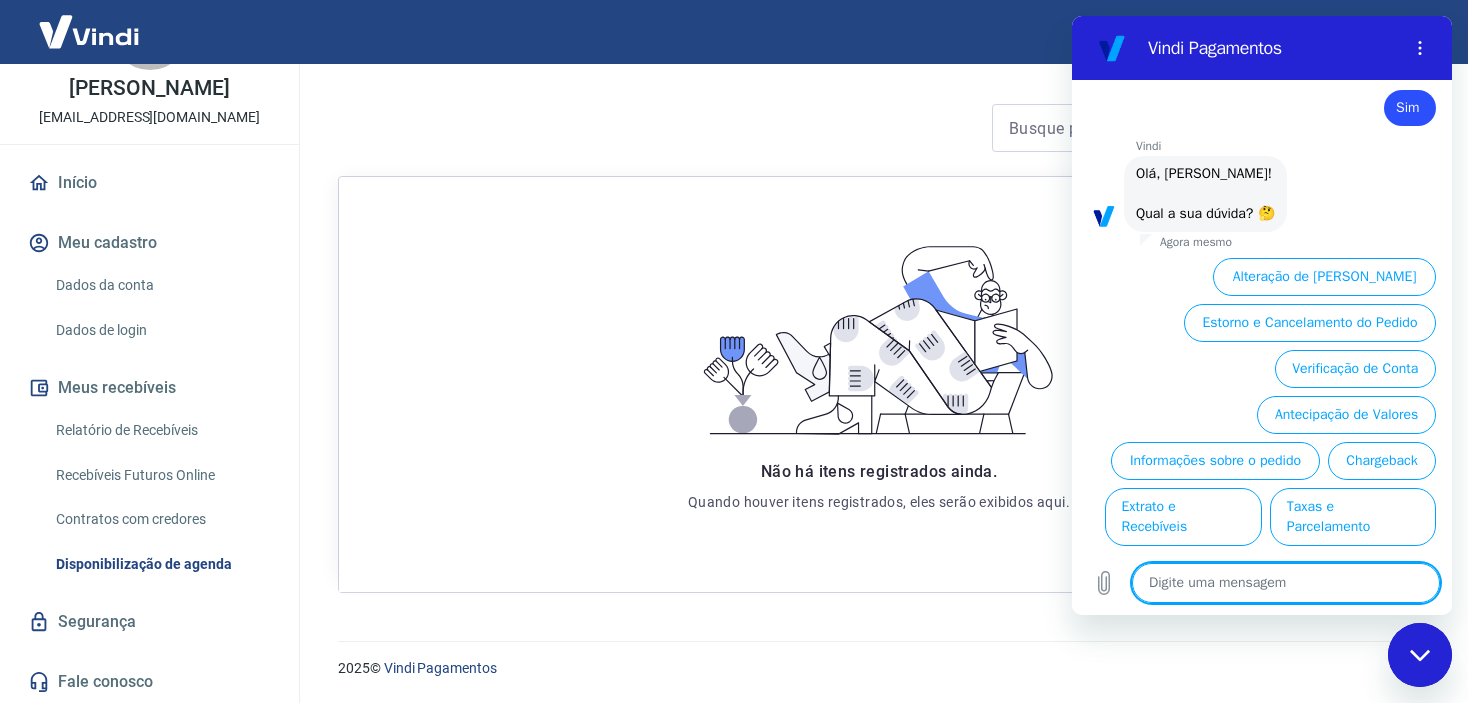 click at bounding box center (1286, 583) 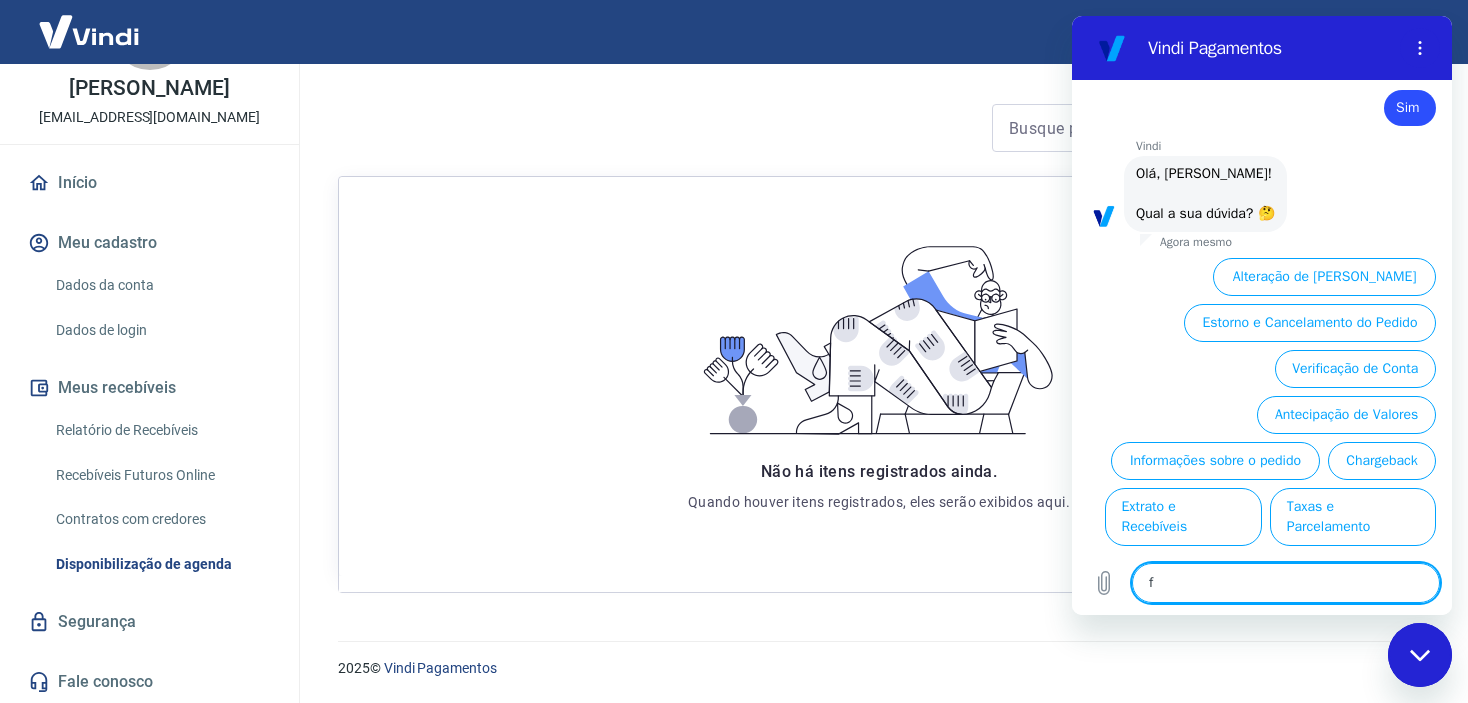 type on "x" 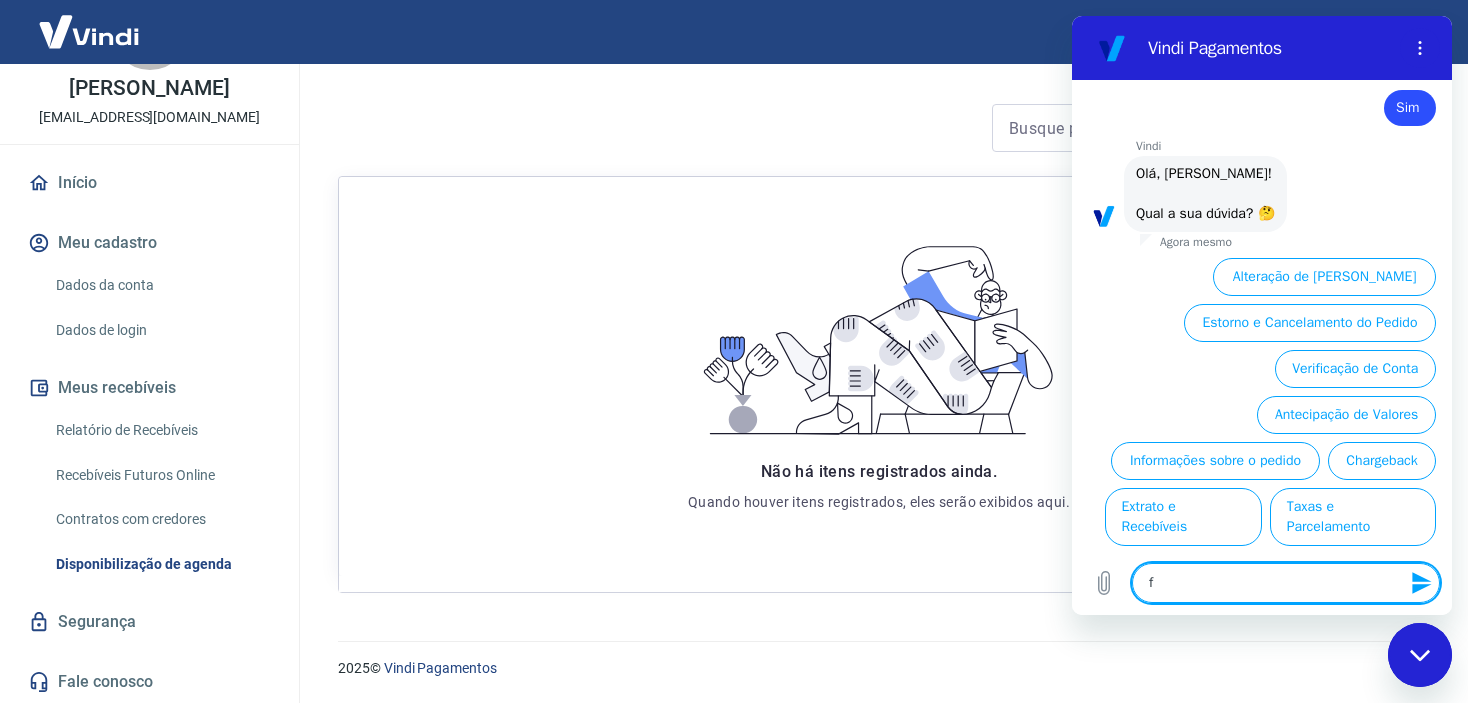 type on "fa" 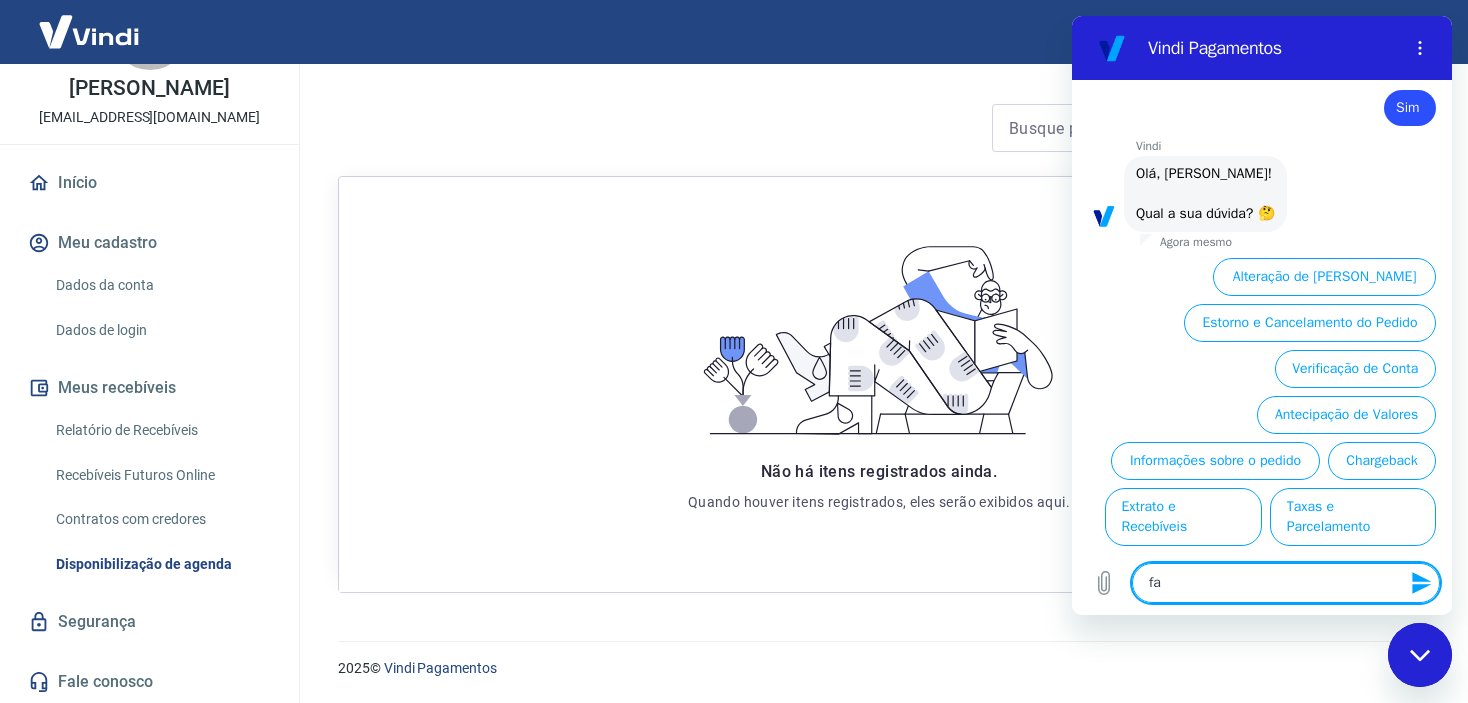 type on "fal" 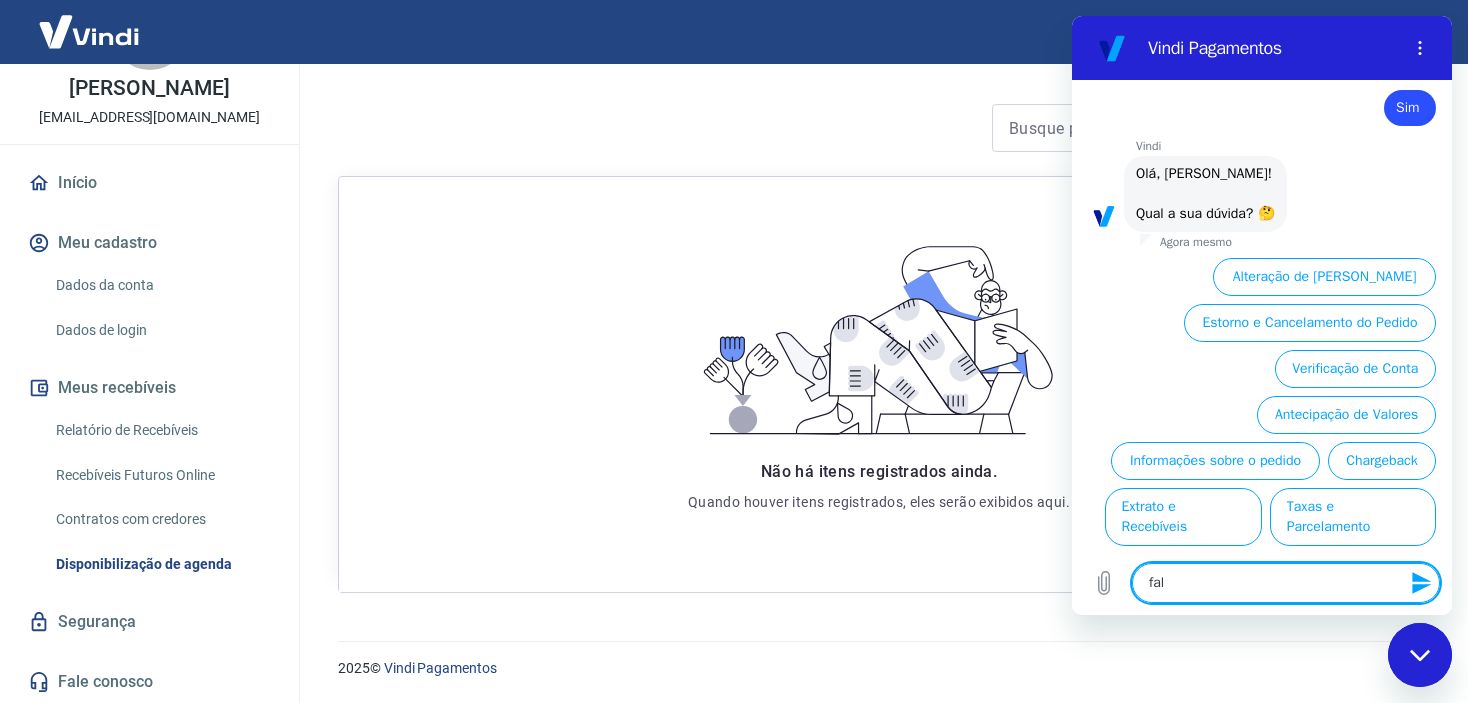 type on "fala" 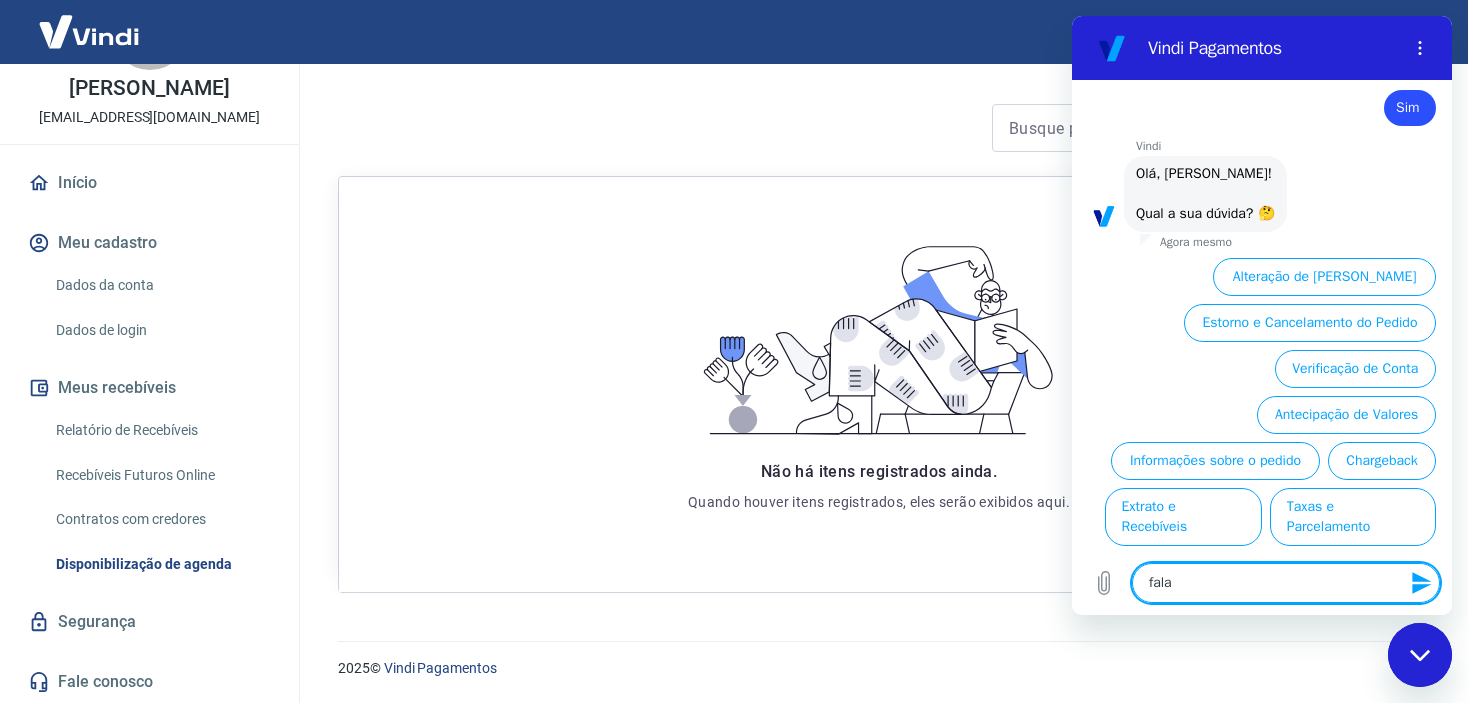 type on "falar" 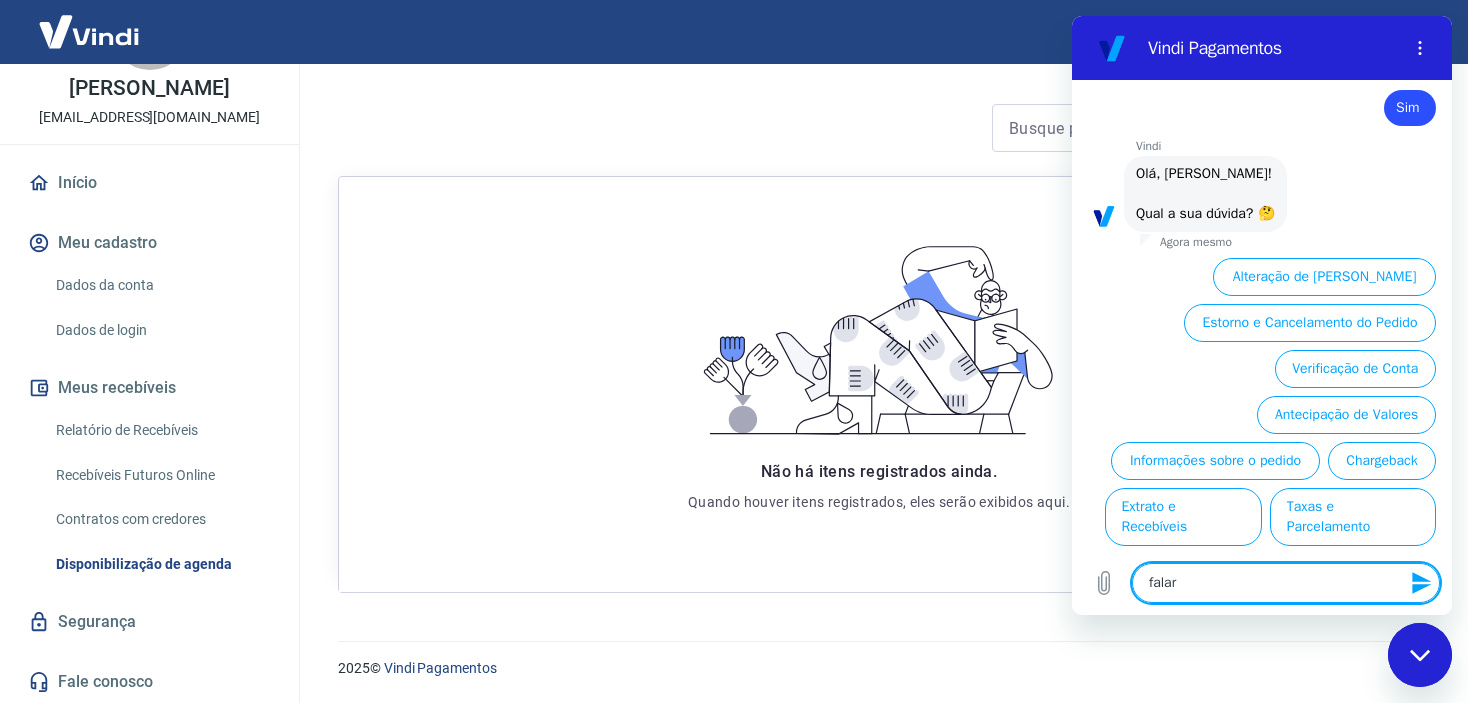 type on "falar" 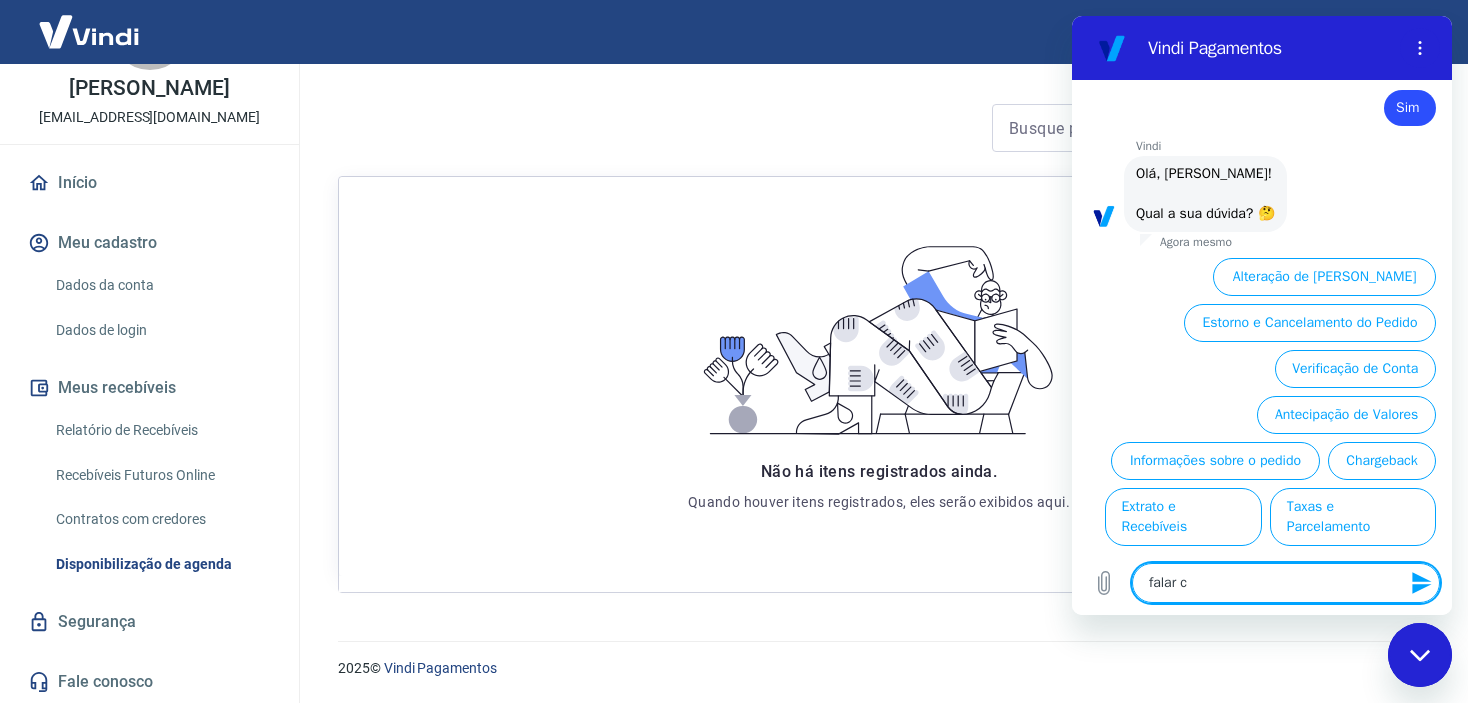 type on "x" 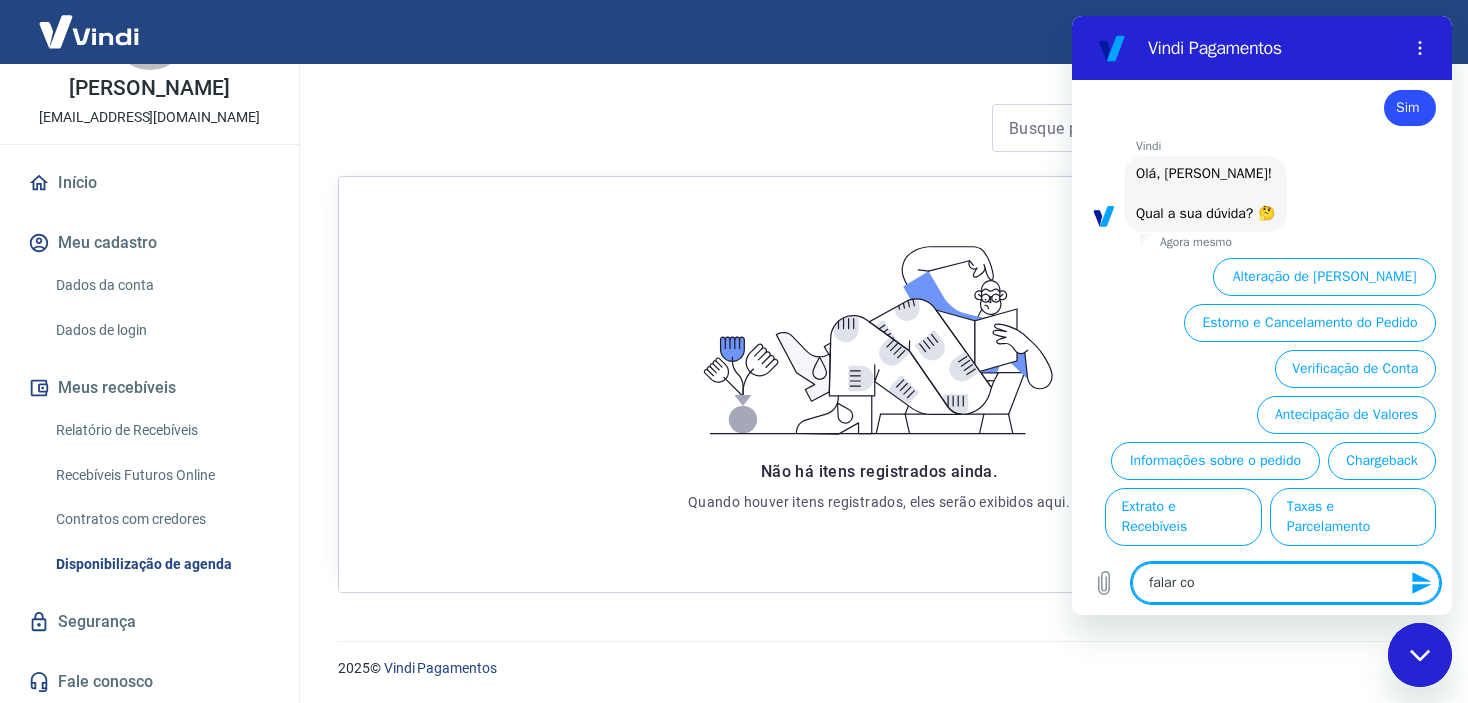 type on "x" 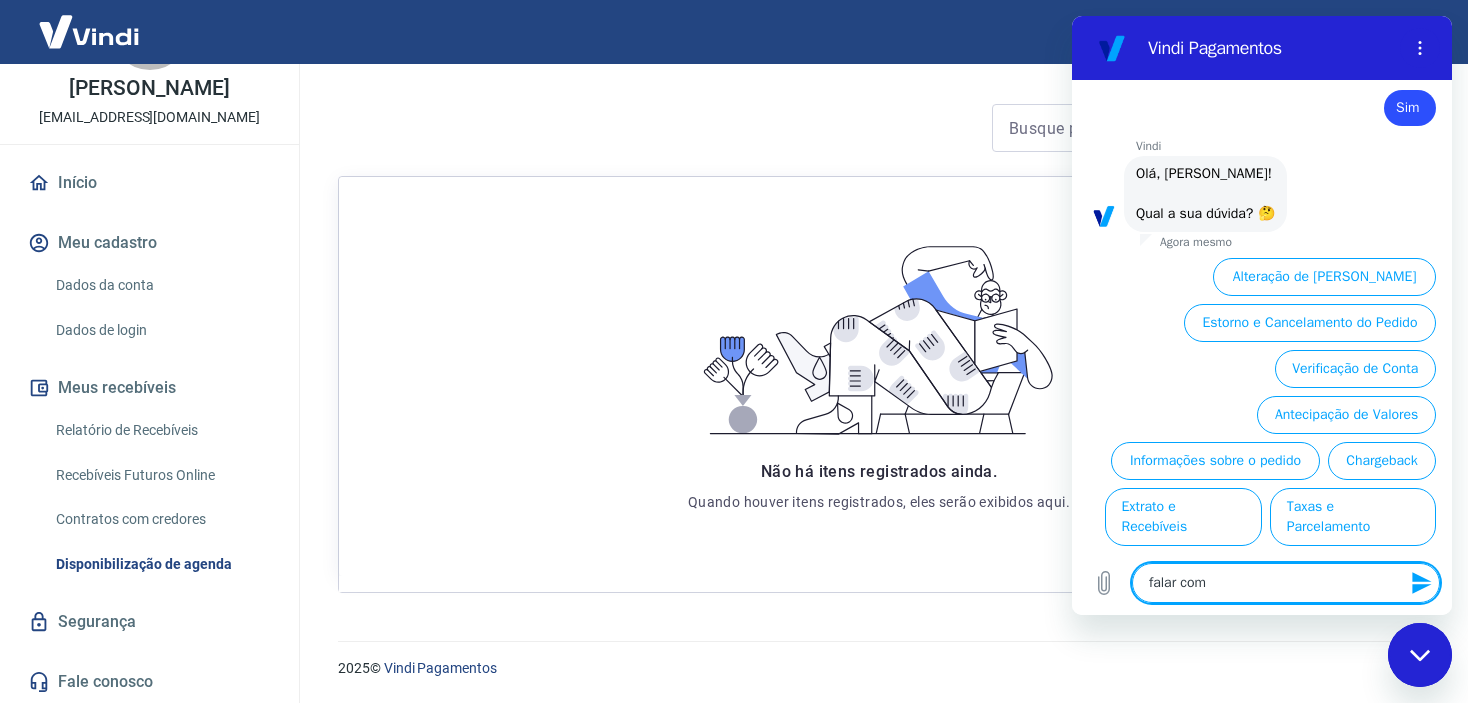 type on "falar com" 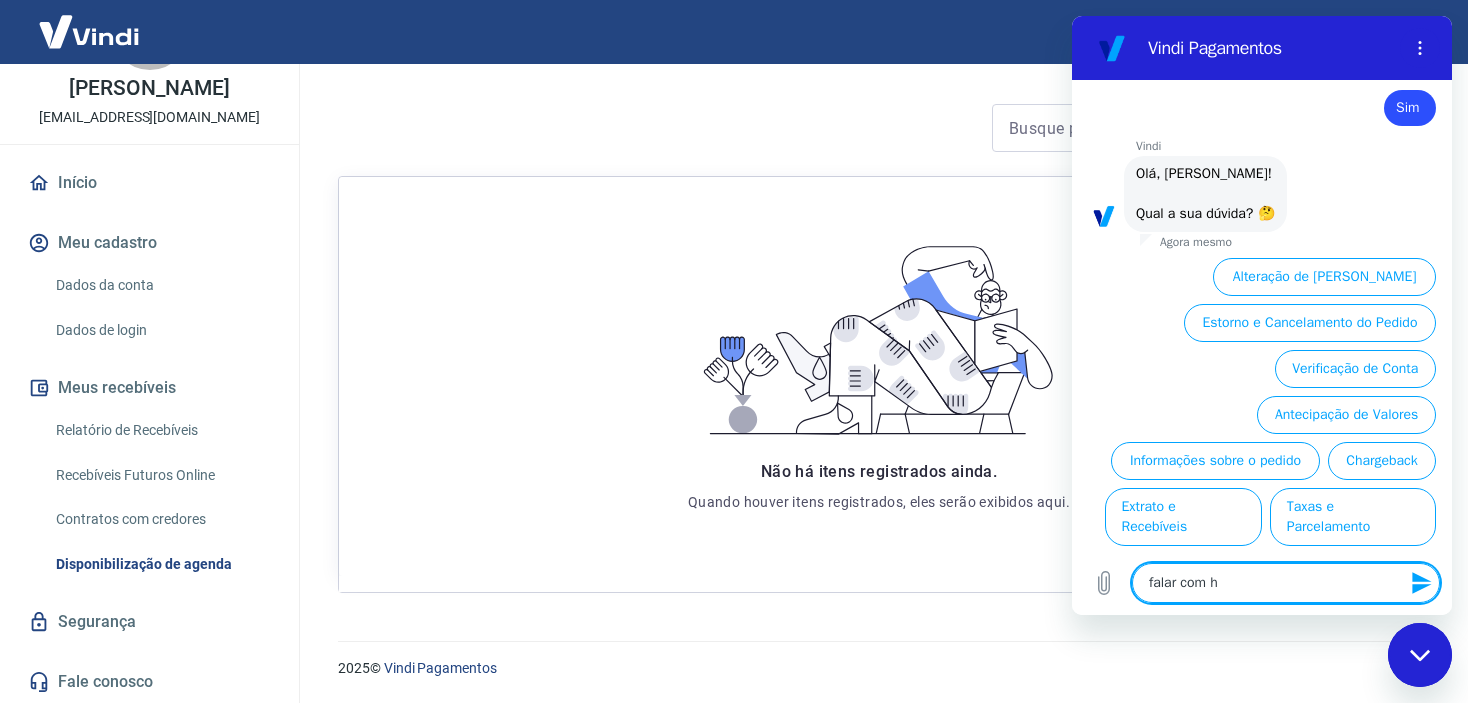 type on "falar com hu" 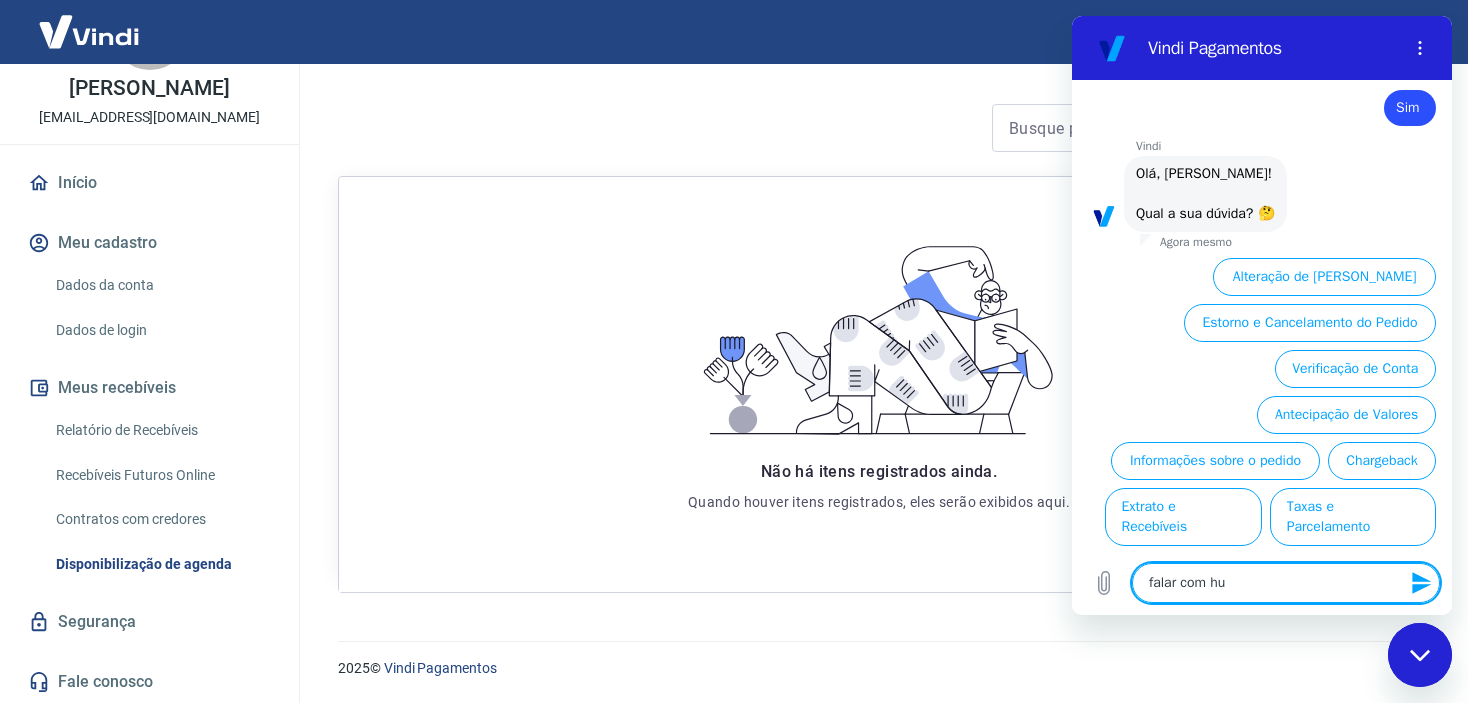 type on "falar com hum" 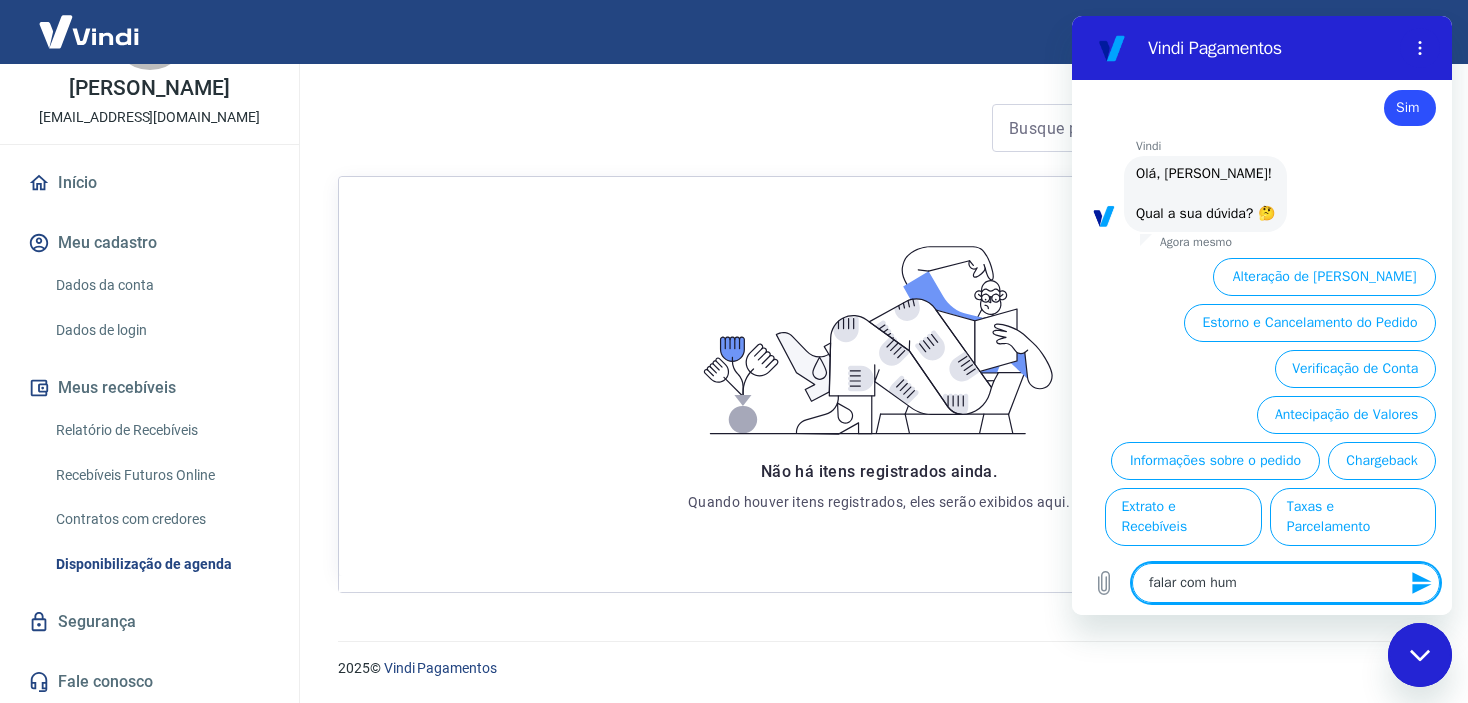 type on "falar com huma" 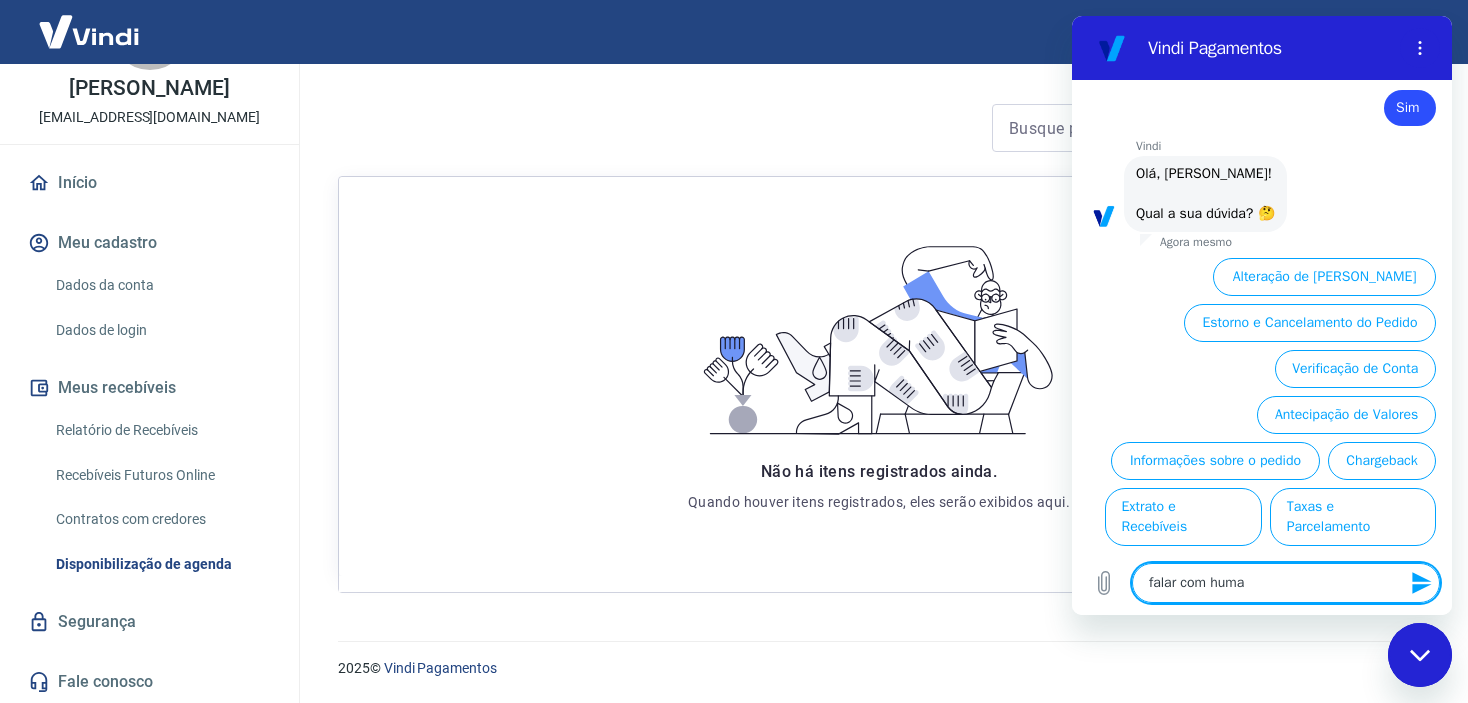 type on "falar com human" 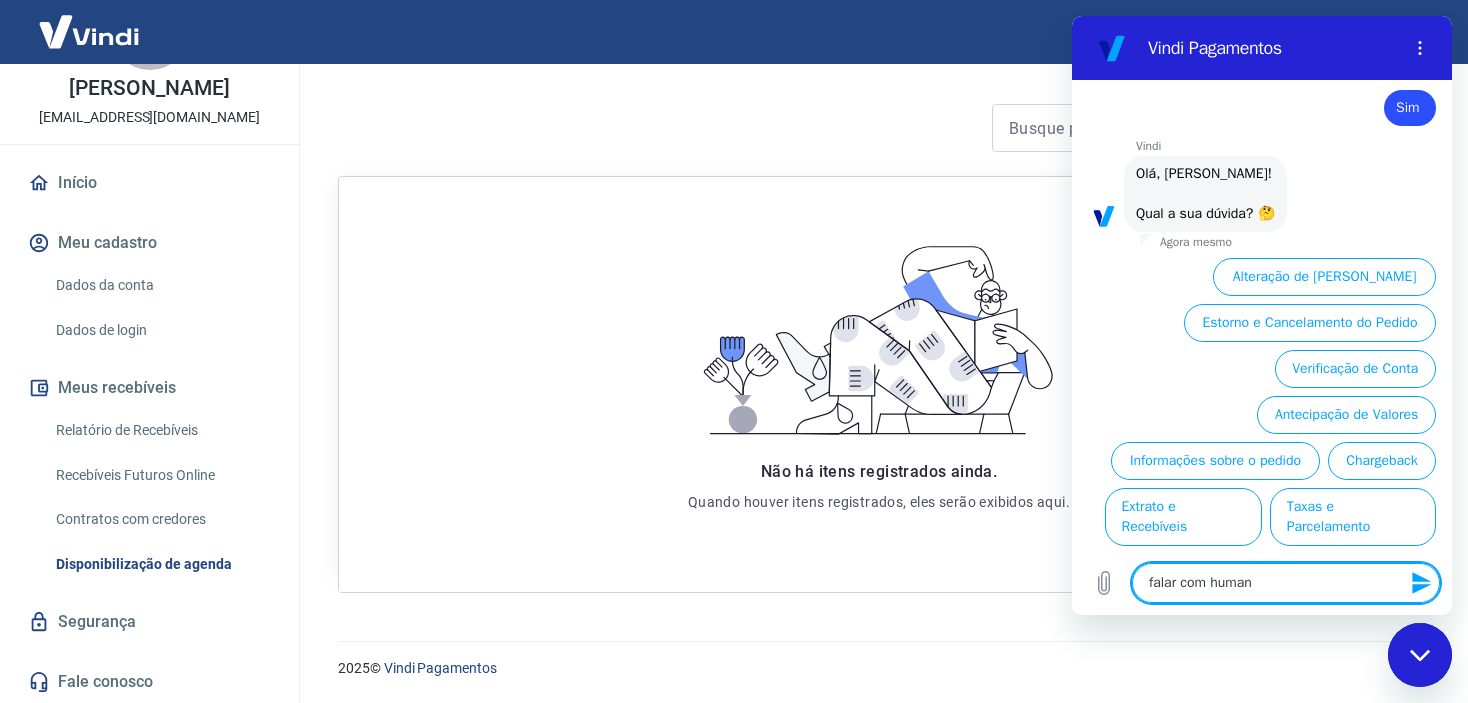 type on "x" 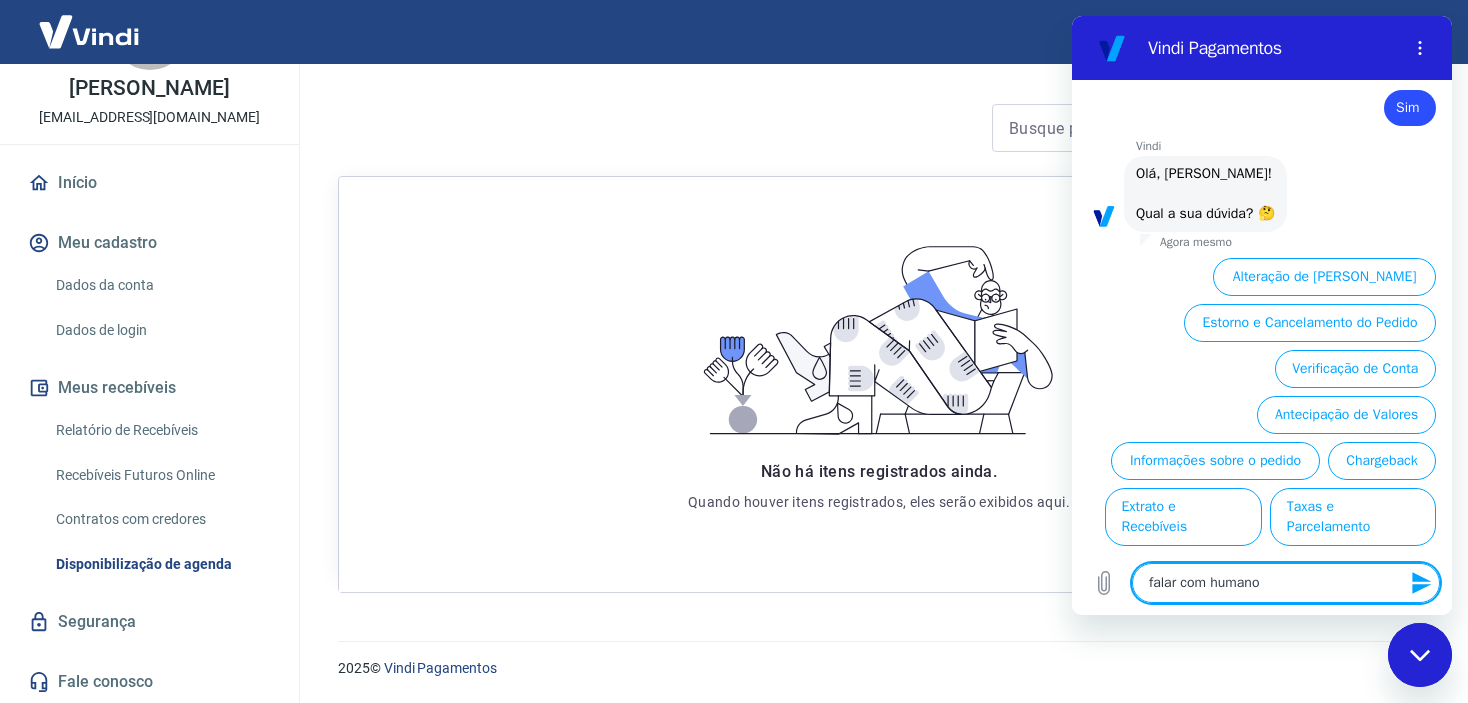 type 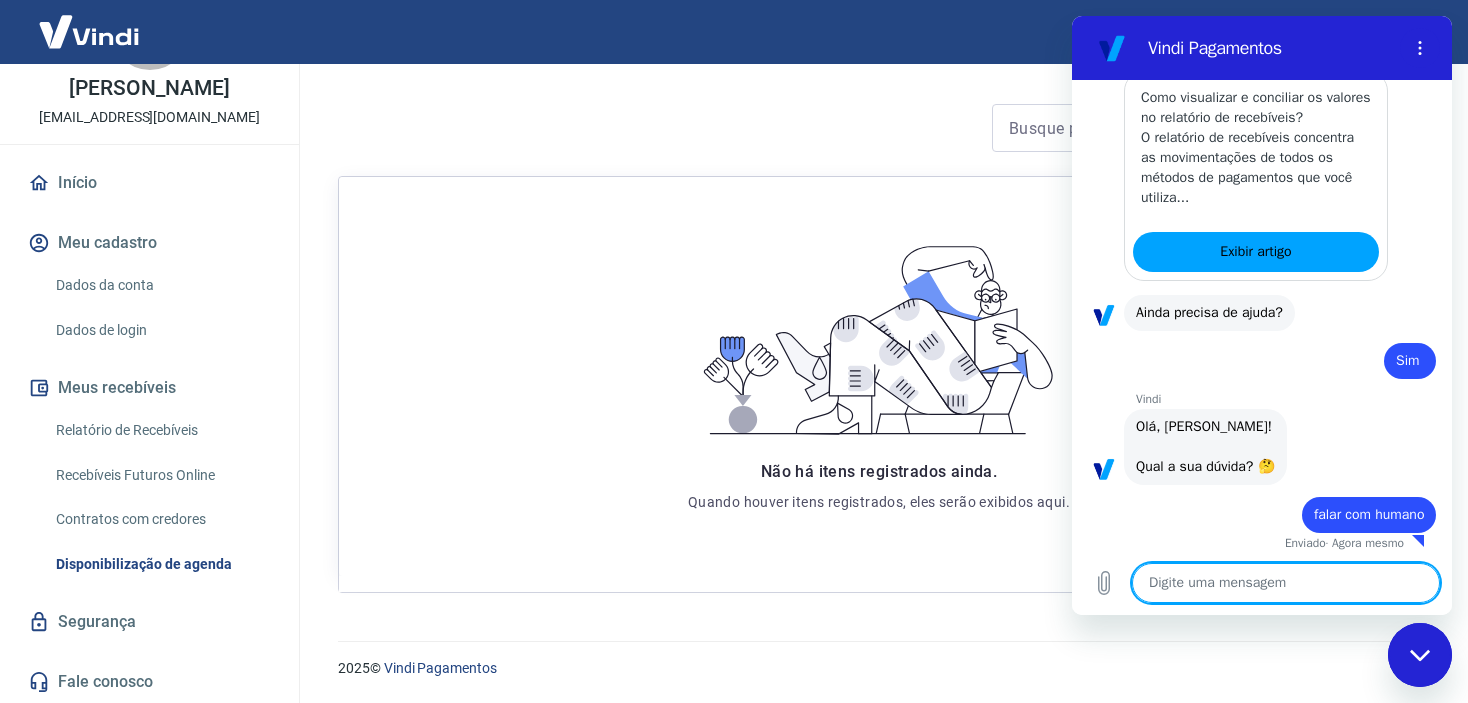 scroll, scrollTop: 461, scrollLeft: 0, axis: vertical 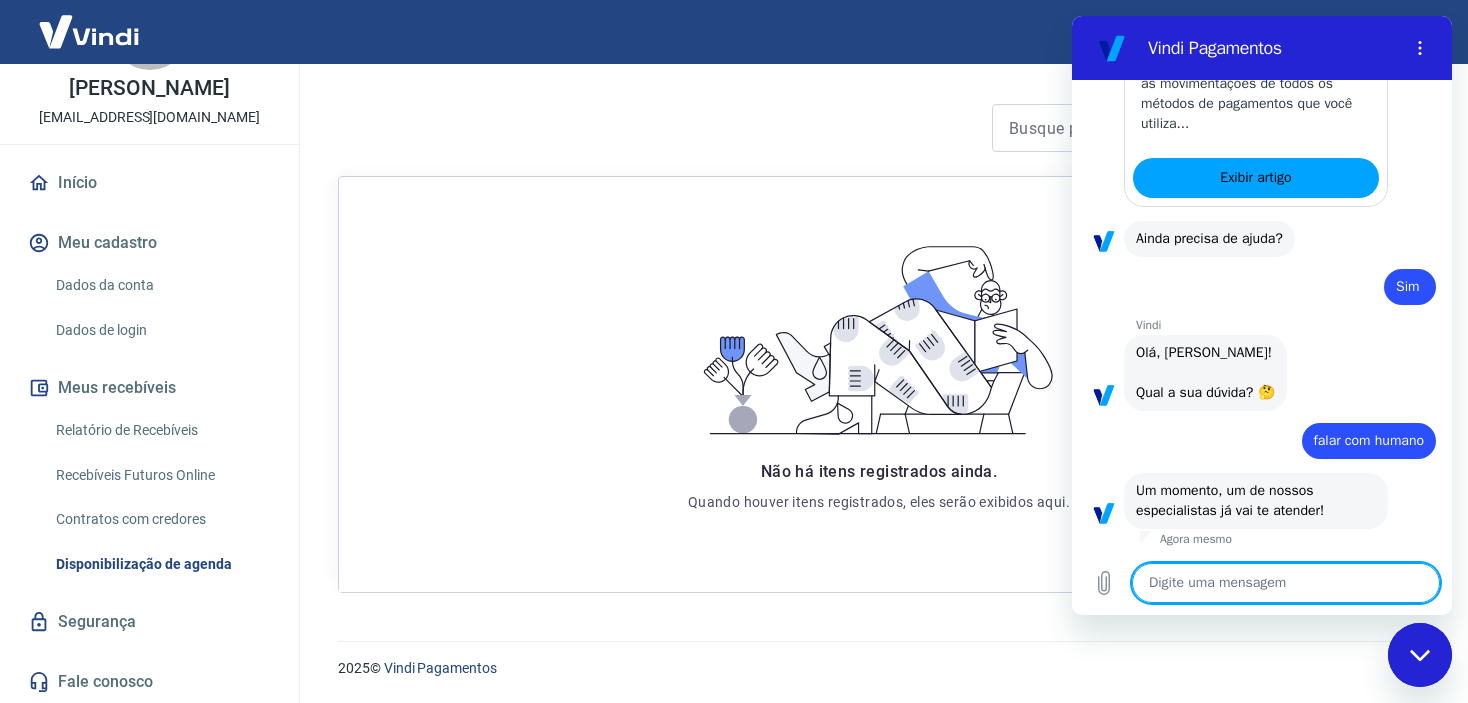 type on "x" 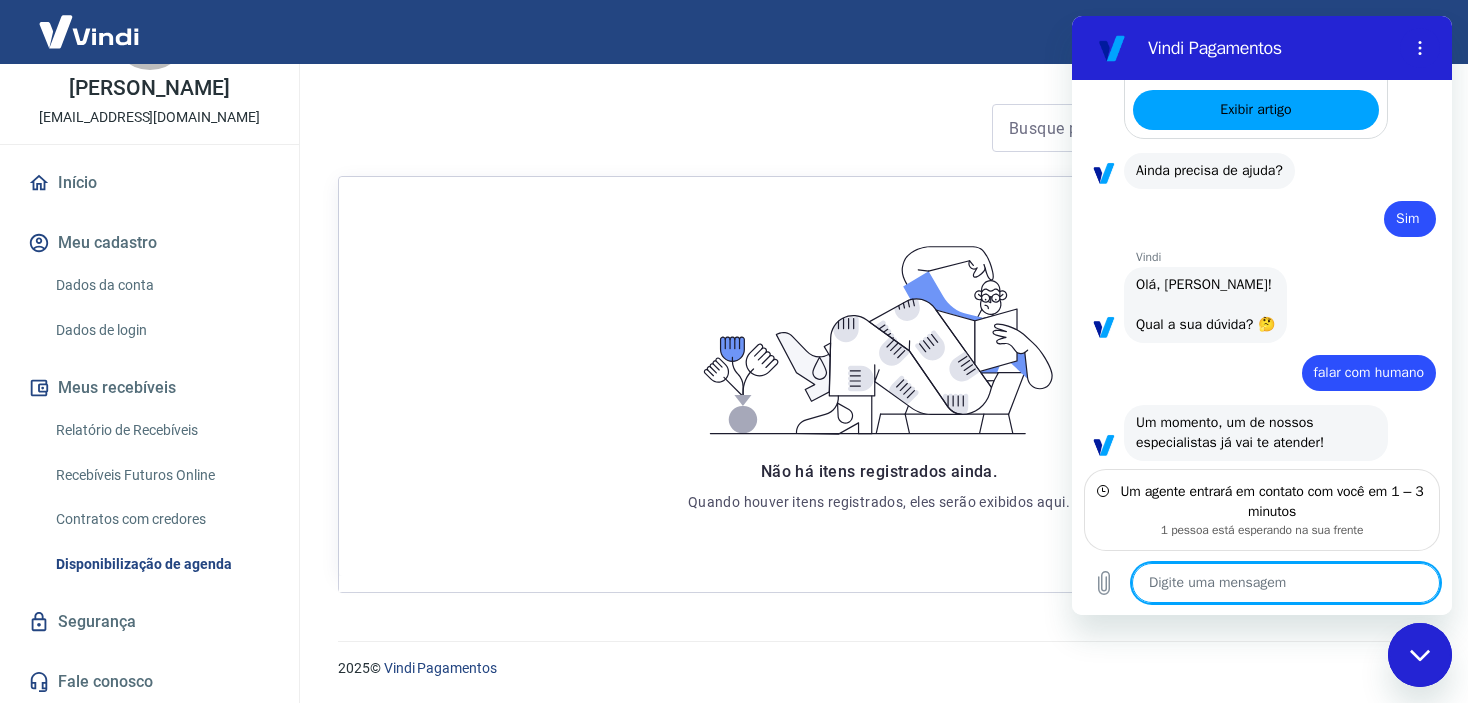 scroll, scrollTop: 620, scrollLeft: 0, axis: vertical 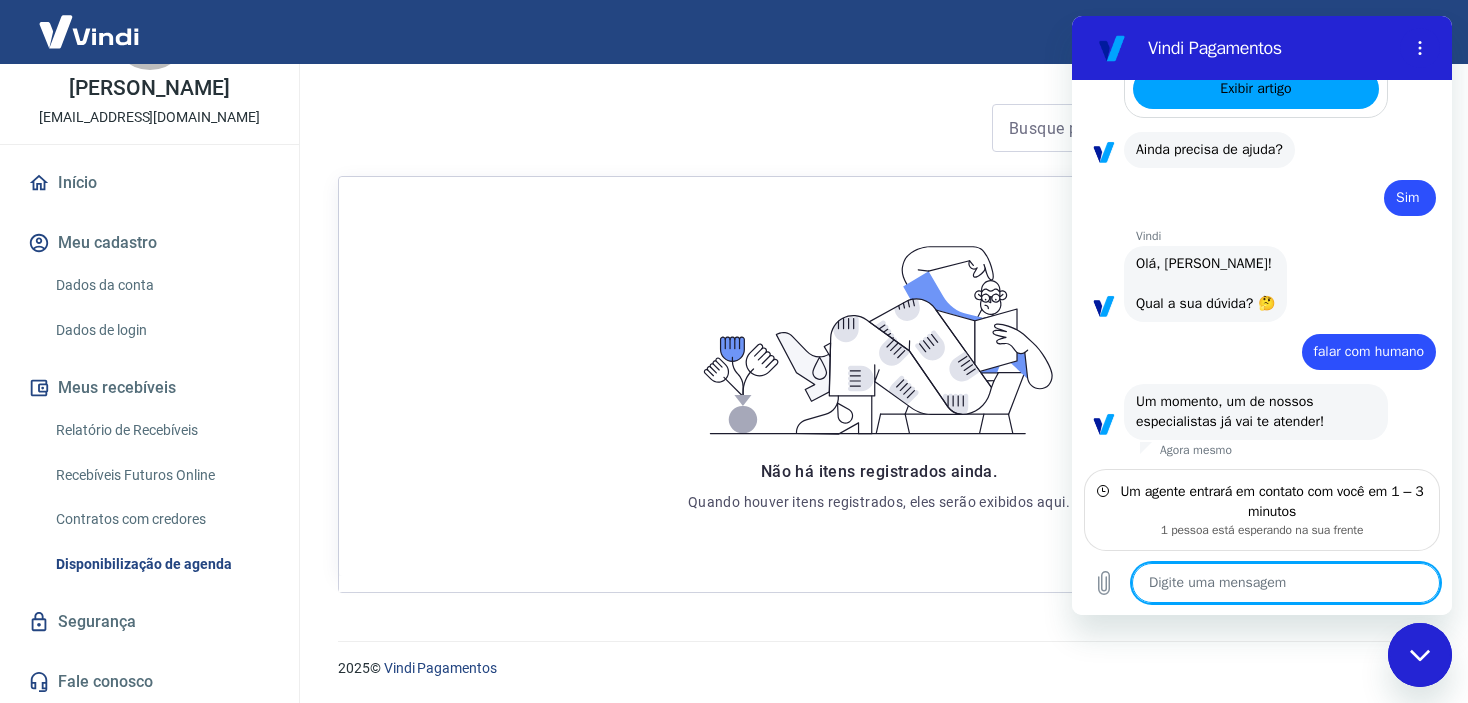 click at bounding box center (1286, 583) 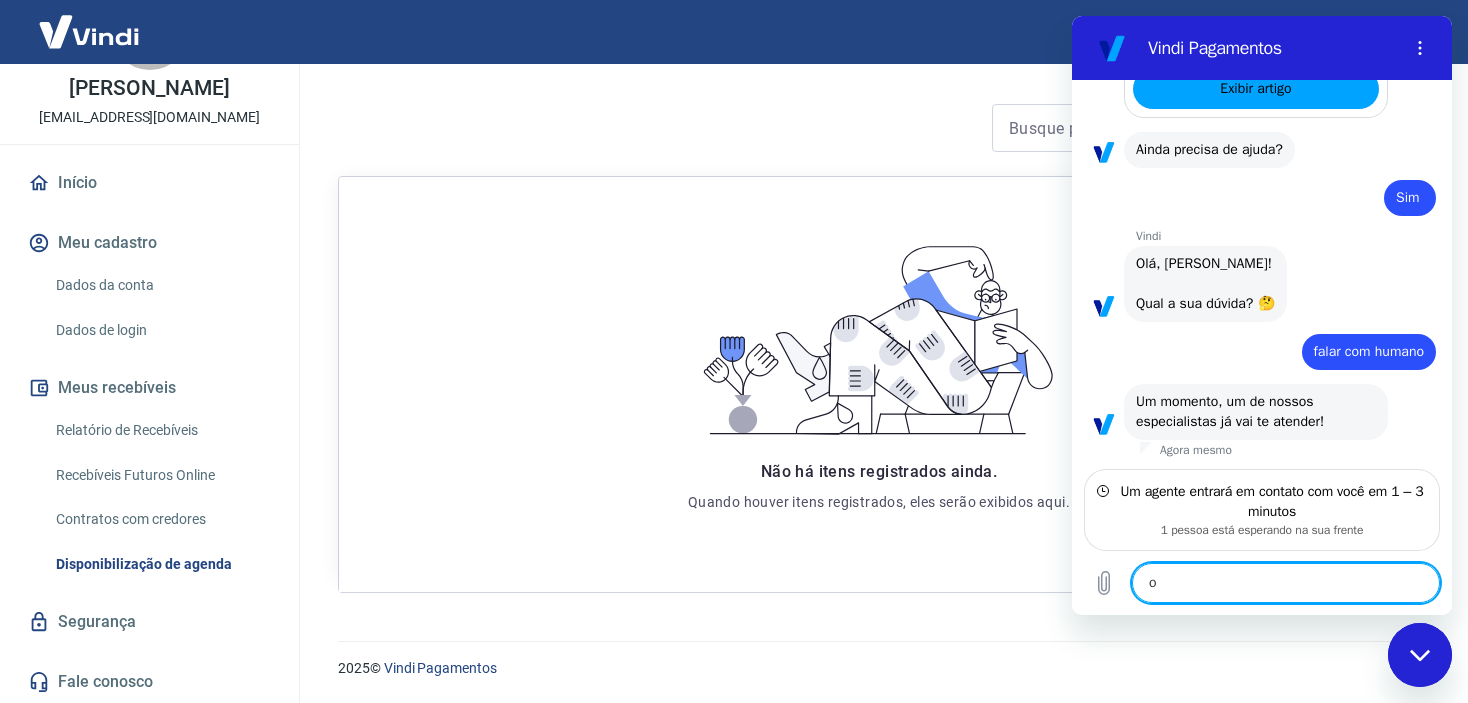 type on "x" 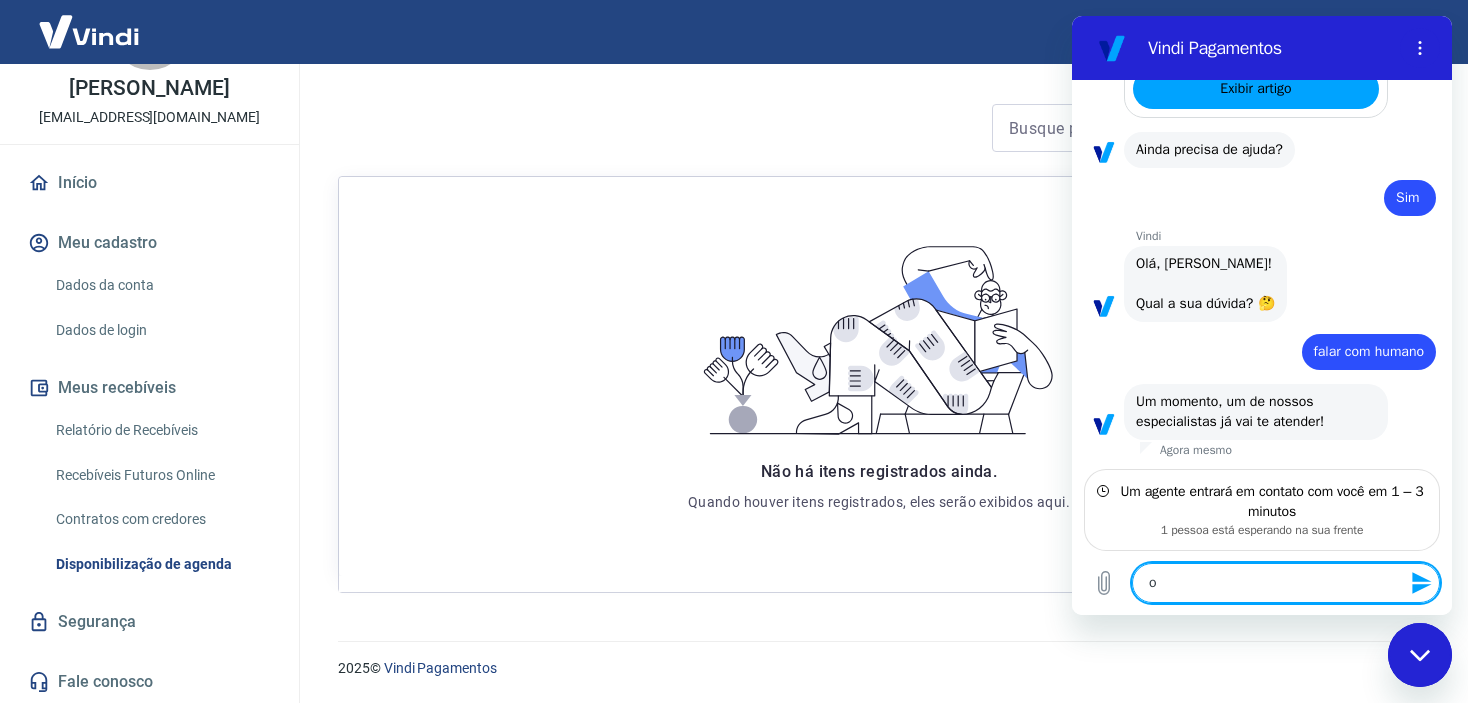 type on "ok" 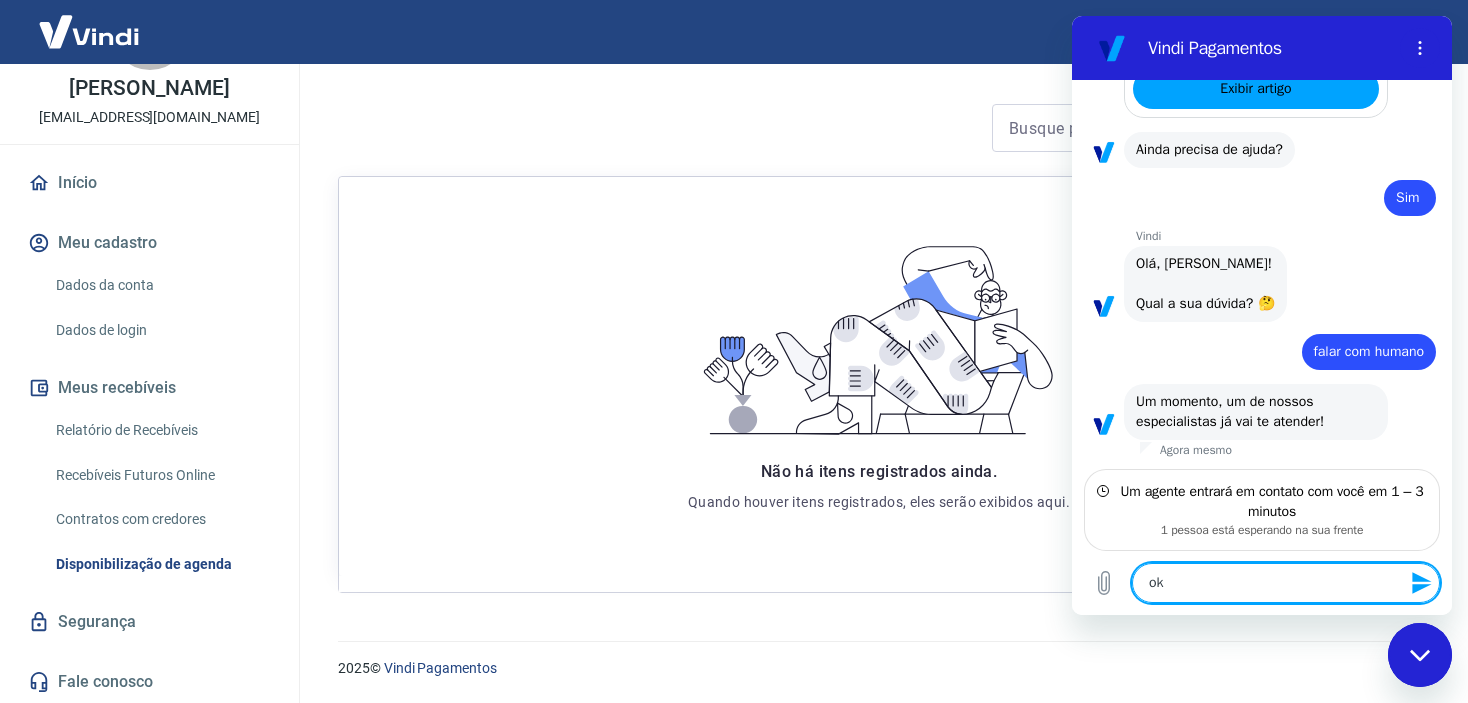 type 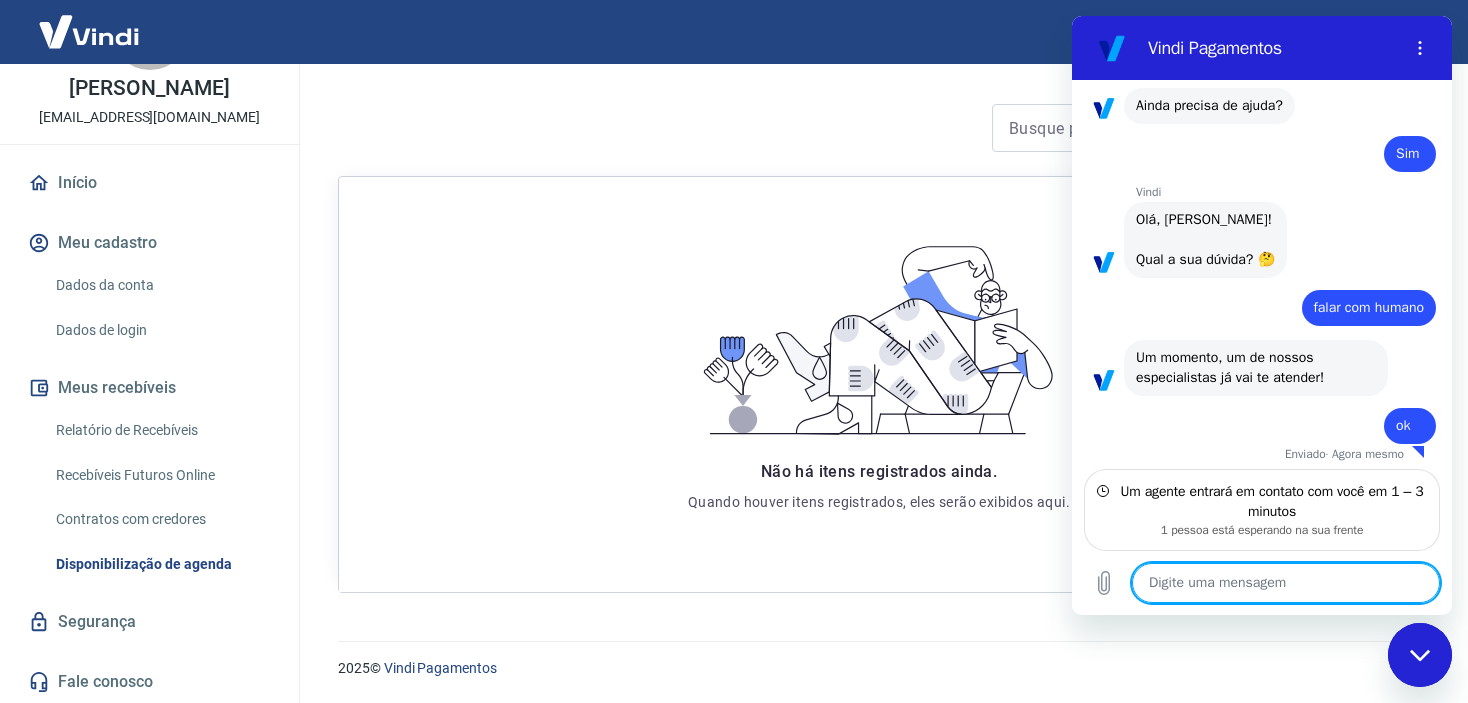 scroll, scrollTop: 668, scrollLeft: 0, axis: vertical 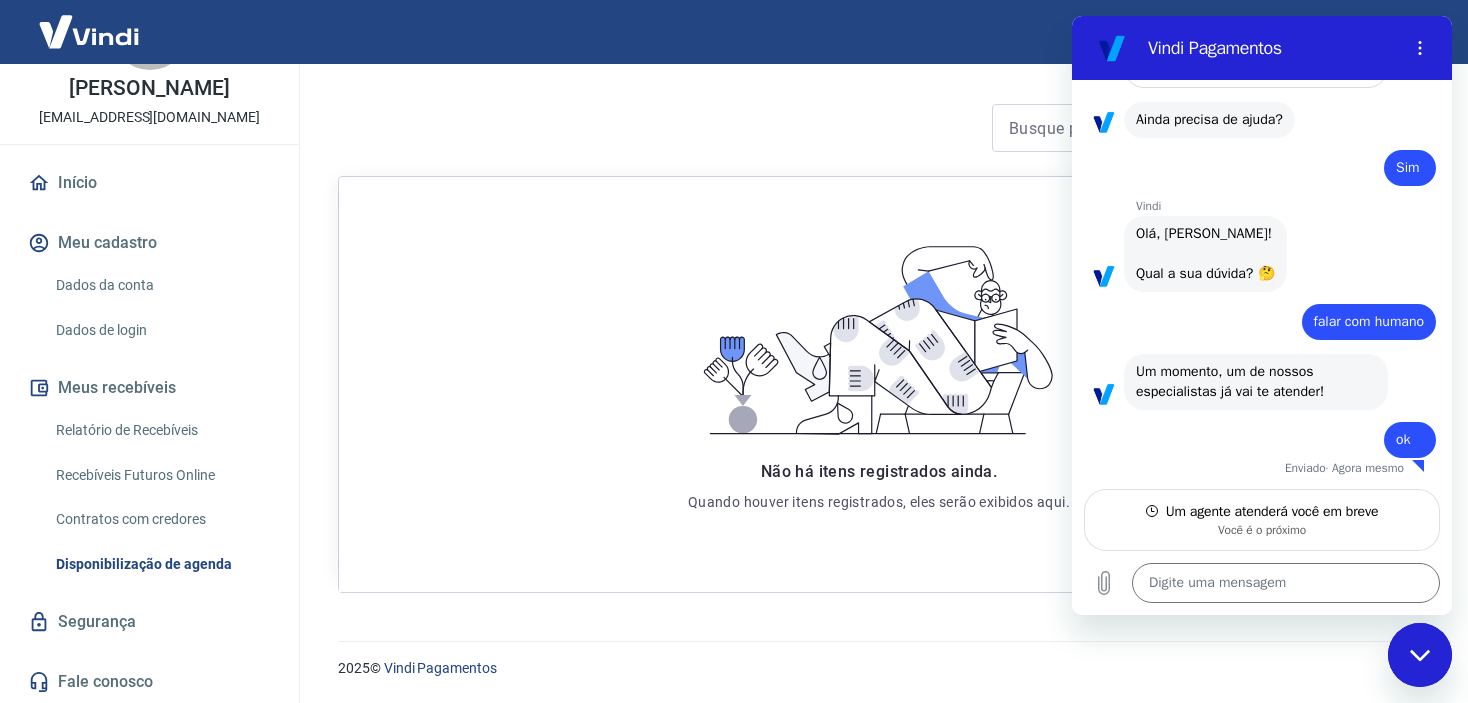 type on "x" 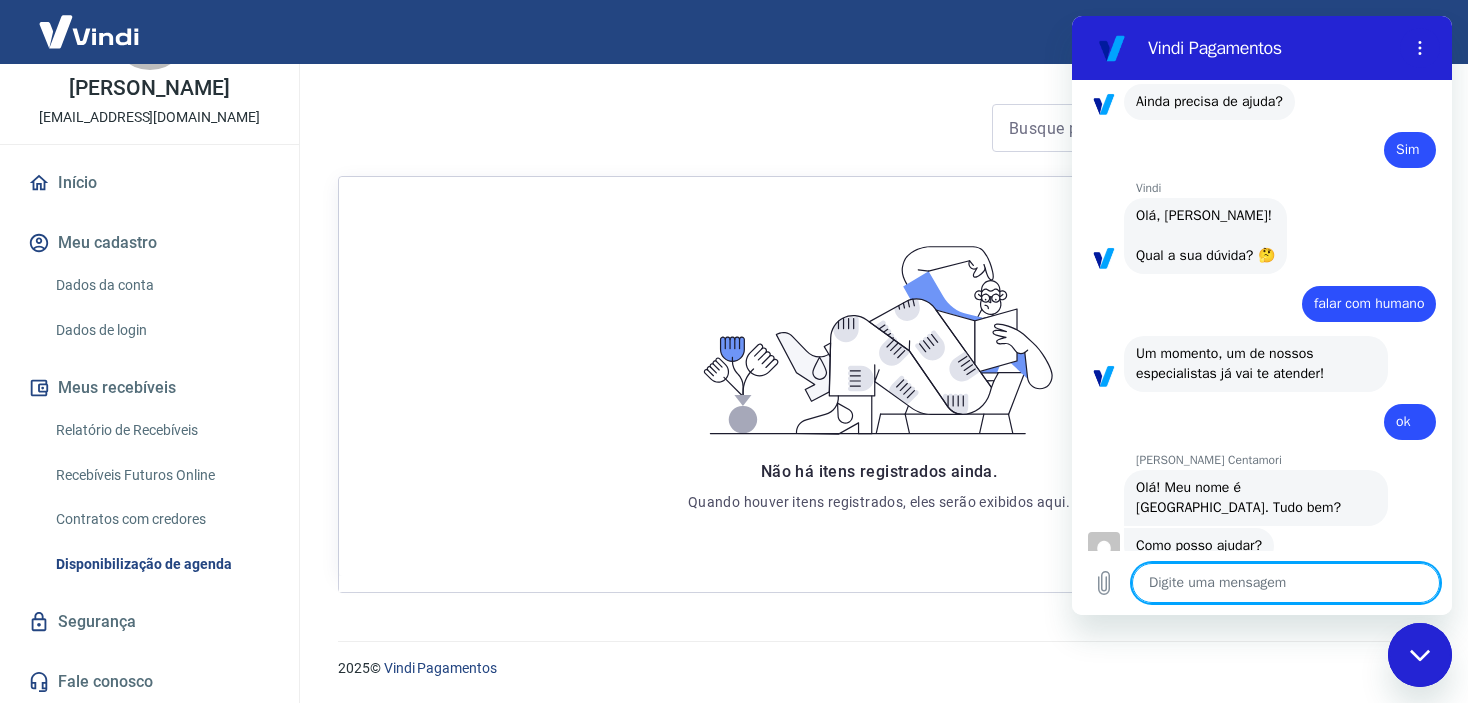 scroll, scrollTop: 703, scrollLeft: 0, axis: vertical 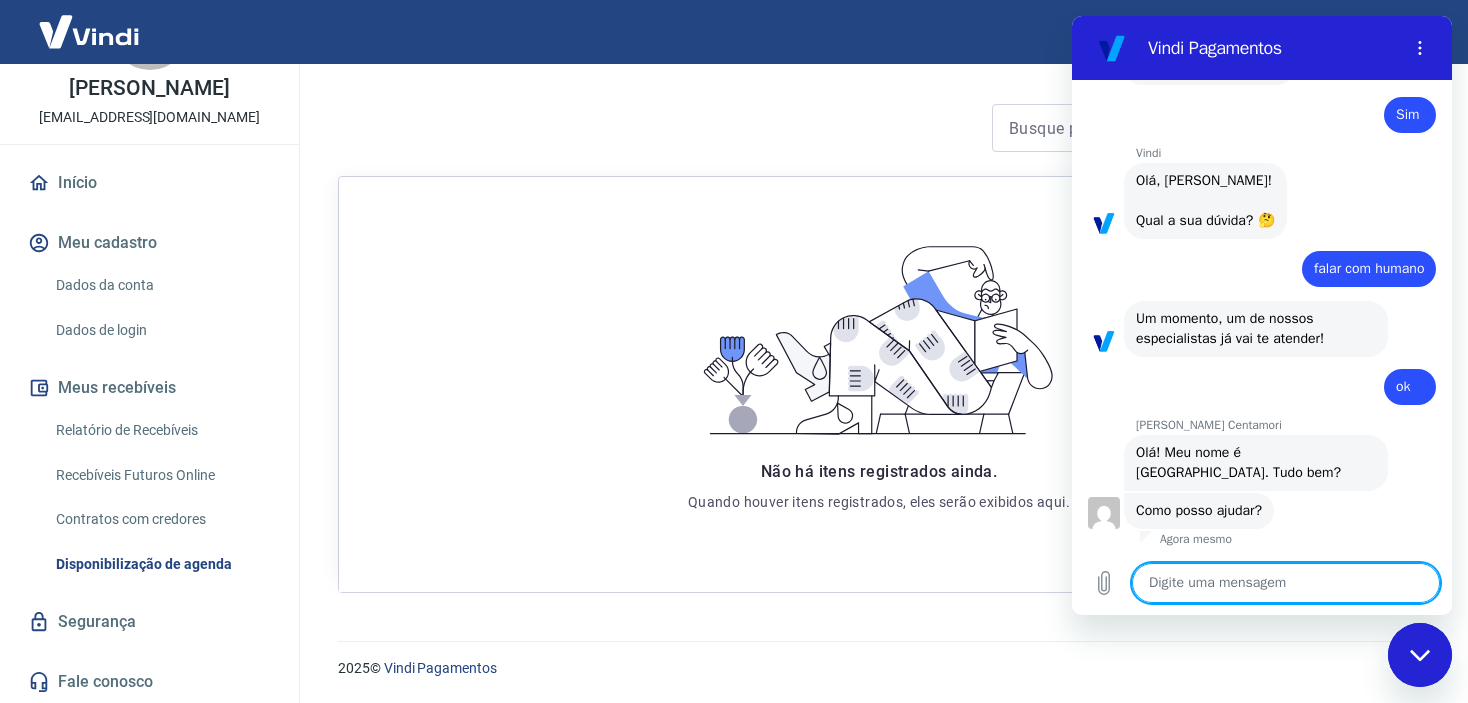 click at bounding box center [1286, 583] 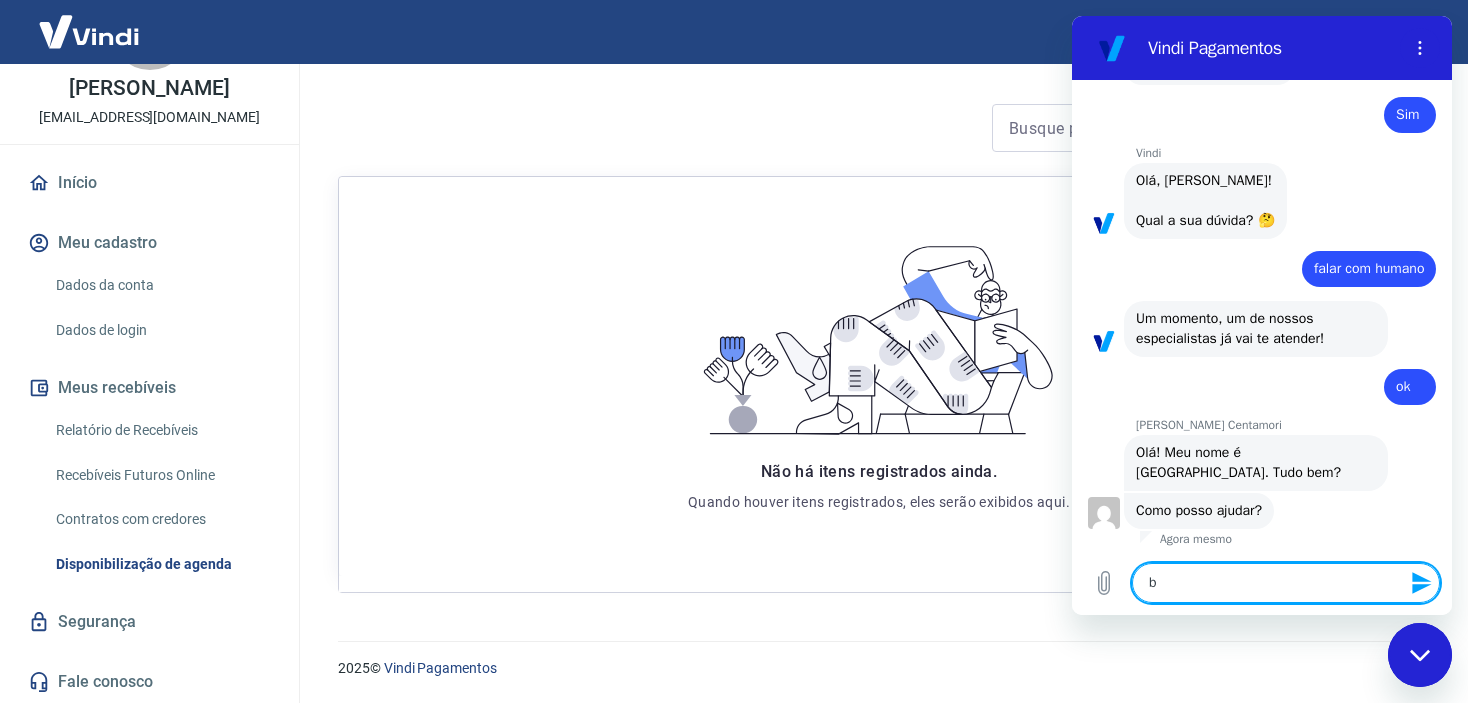 type on "bo" 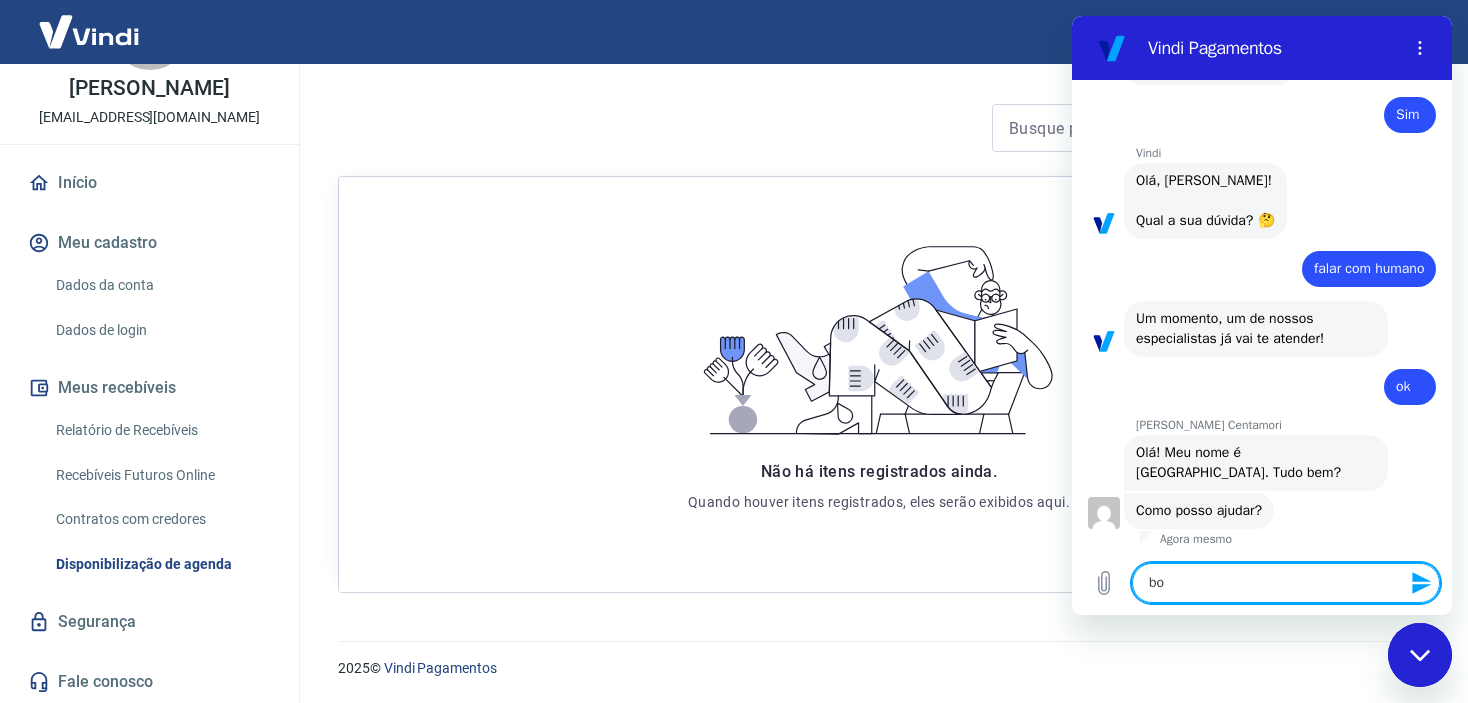 type on "bom" 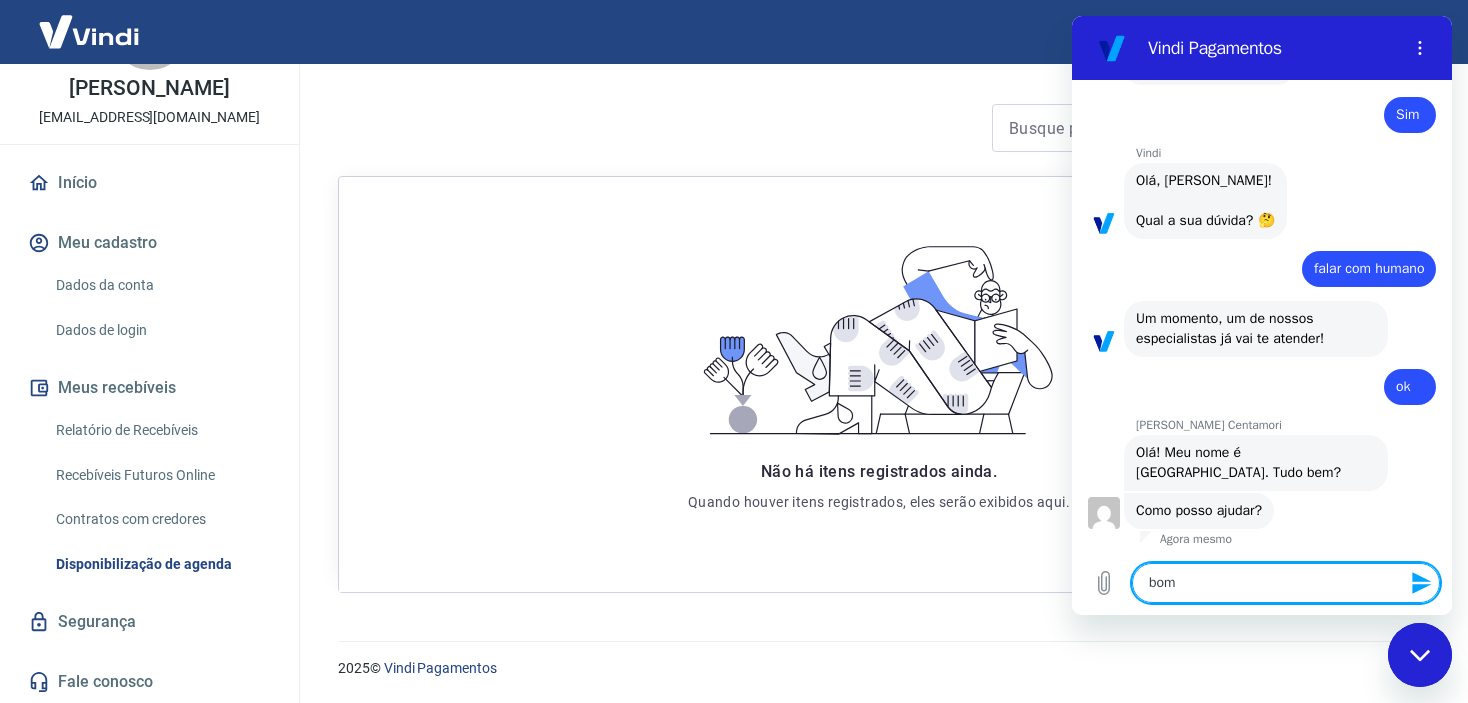 type on "bom" 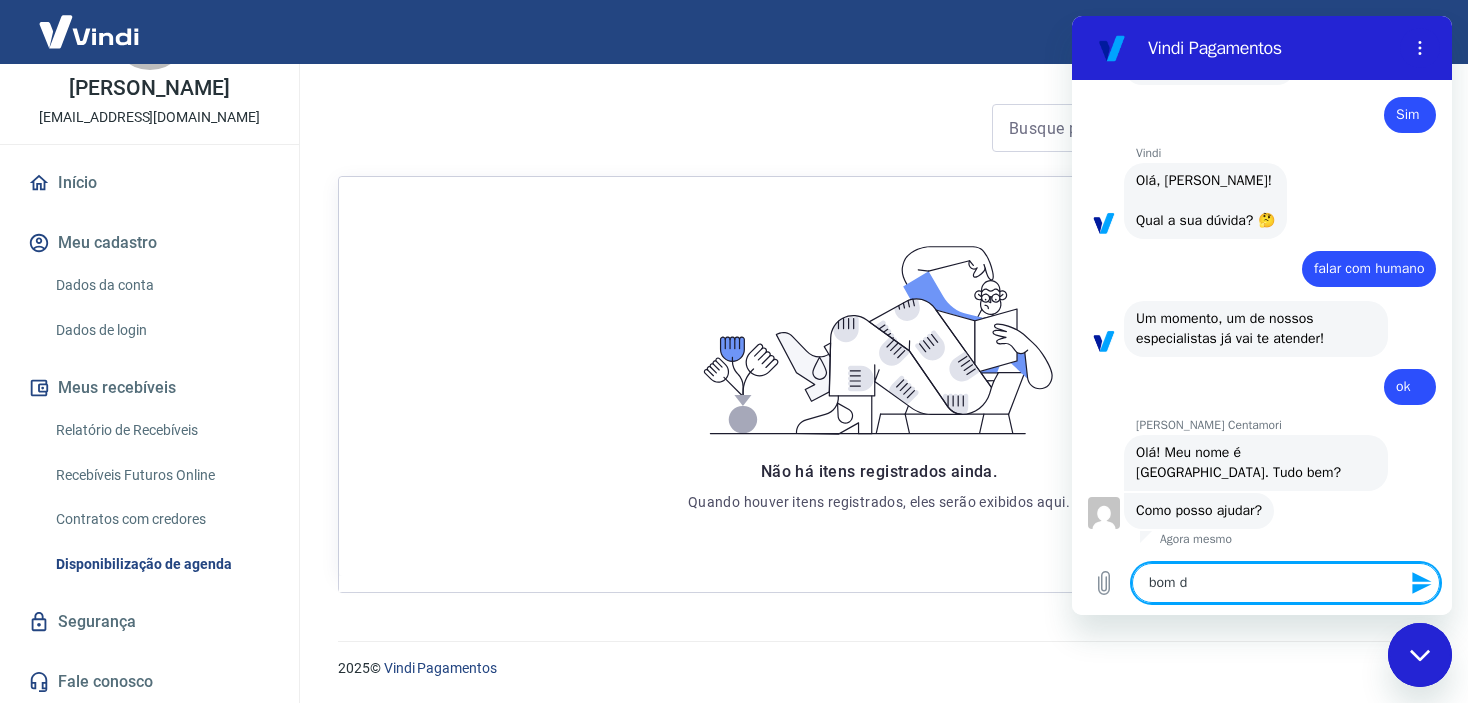 type on "bom di" 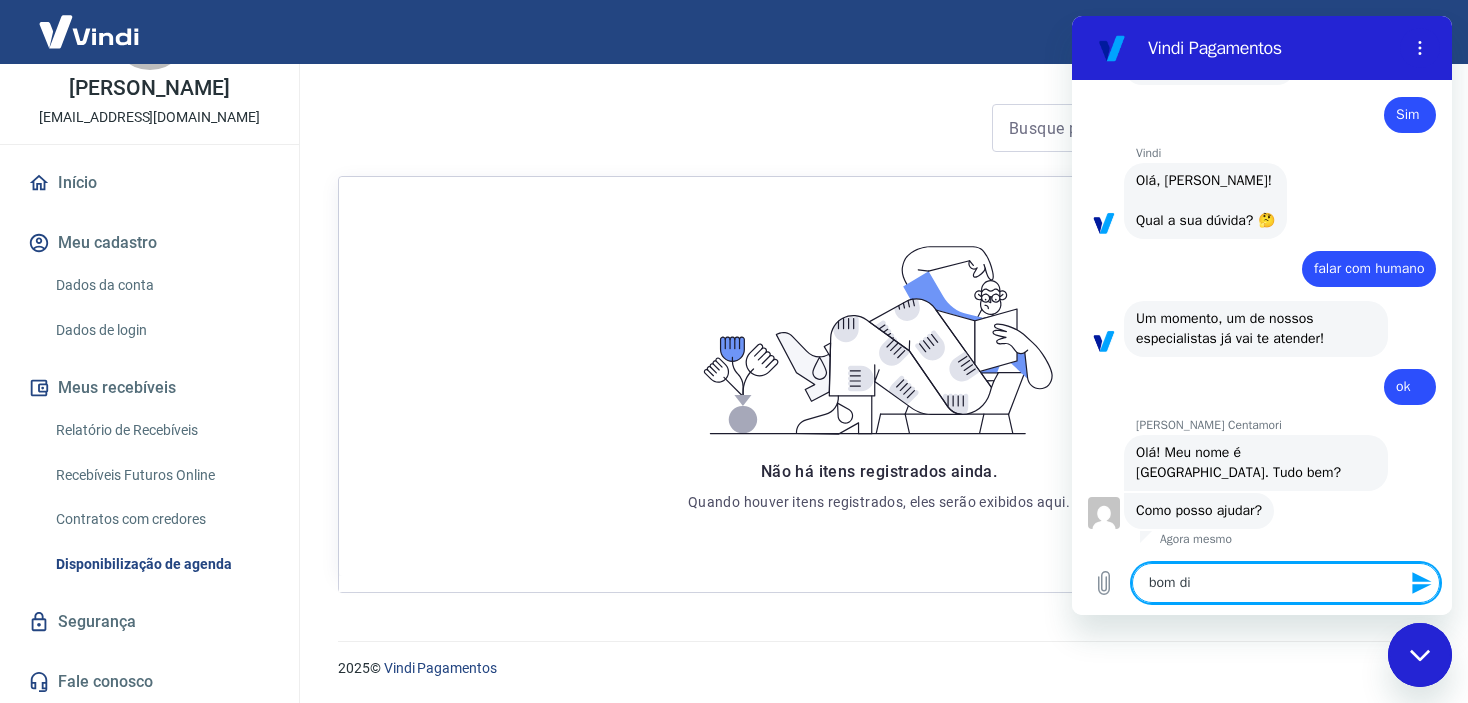 type on "x" 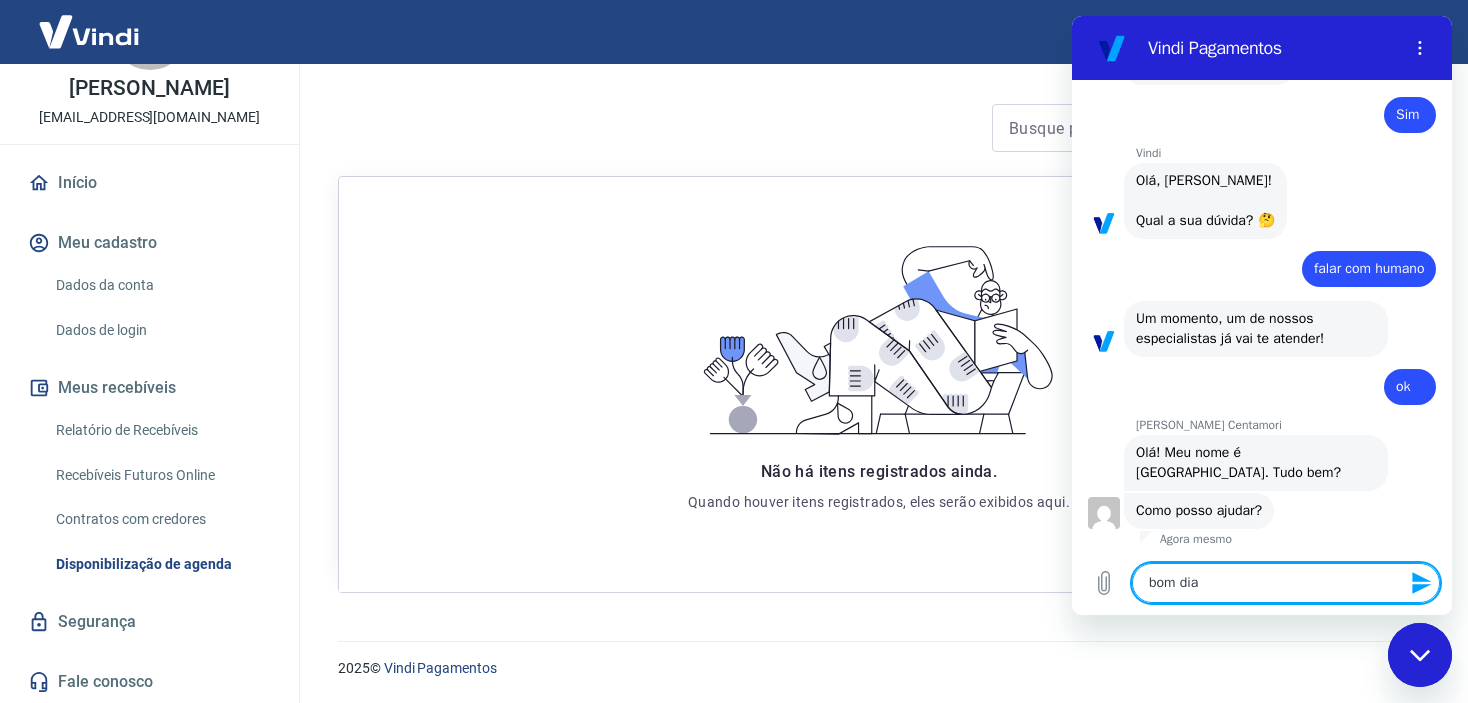 type 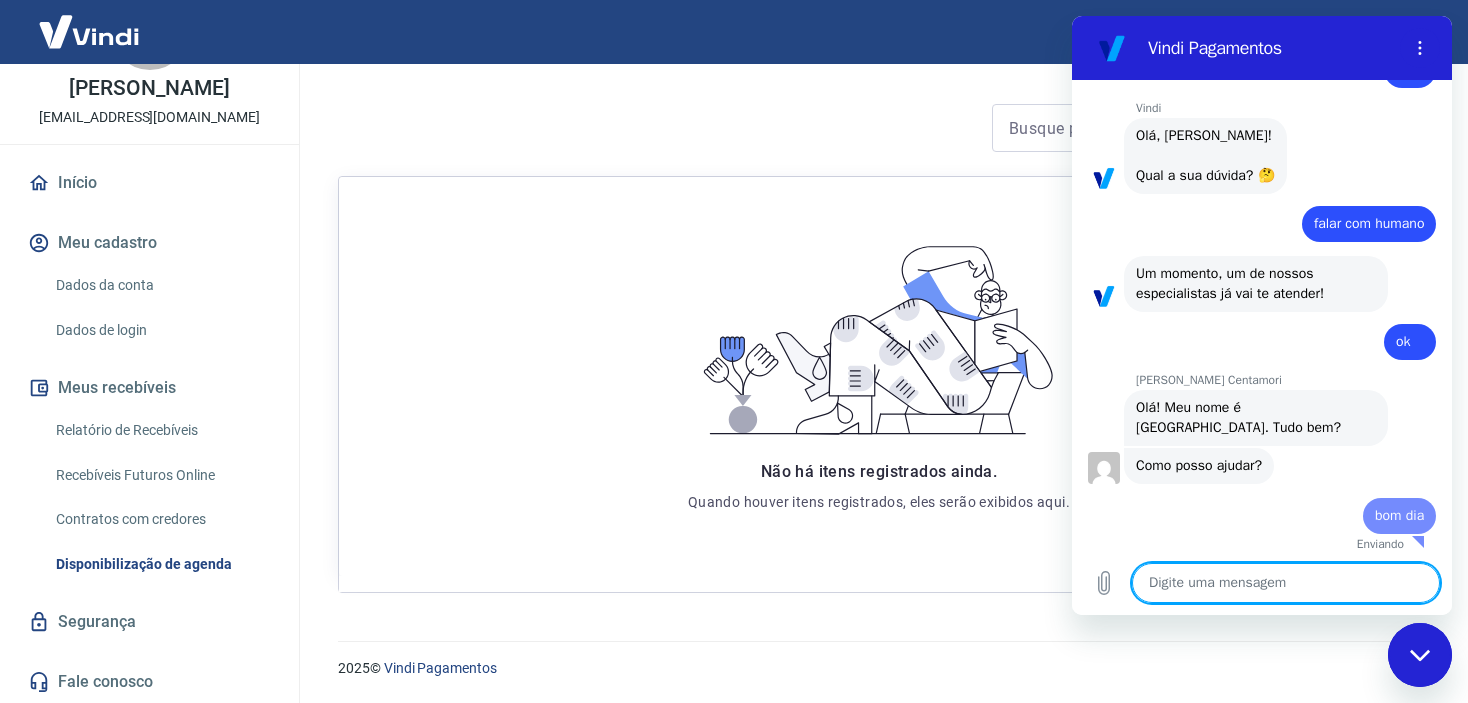 type on "x" 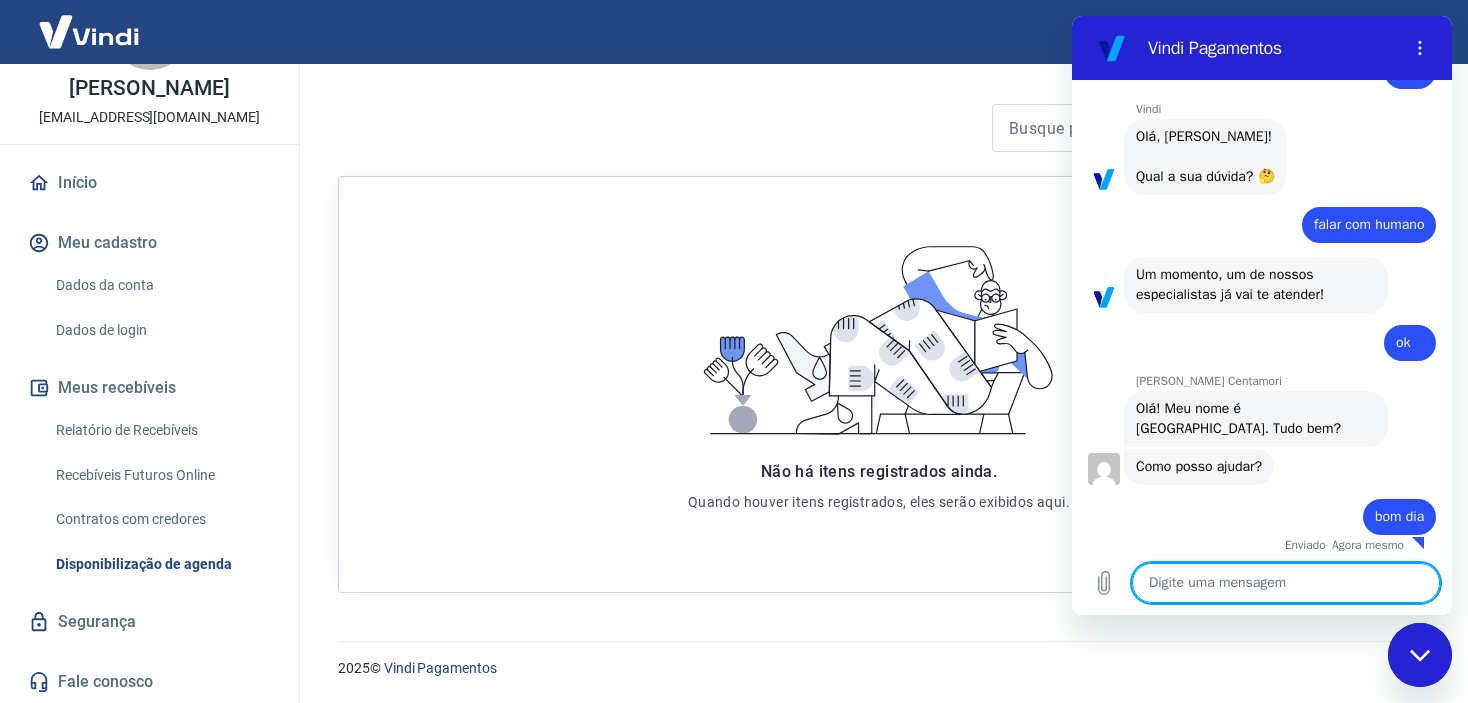 type on "e" 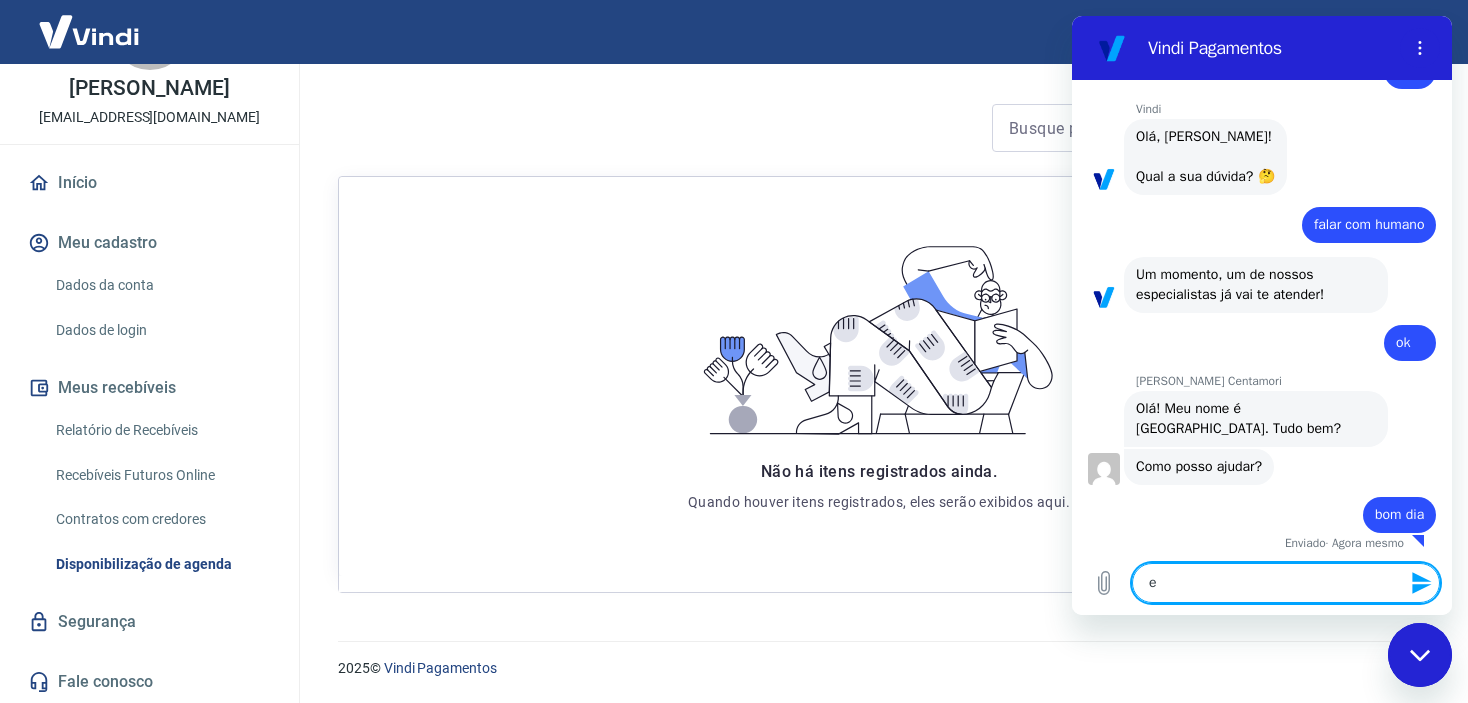 type on "es" 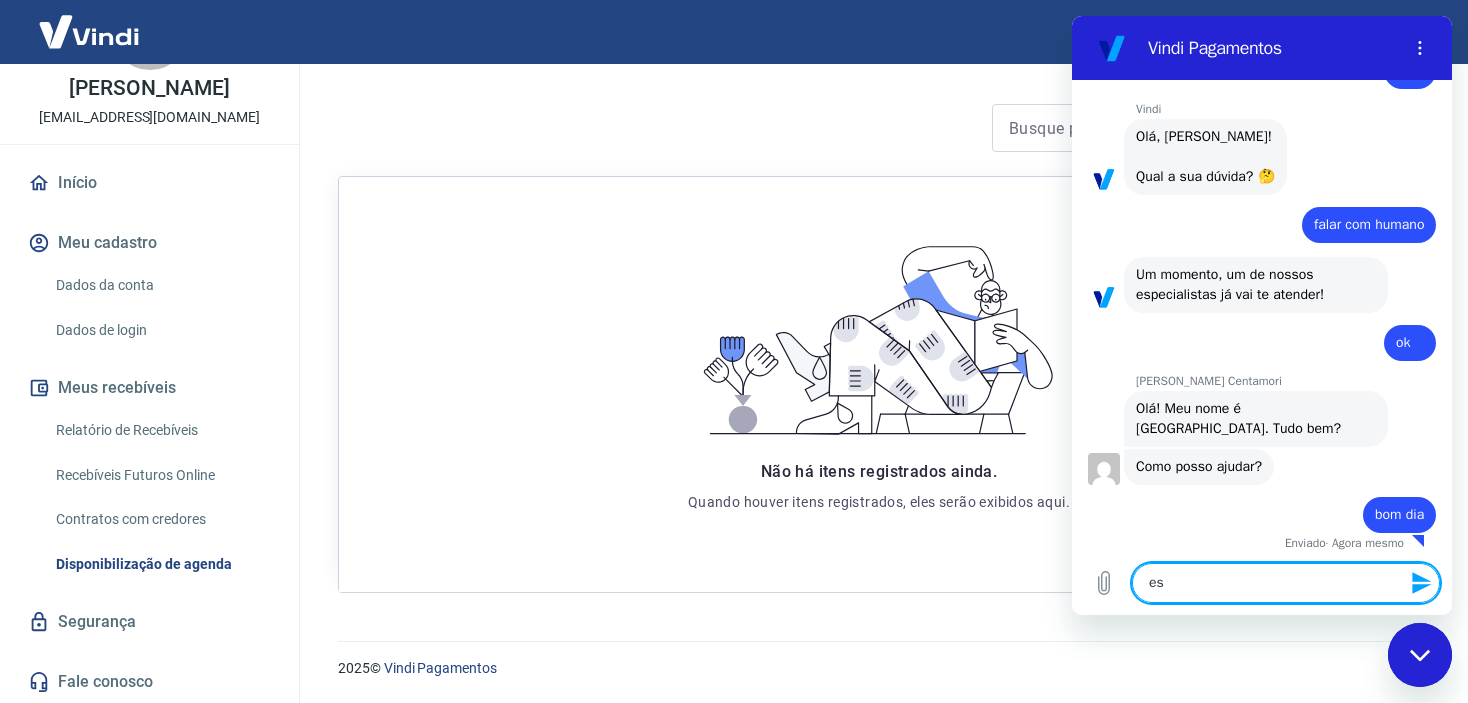 type on "est" 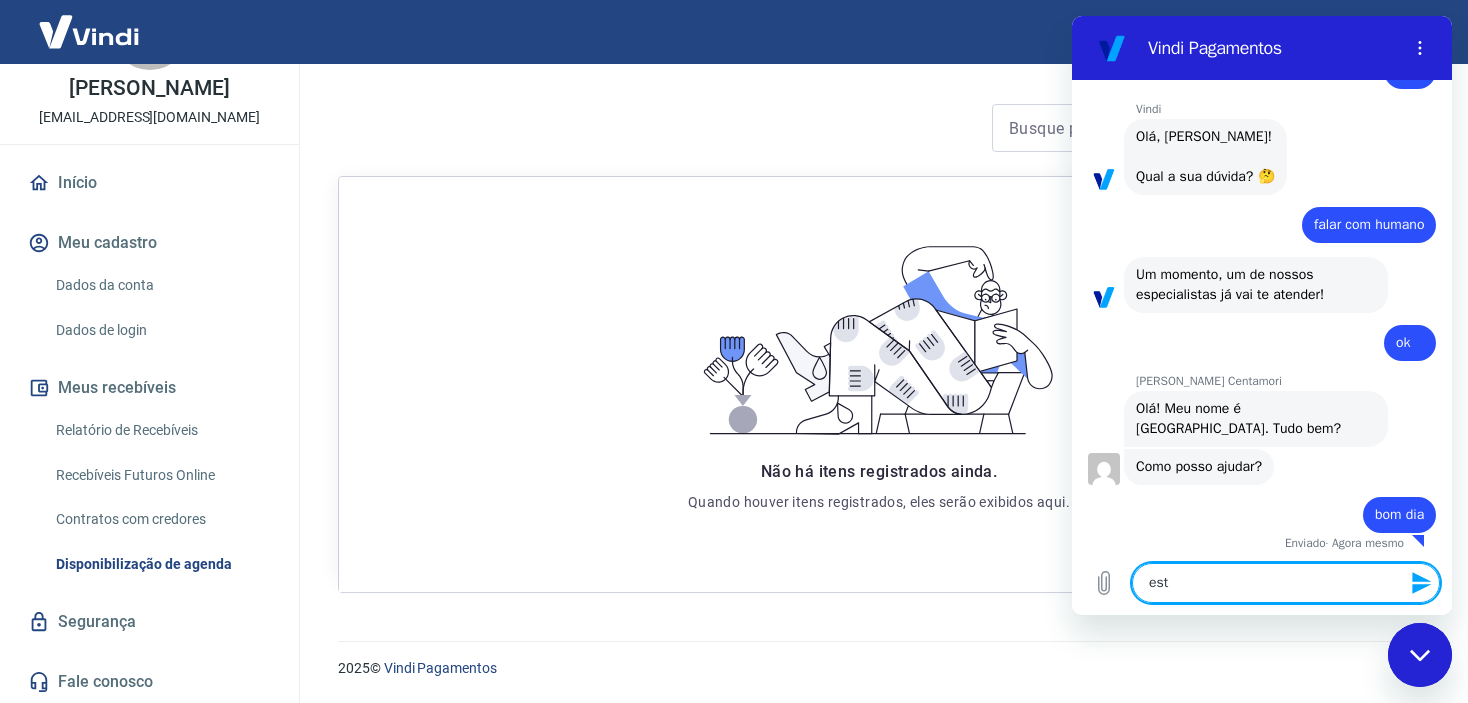 scroll, scrollTop: 751, scrollLeft: 0, axis: vertical 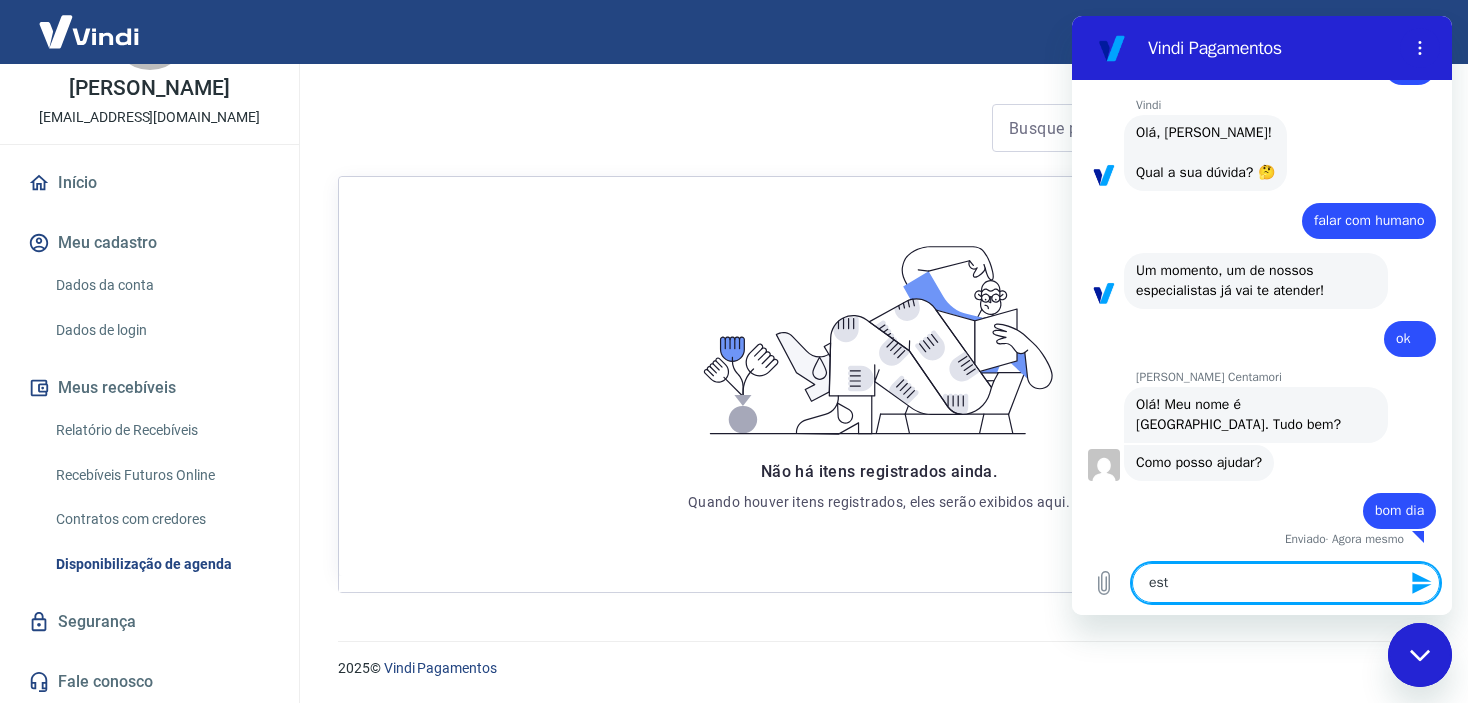 type on "esto" 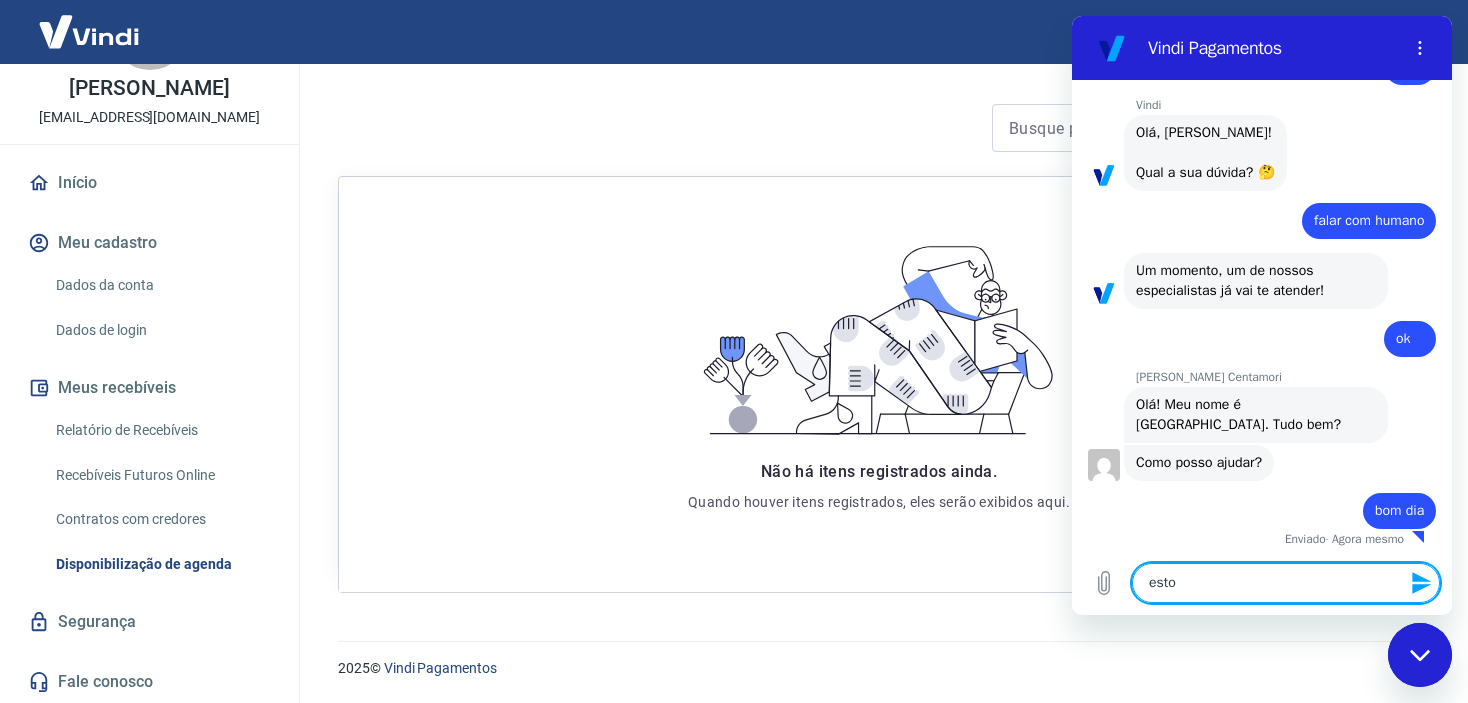 type on "estou" 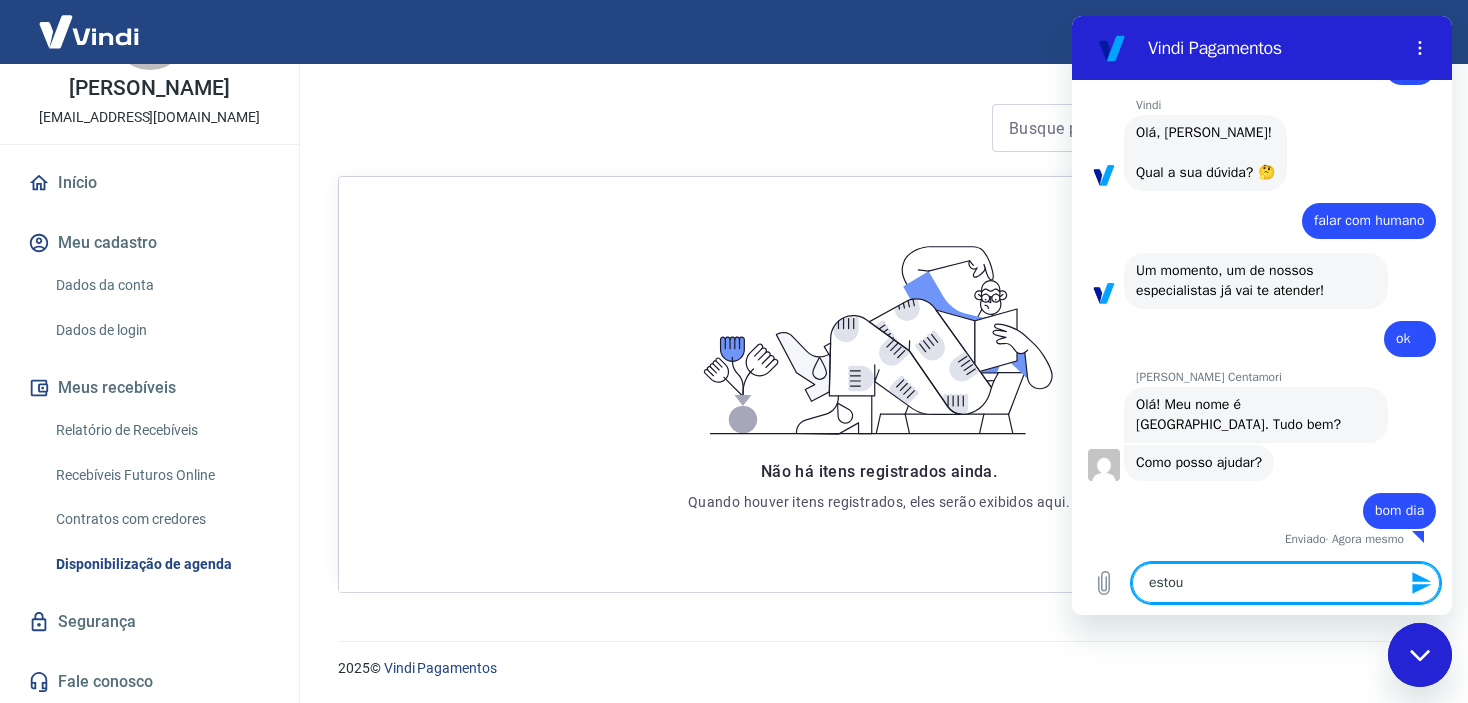 type on "estou" 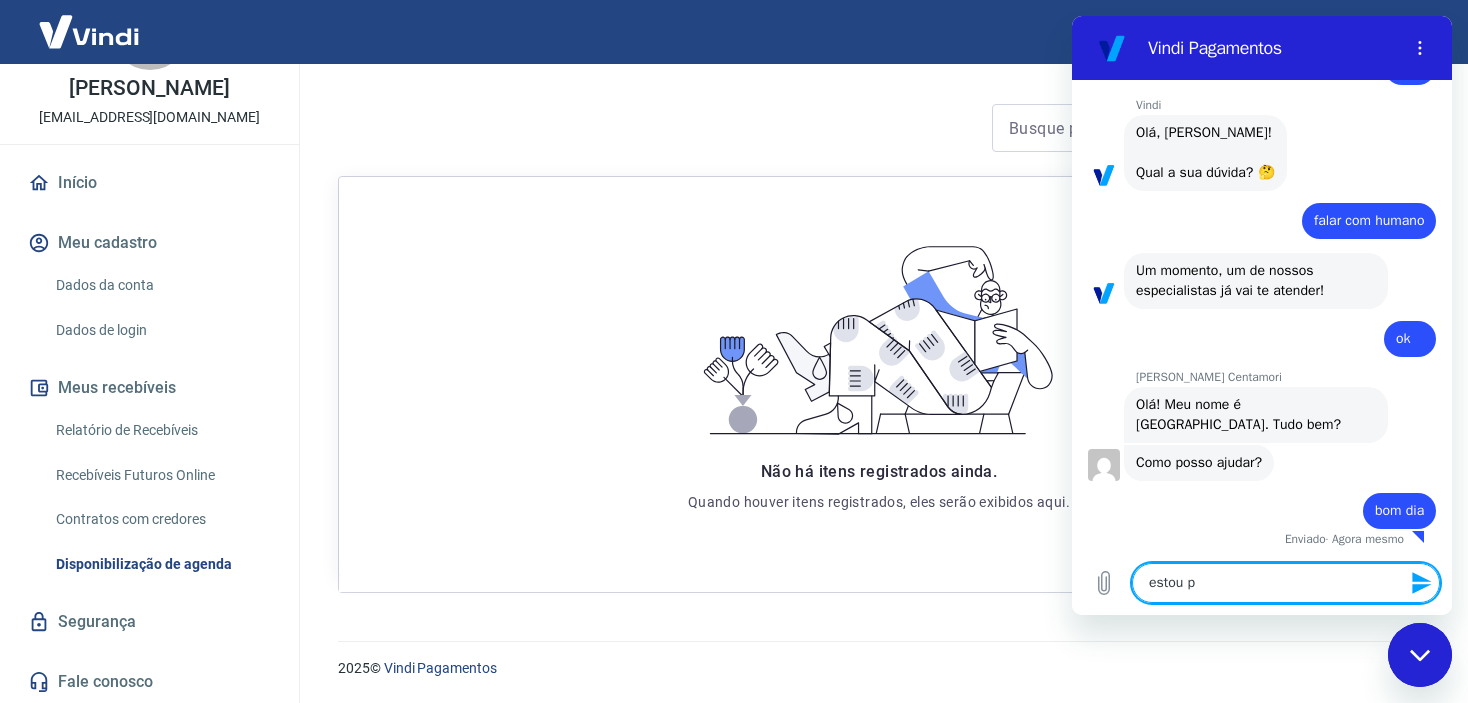 type on "estou pr" 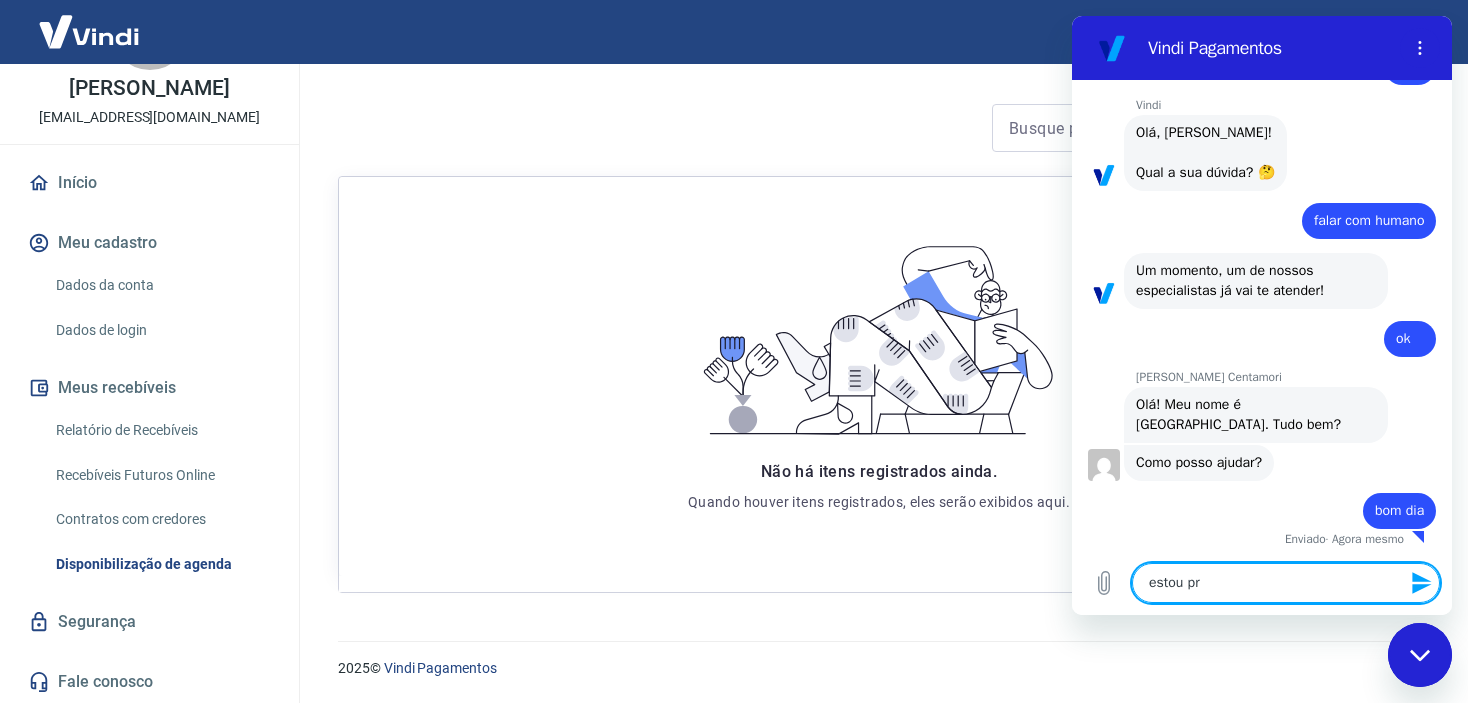 type on "estou pre" 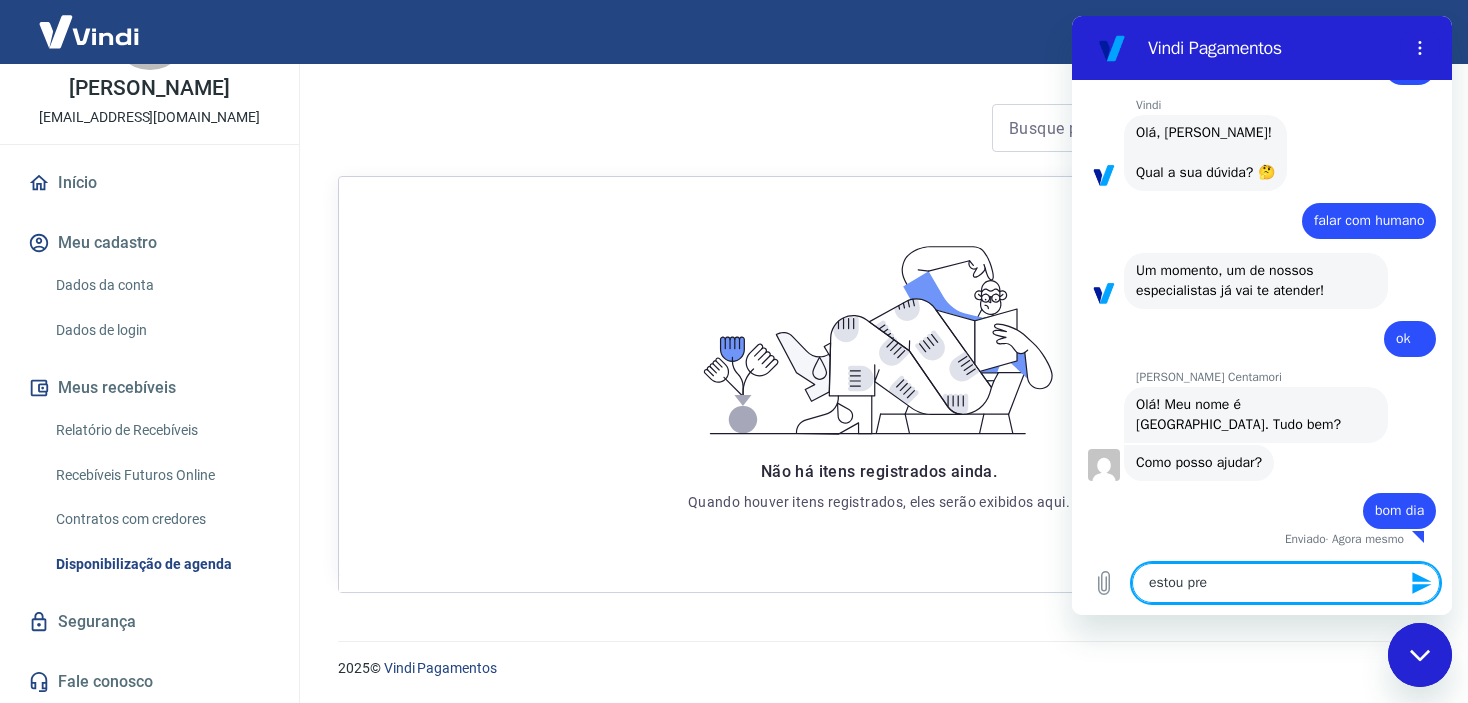 type on "estou prec" 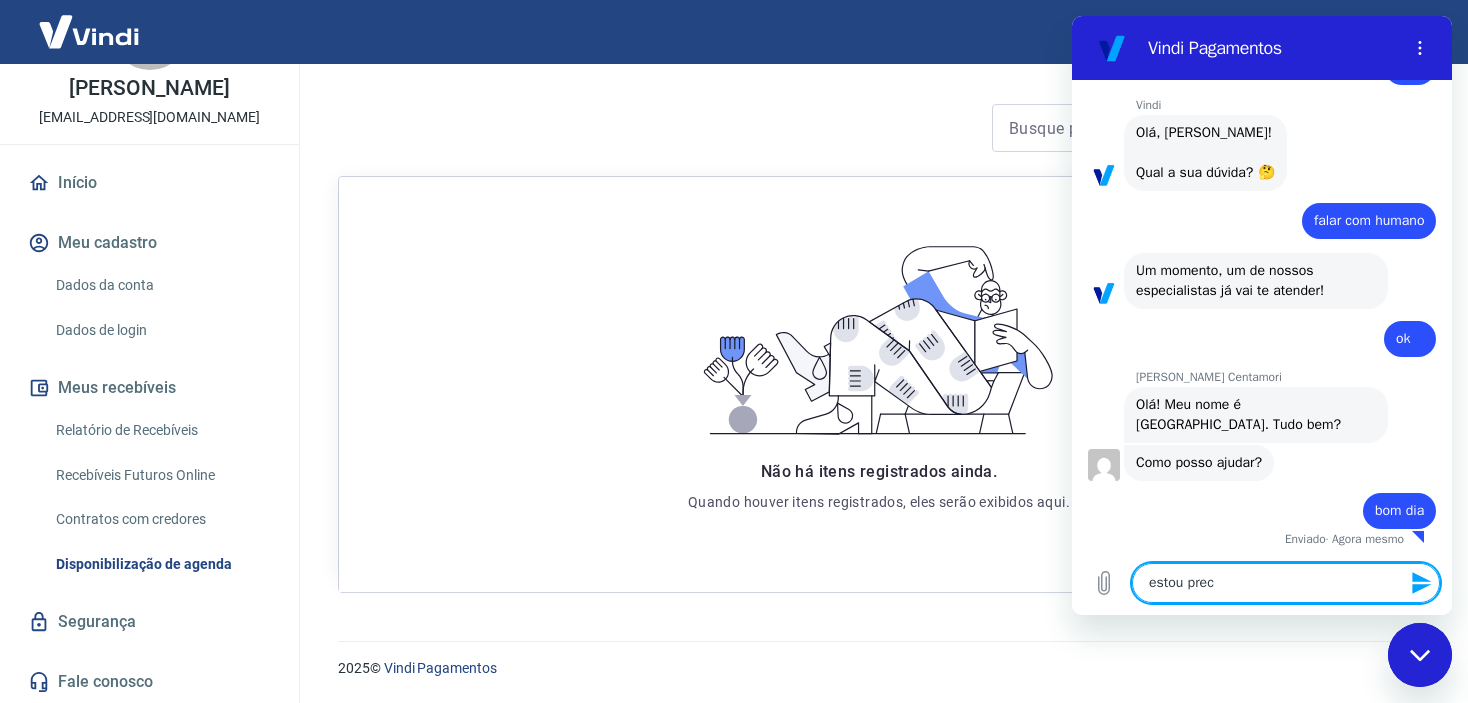 type on "x" 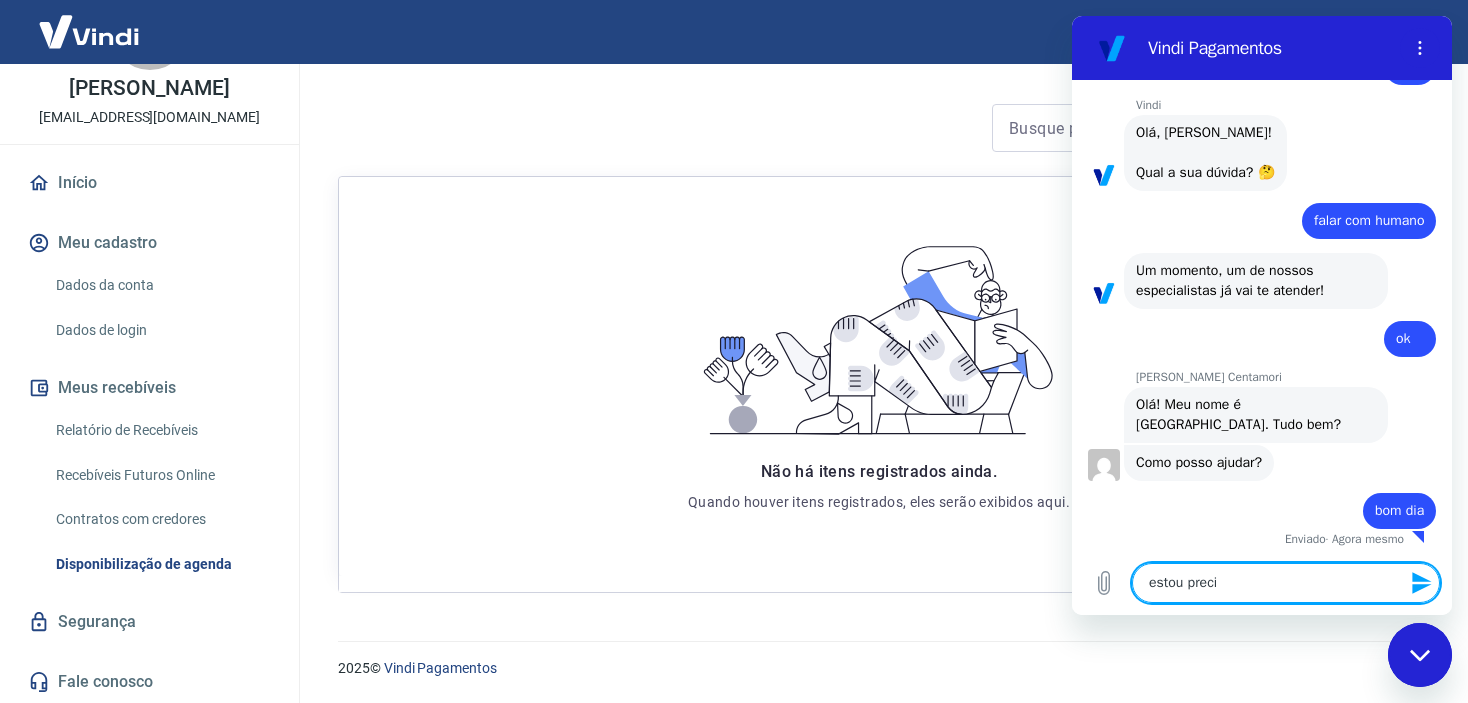 type on "x" 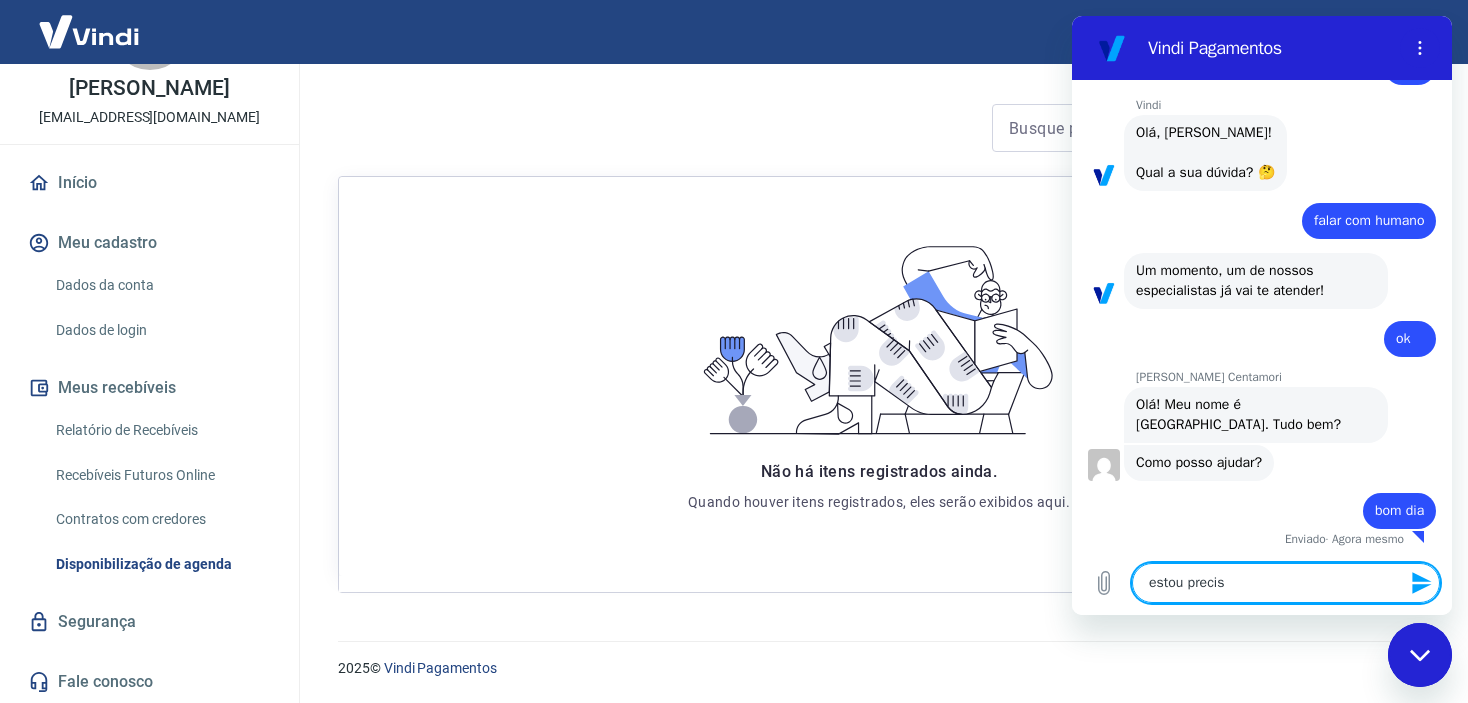 type on "estou precisa" 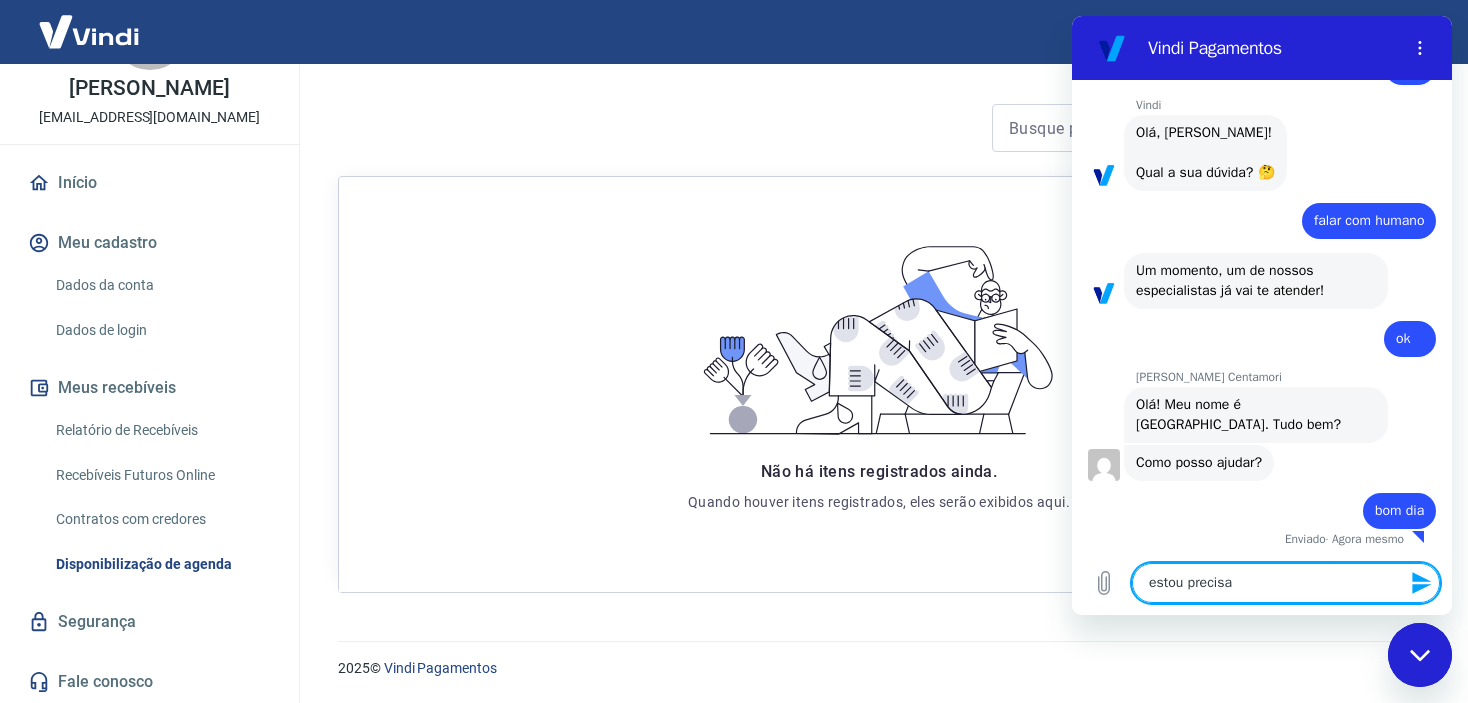 type on "estou precisan" 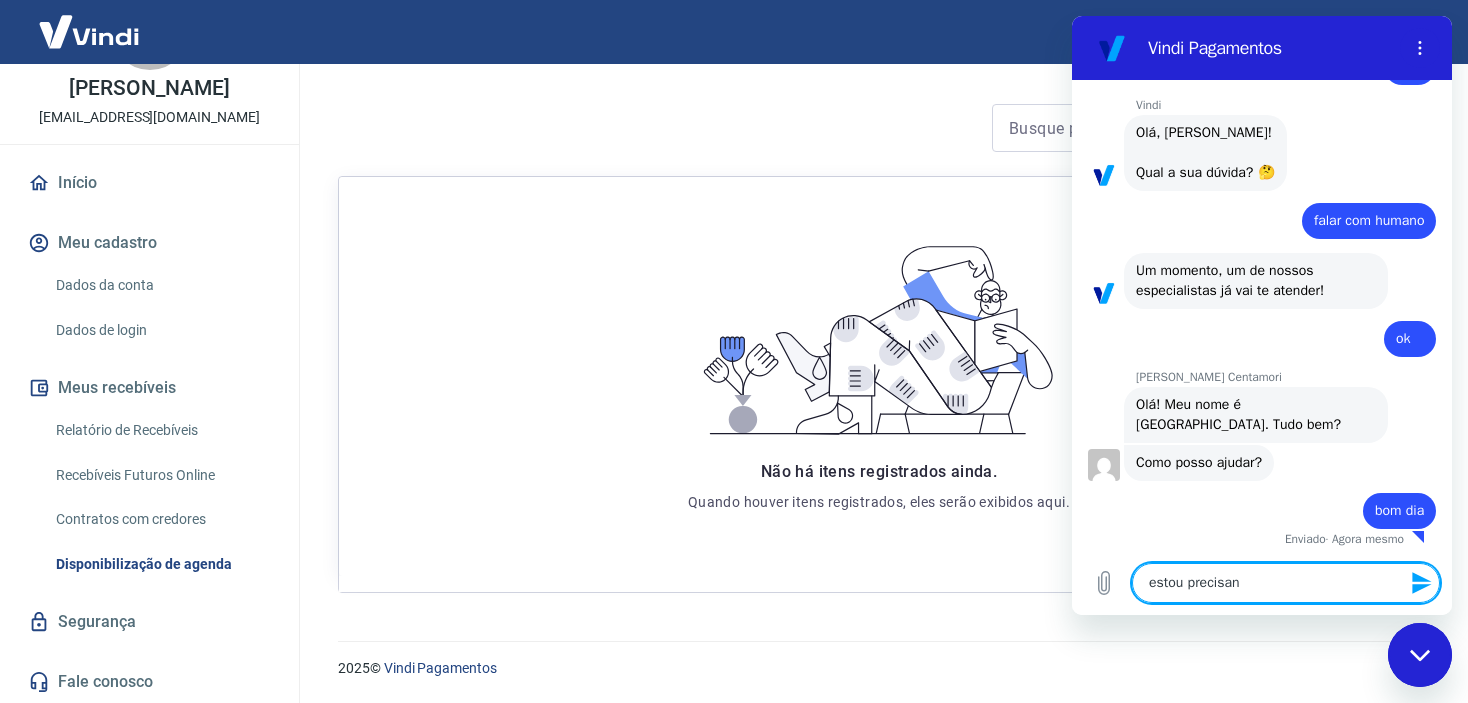 type on "estou precisand" 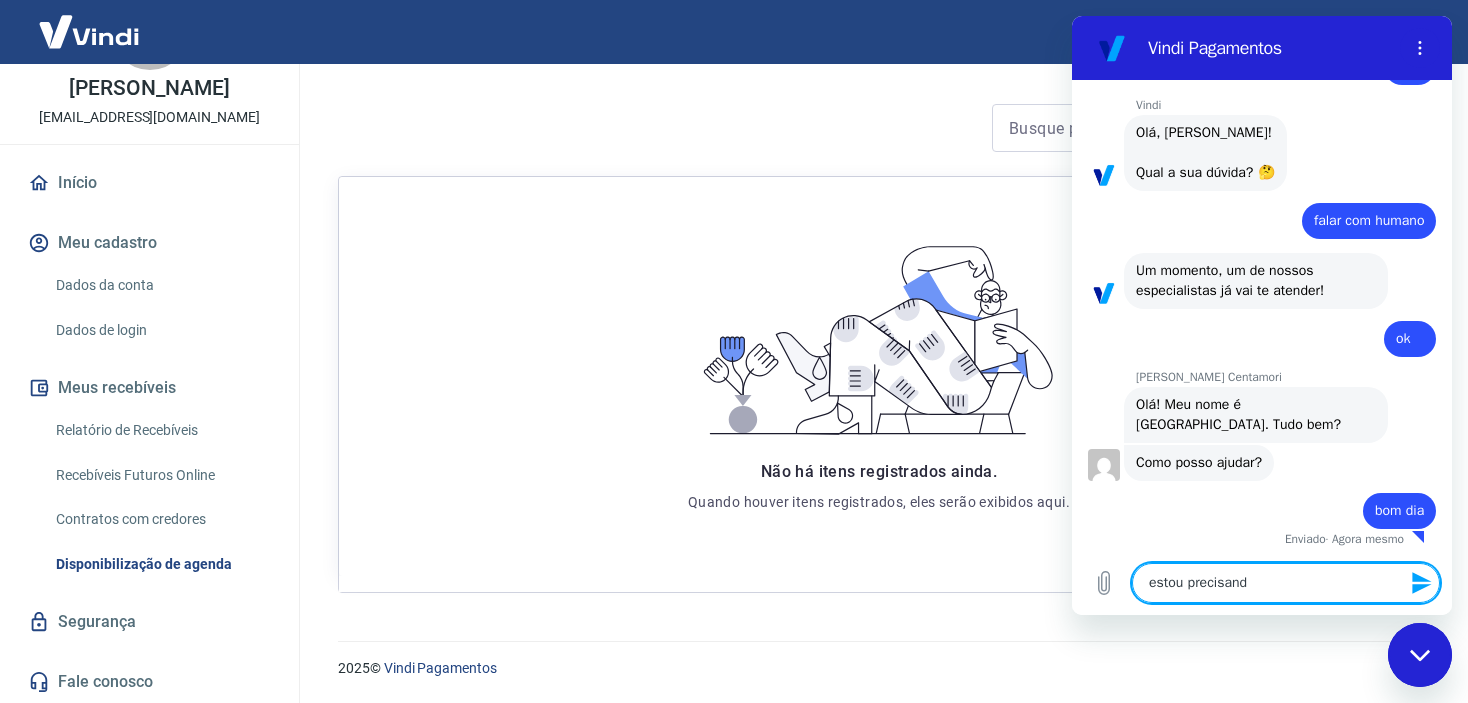 type on "estou precisando" 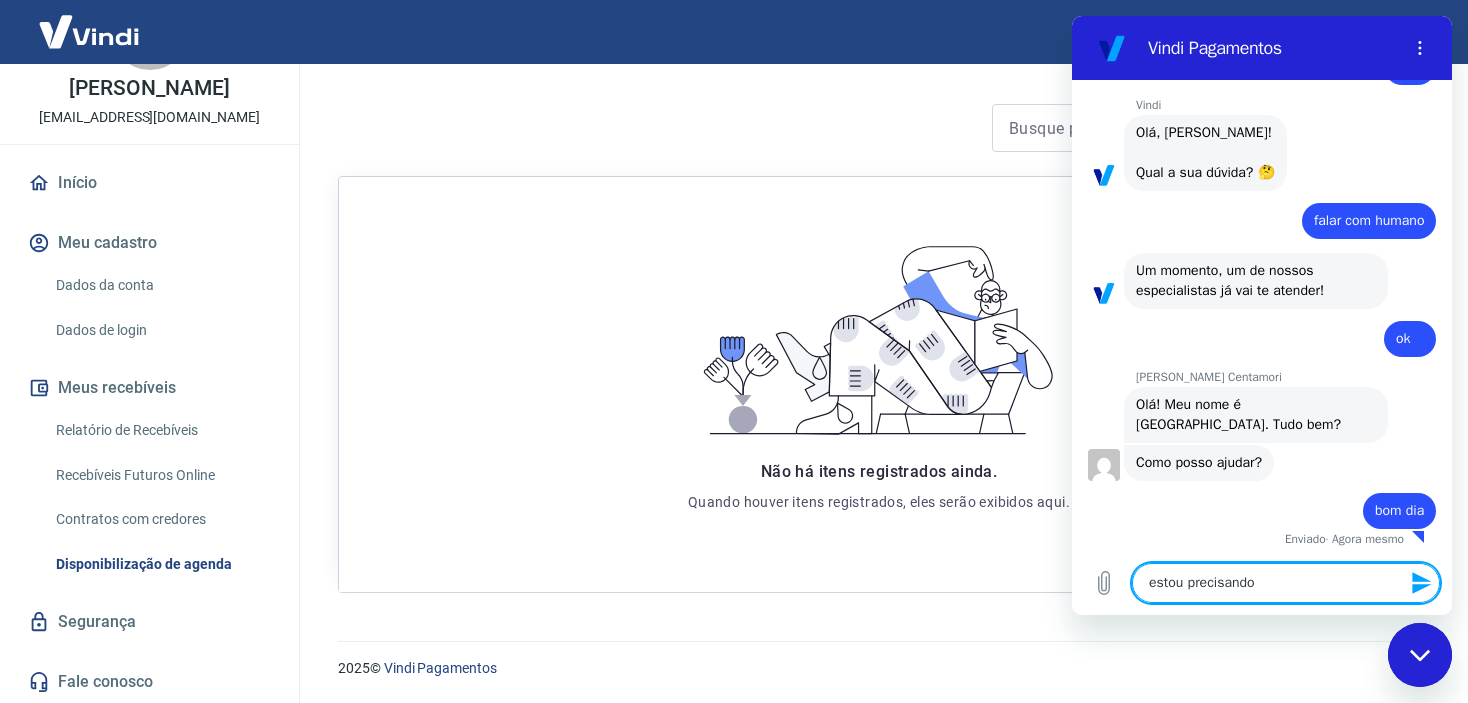type on "estou precisando" 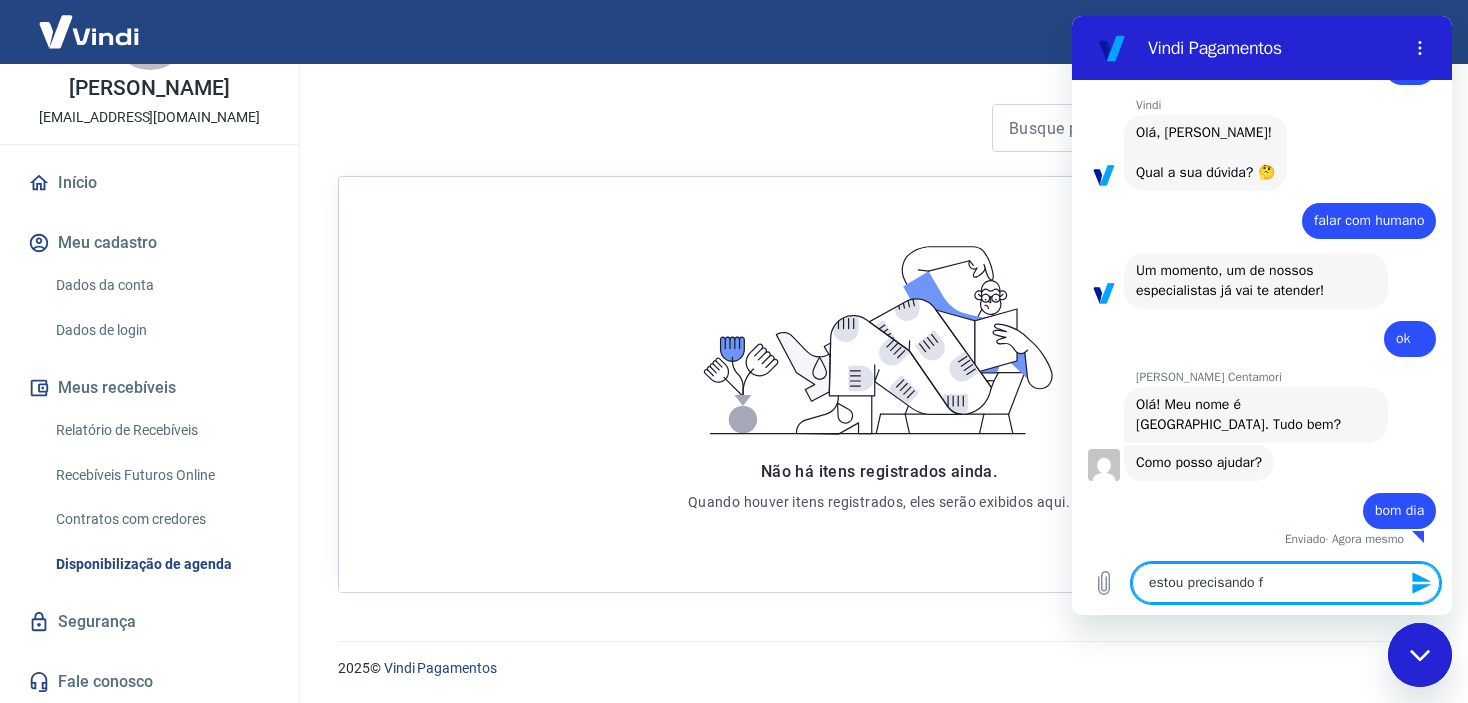 type on "estou precisando fa" 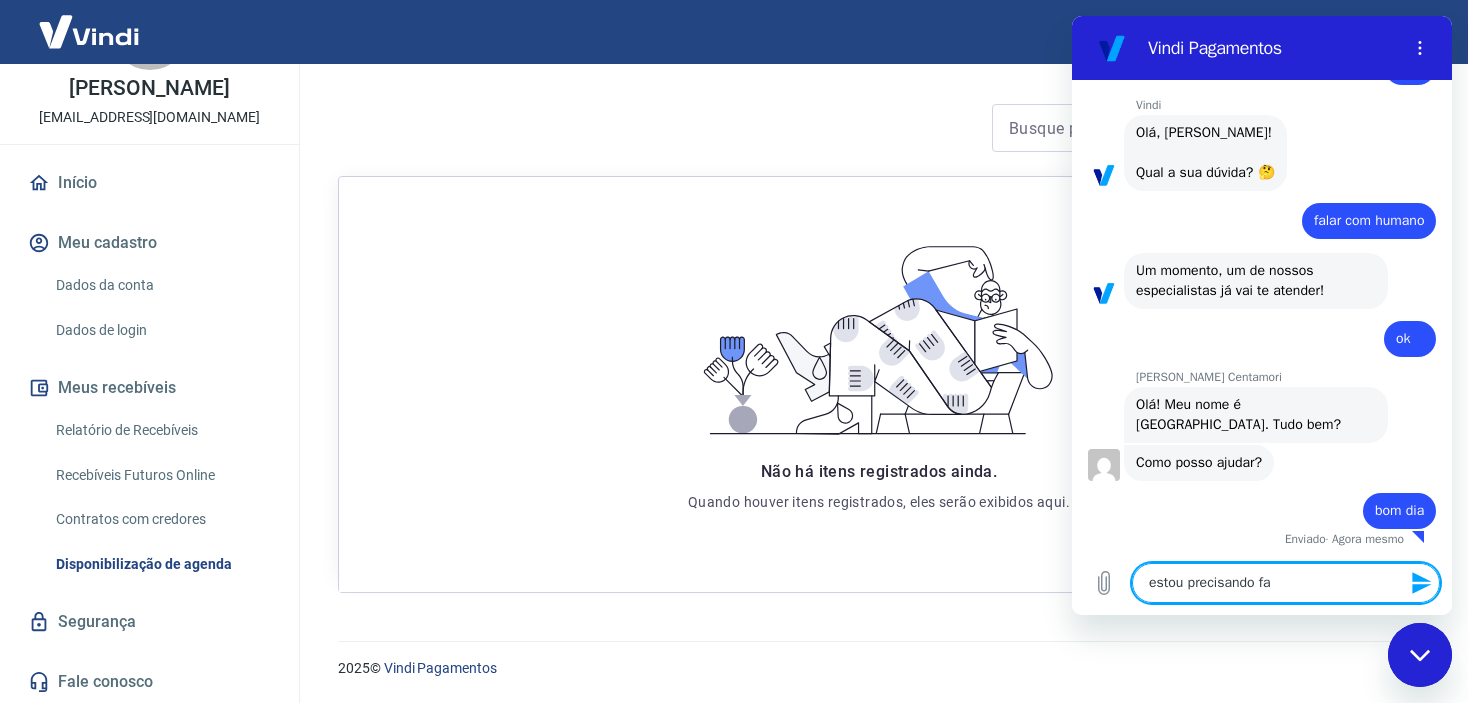 type on "estou precisando fal" 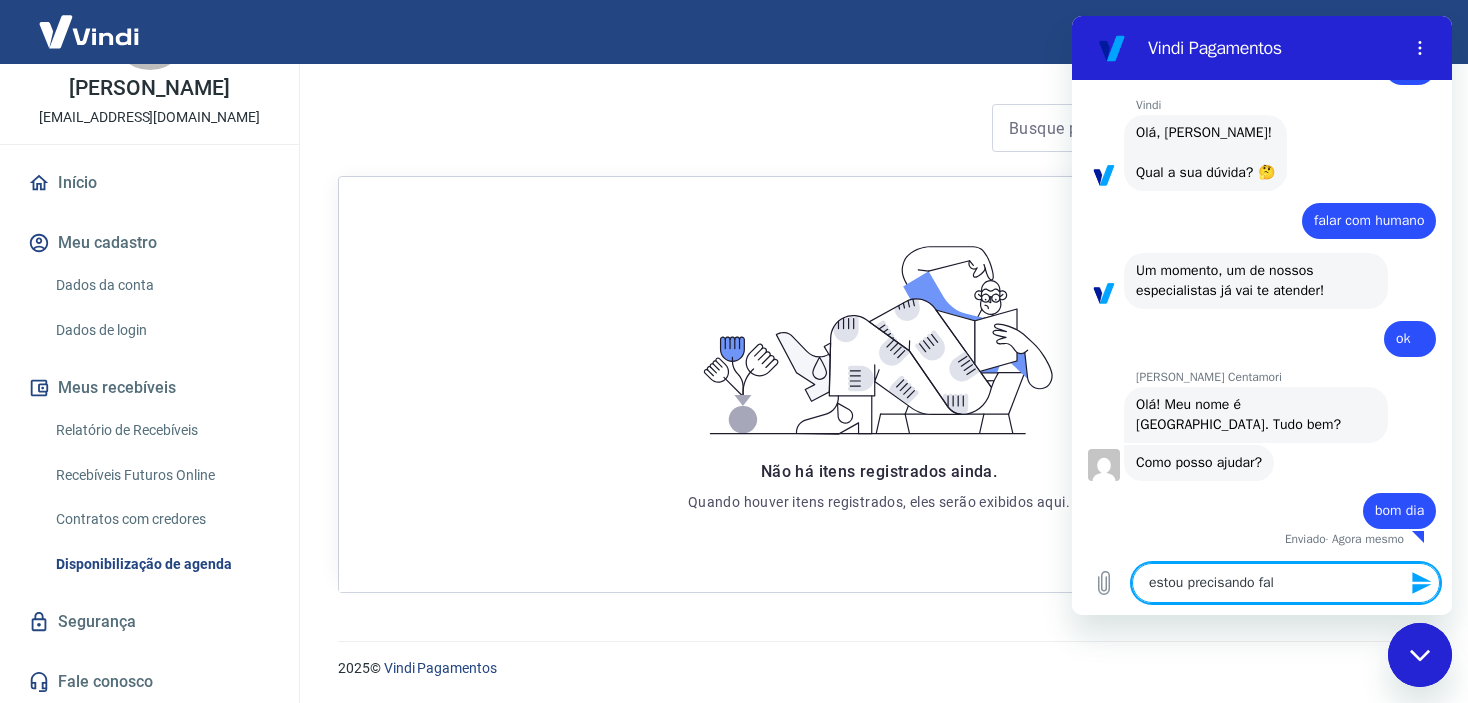 type on "estou precisando fala" 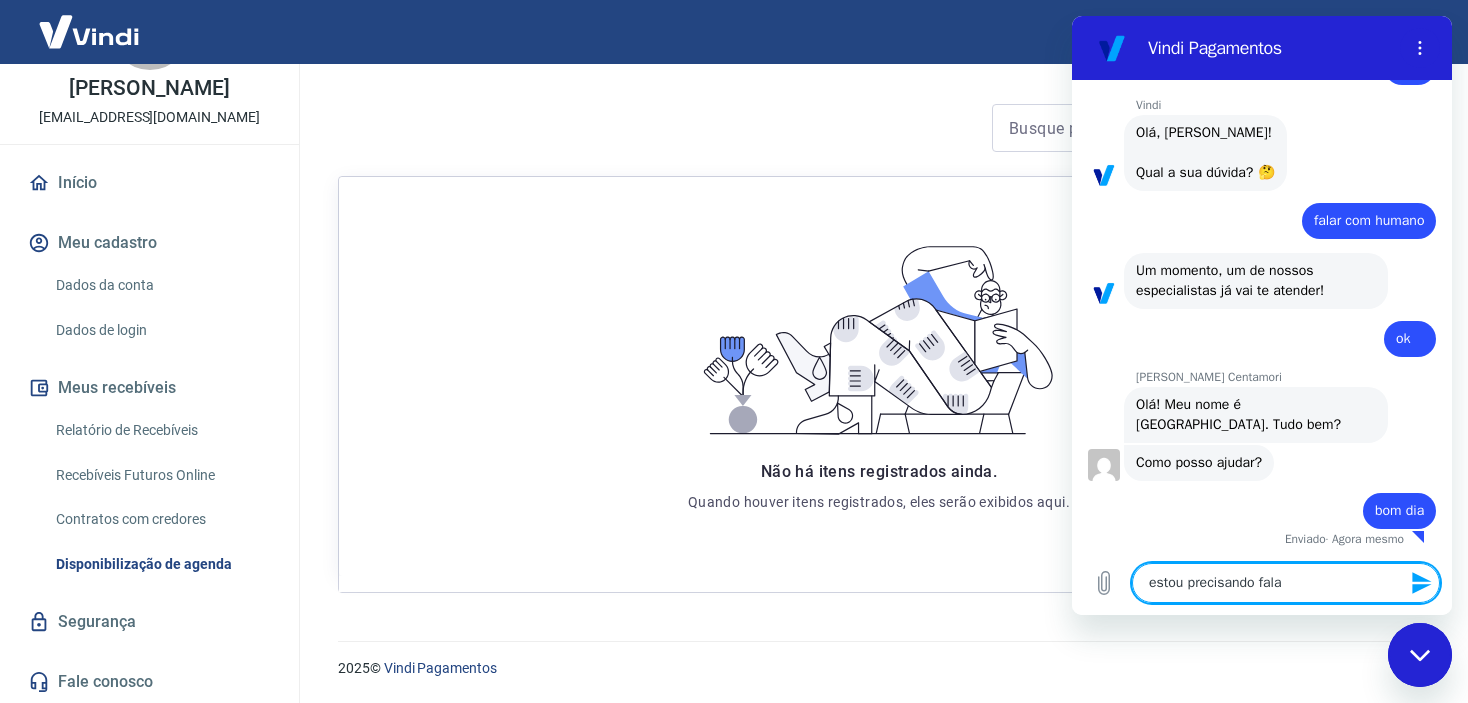 type on "estou precisando falar" 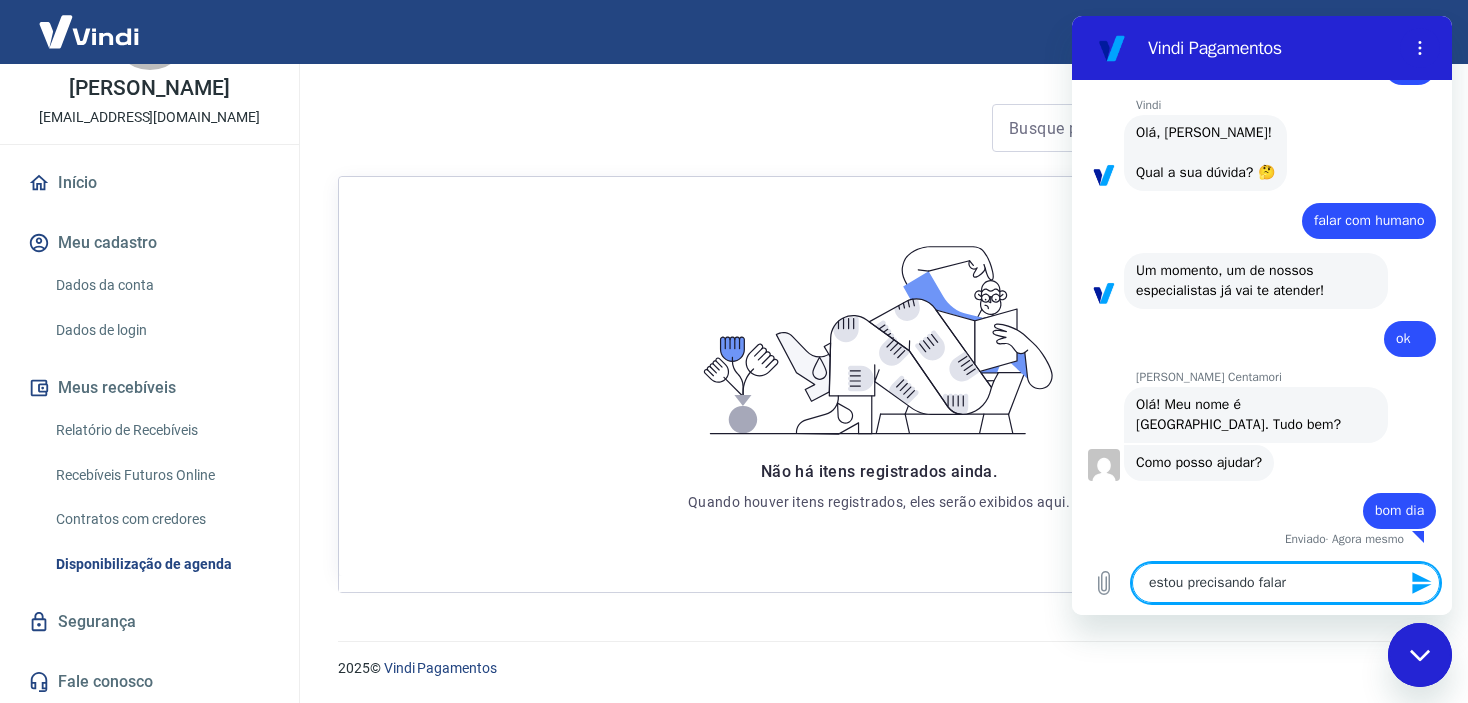 type on "estou precisando falar" 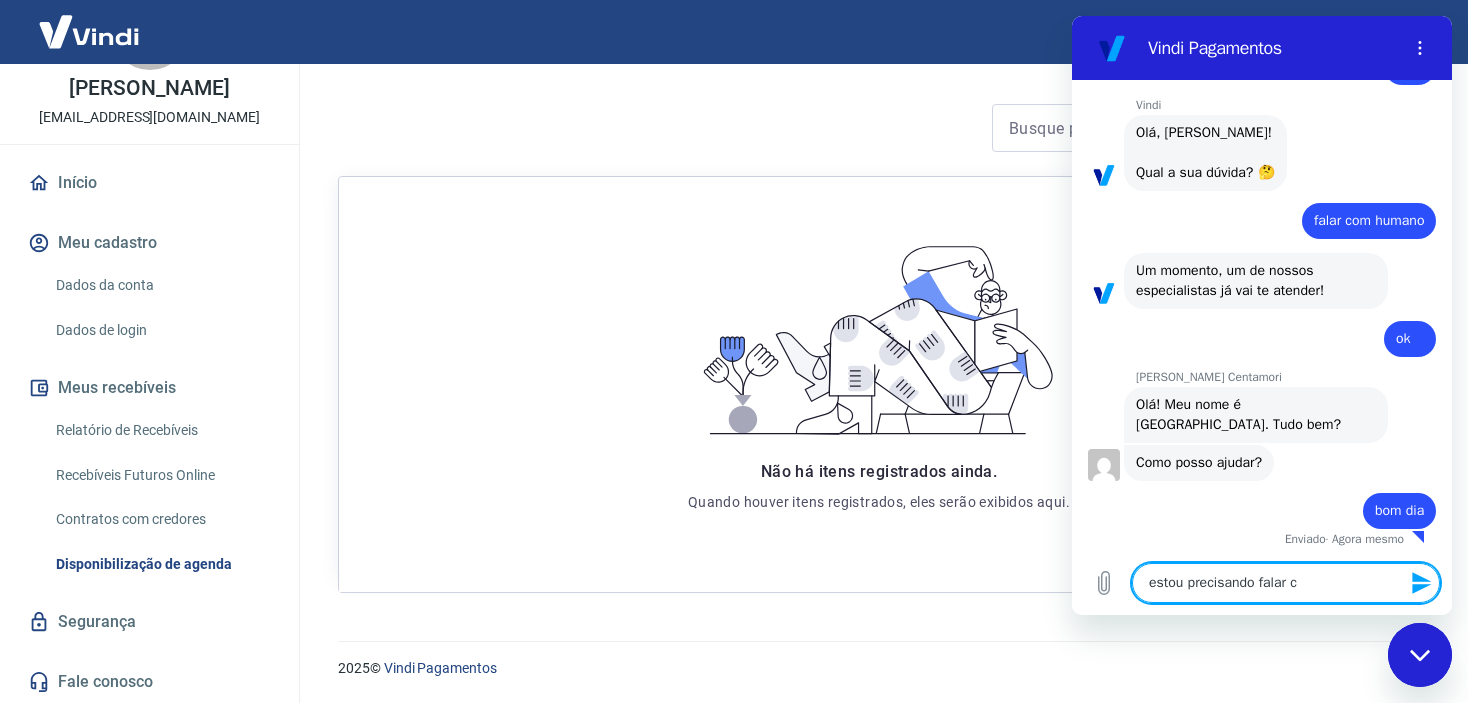 type on "estou precisando falar co" 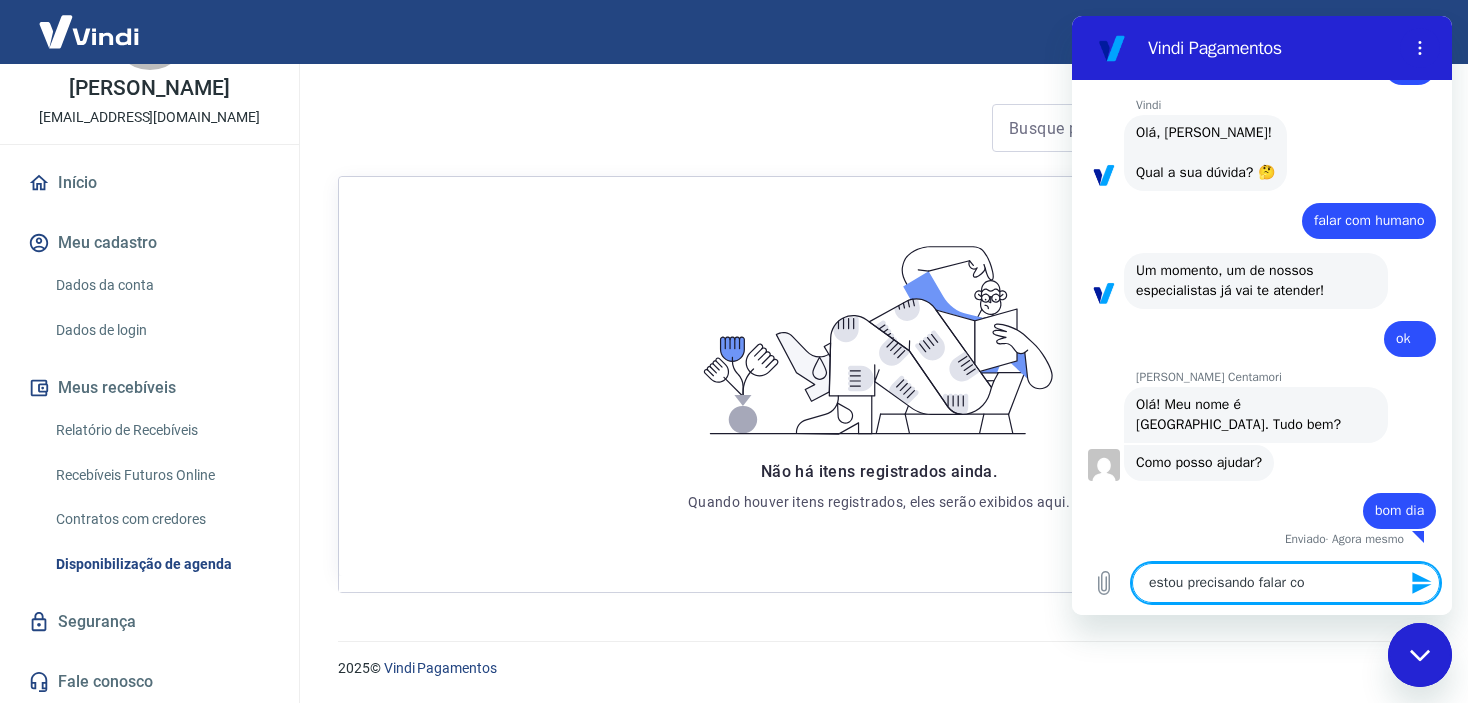 type on "x" 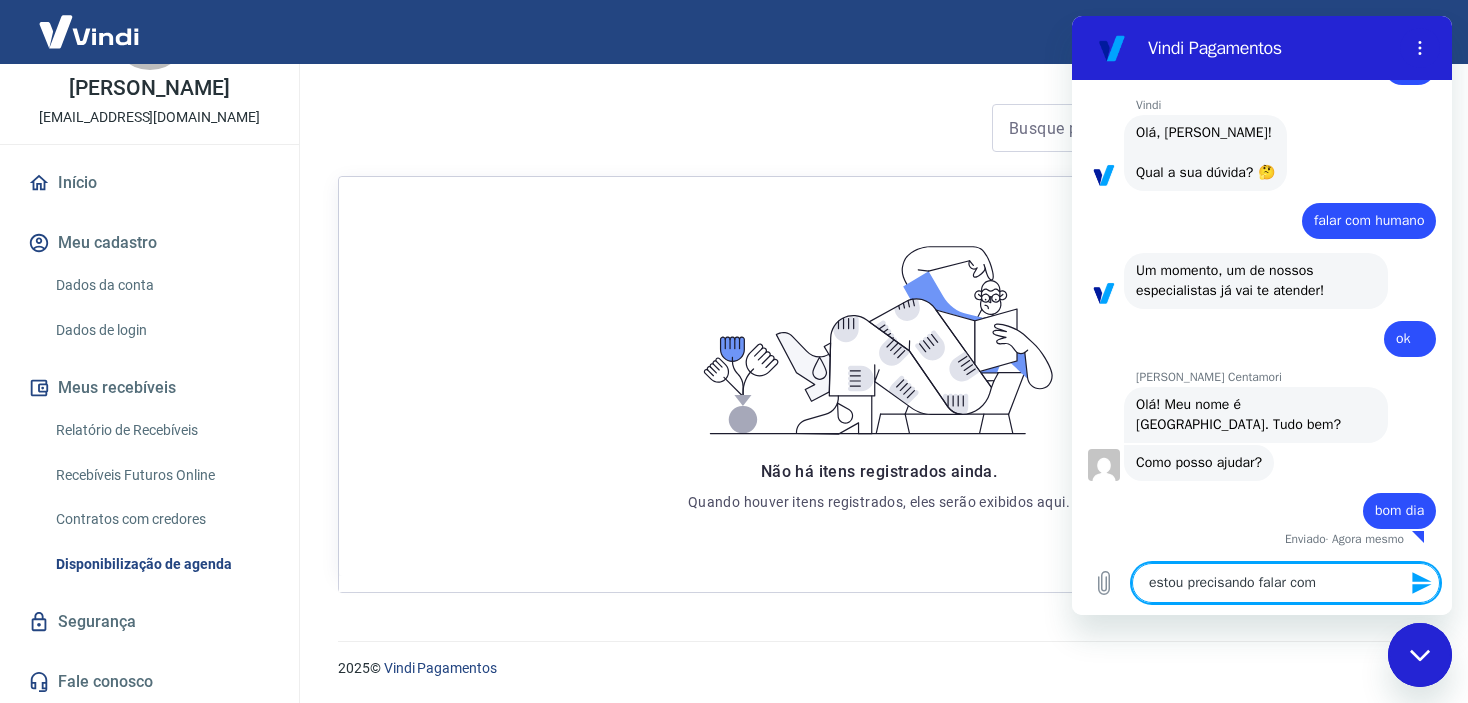 type on "estou precisando falar com" 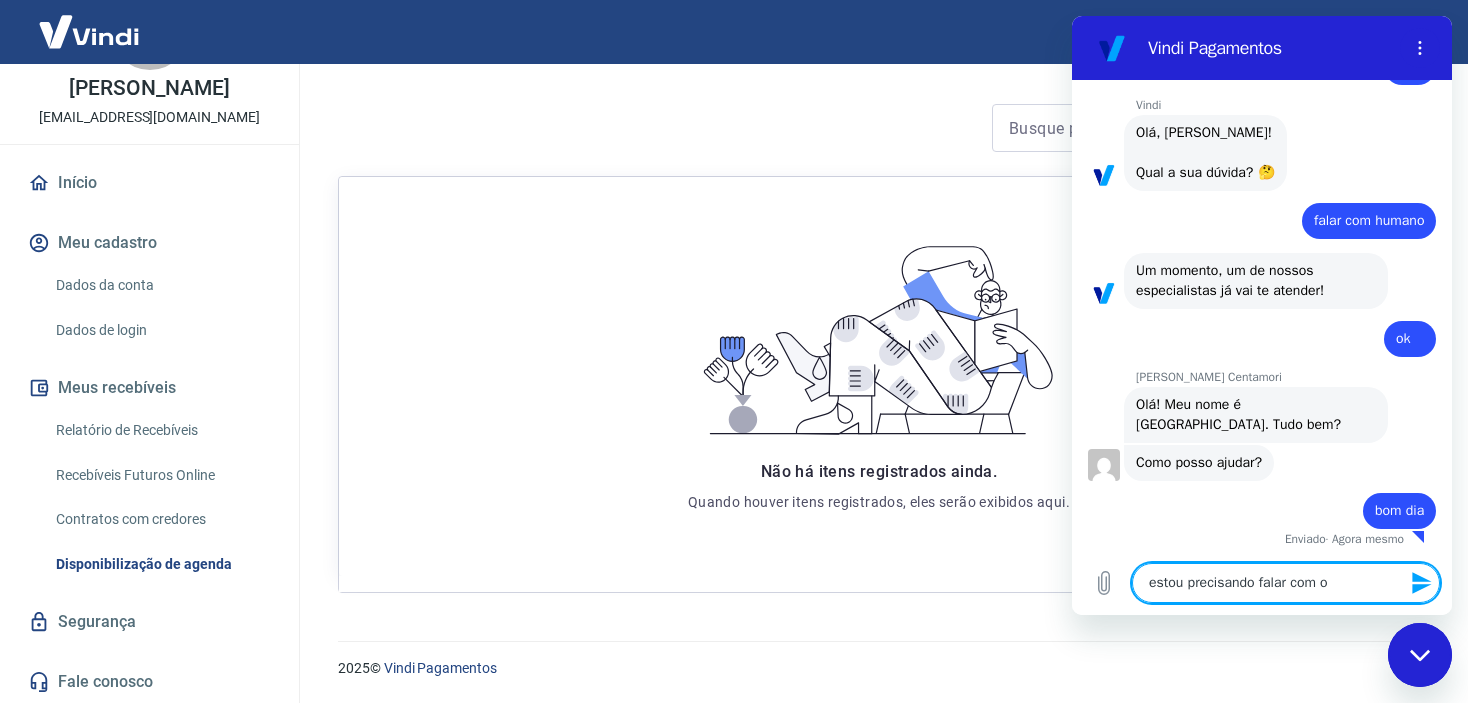 type on "estou precisando falar com o" 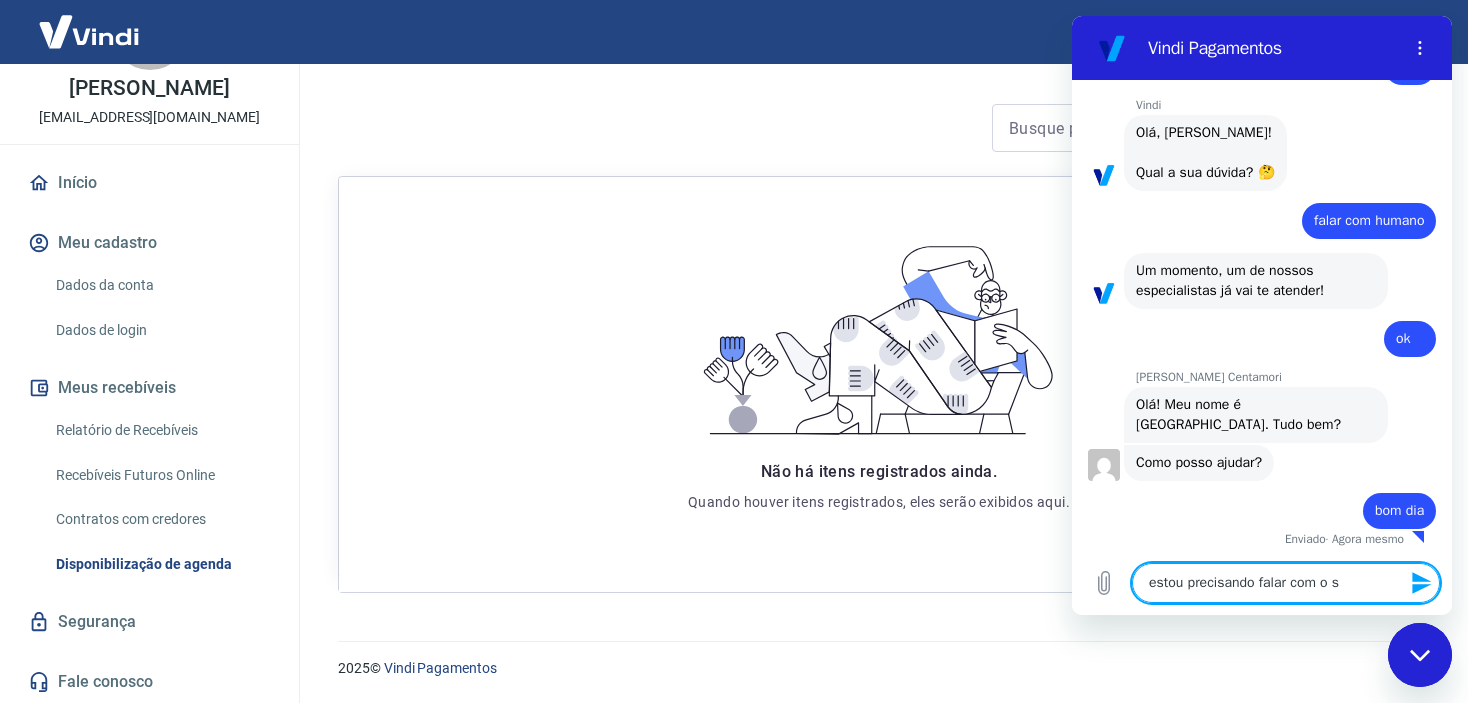 type on "estou precisando falar com o se" 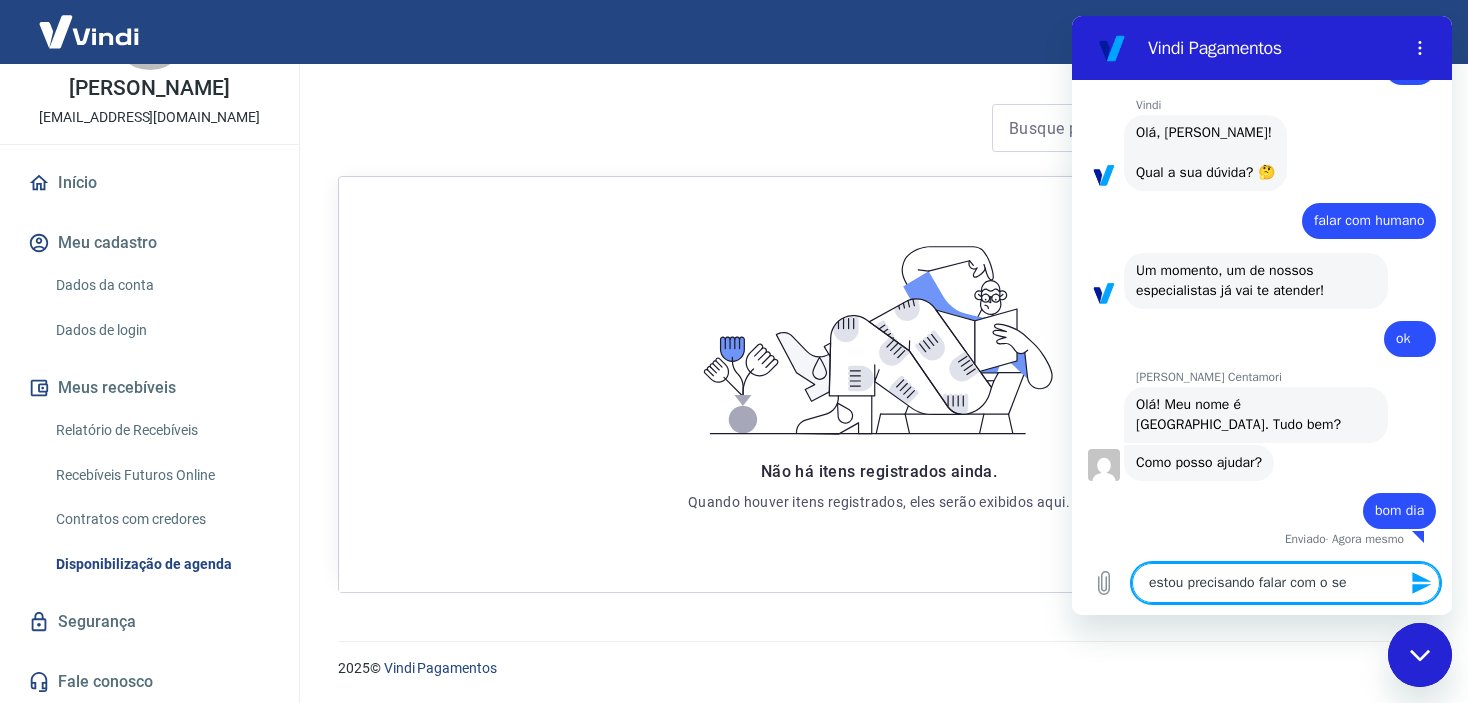 type on "estou precisando falar com o set" 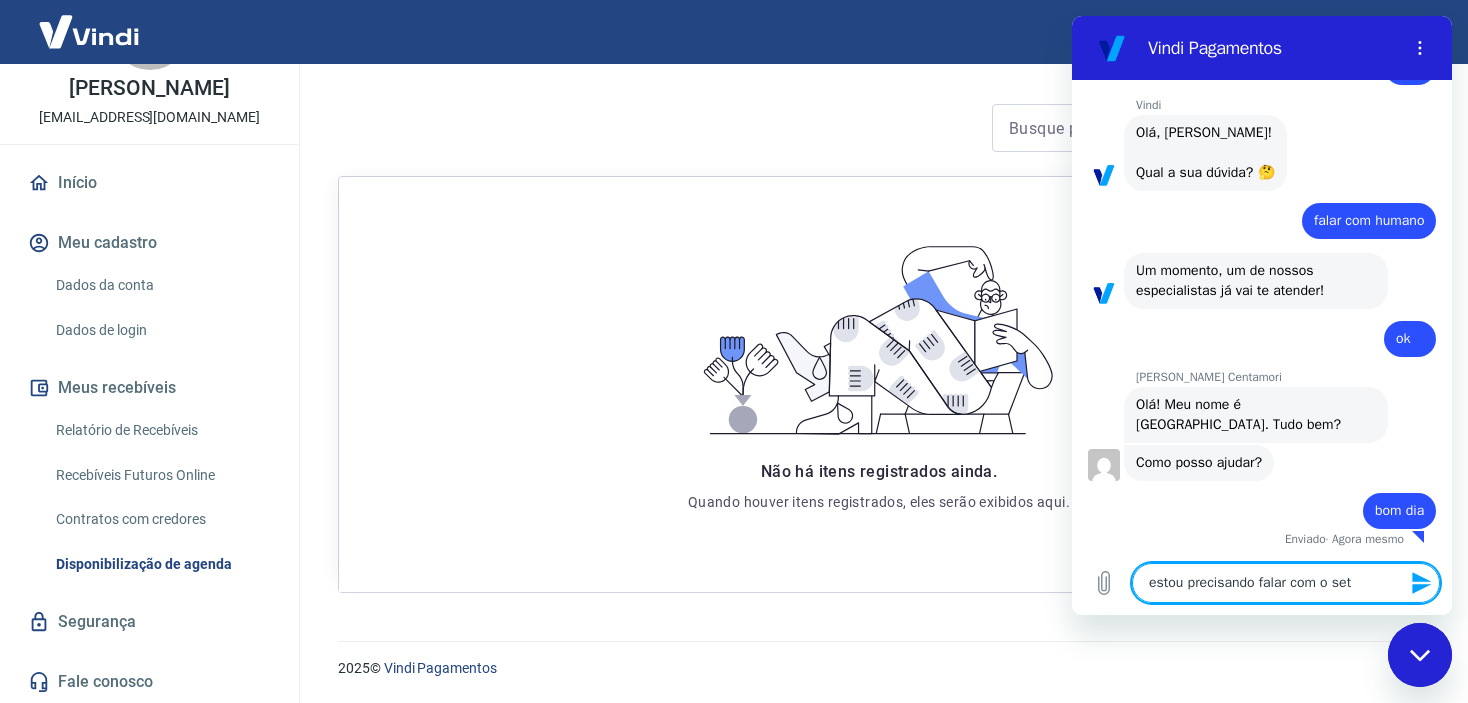 type on "estou precisando falar com o seto" 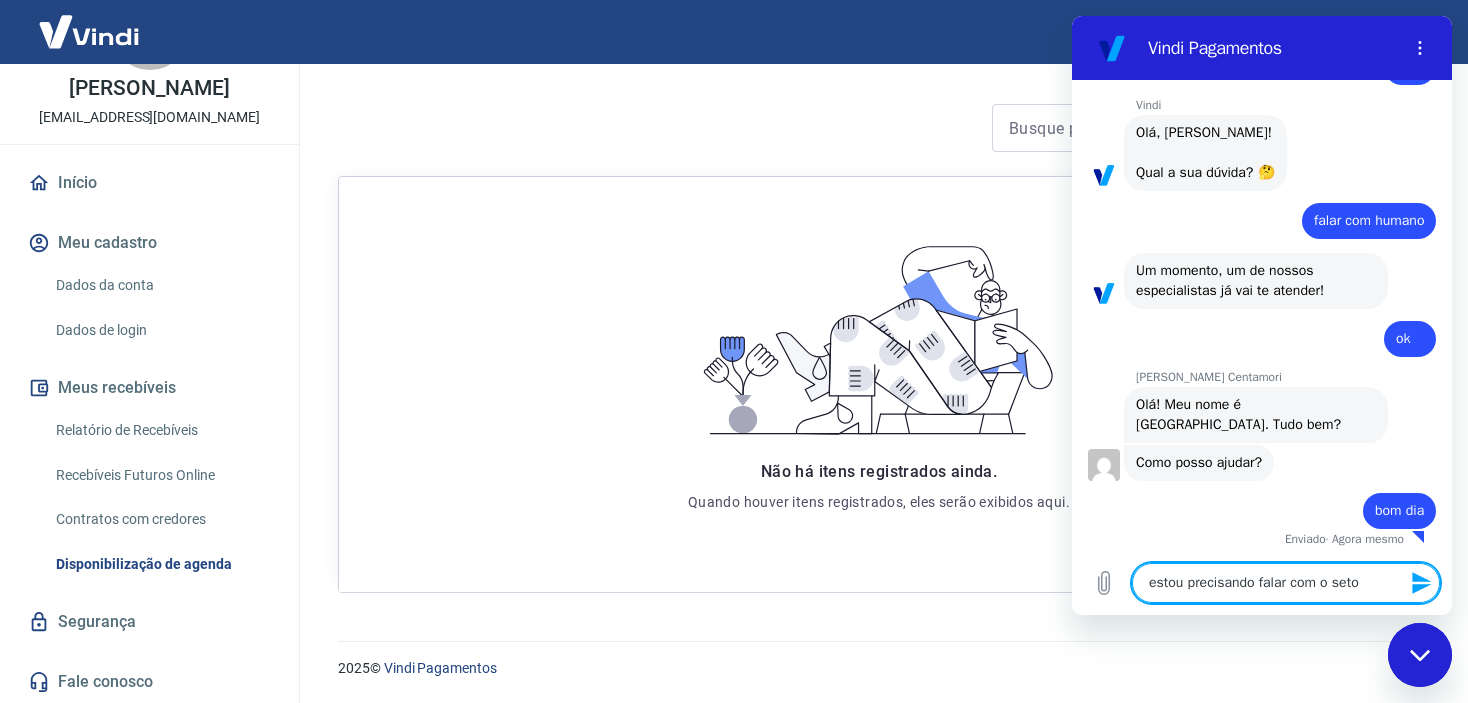 type on "estou precisando falar com o setor" 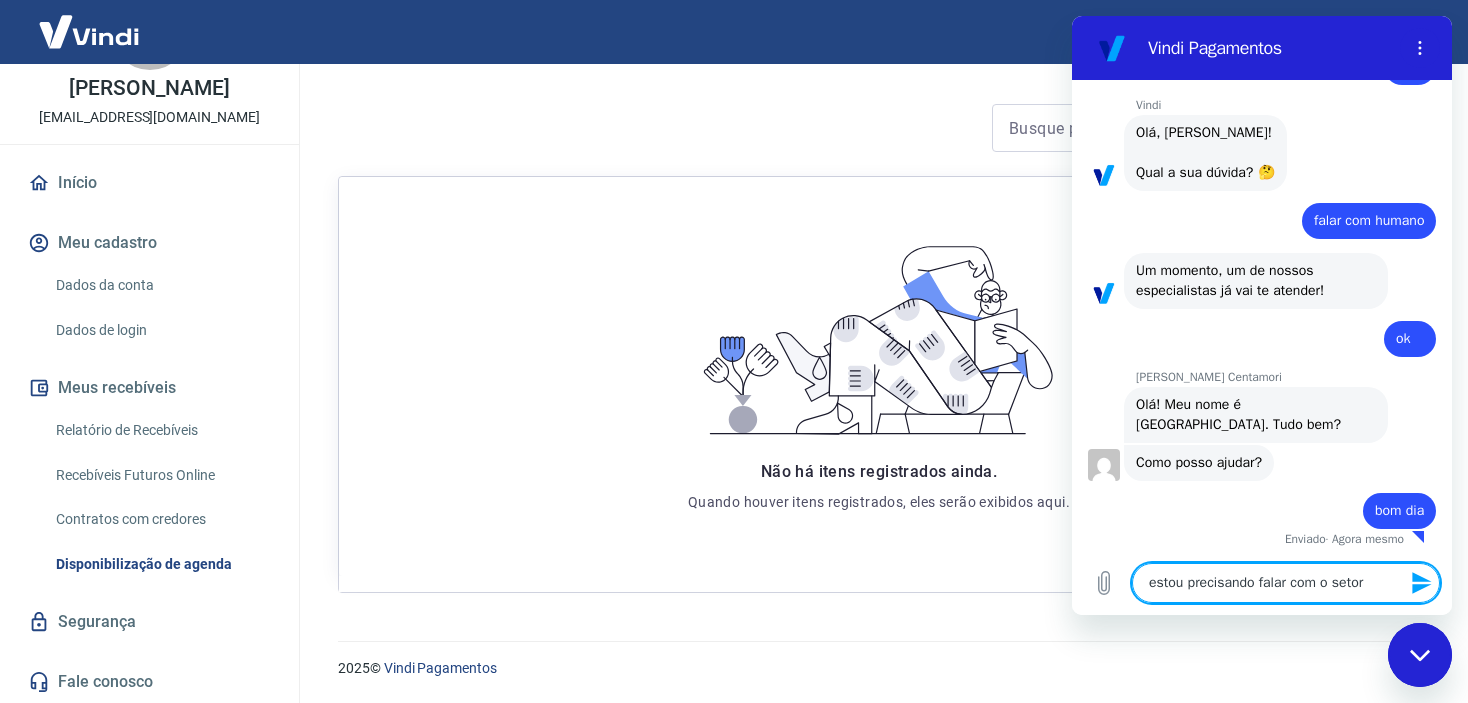 type on "estou precisando falar com o setor" 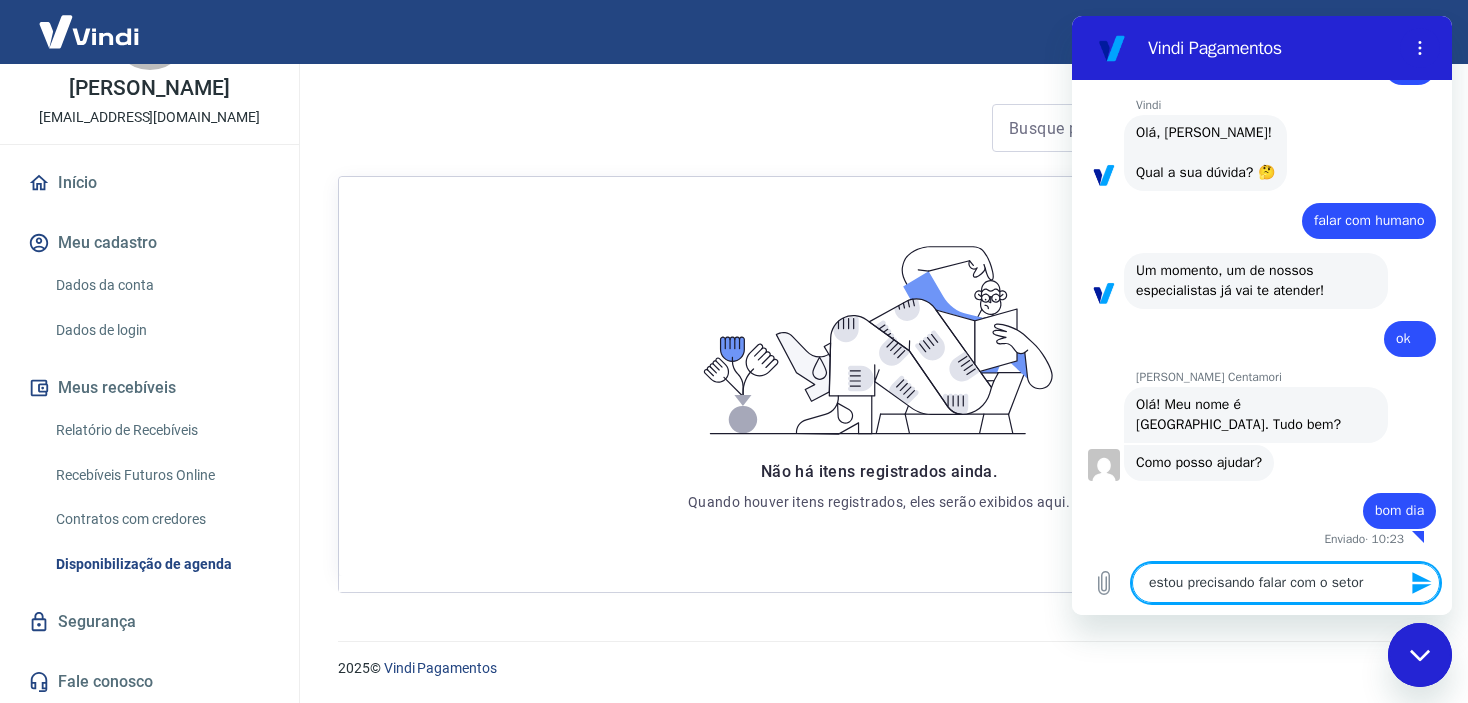type on "estou precisando falar com o setor f" 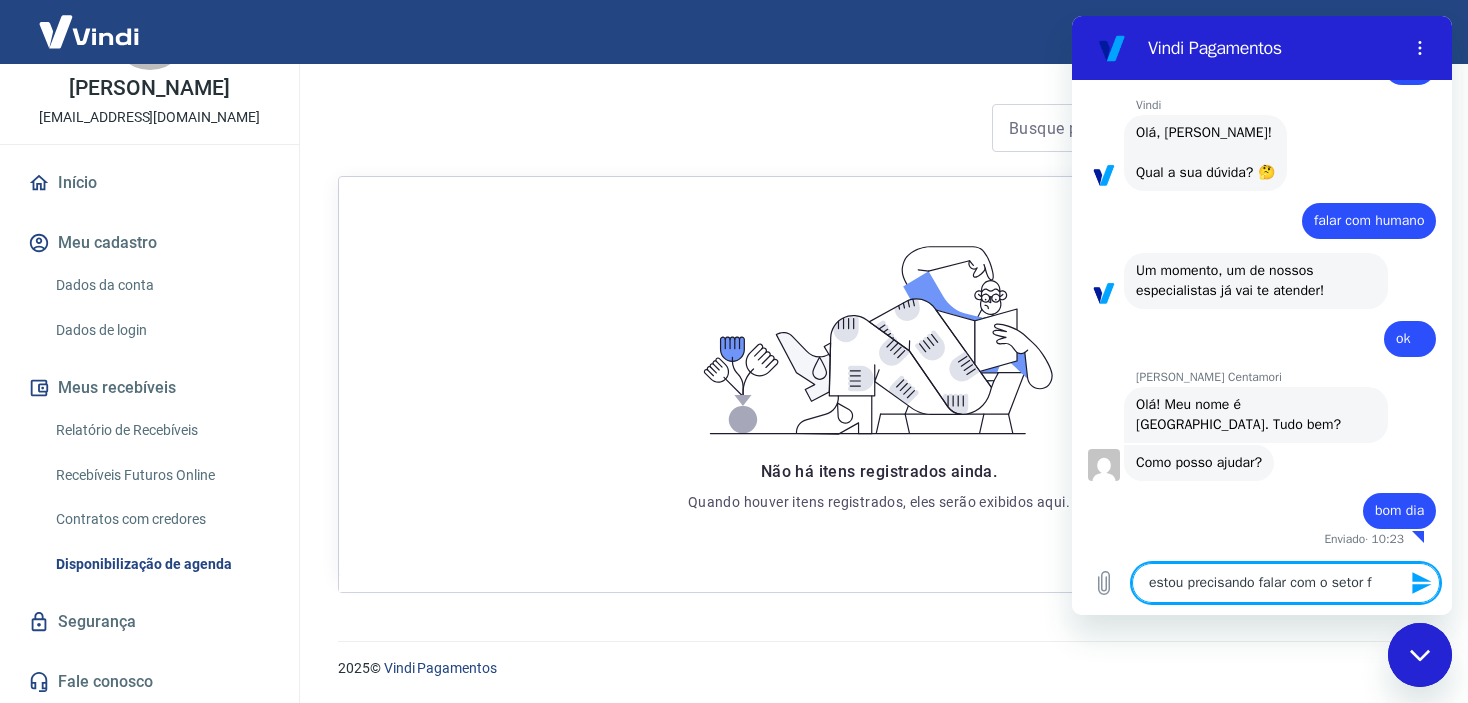 type on "estou precisando falar com o setor fi" 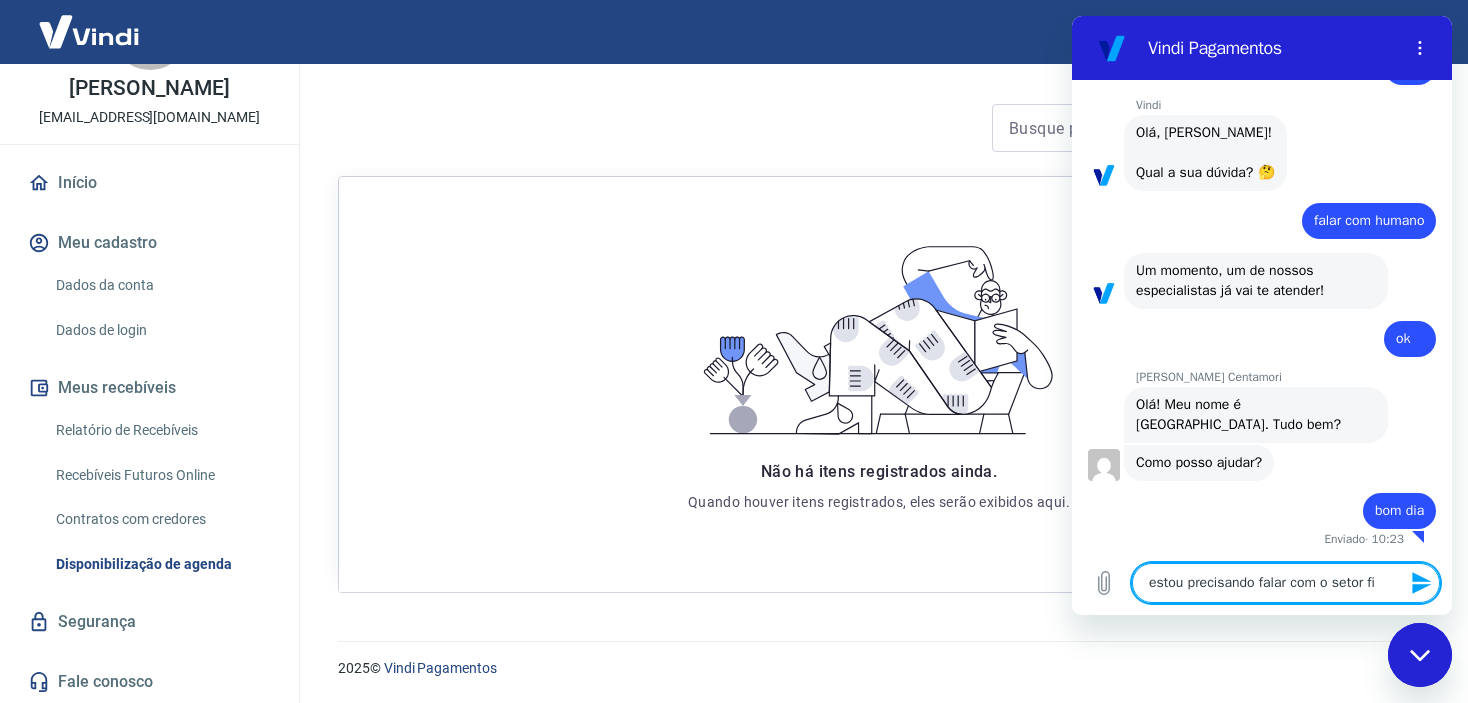 type on "estou precisando falar com o setor fin" 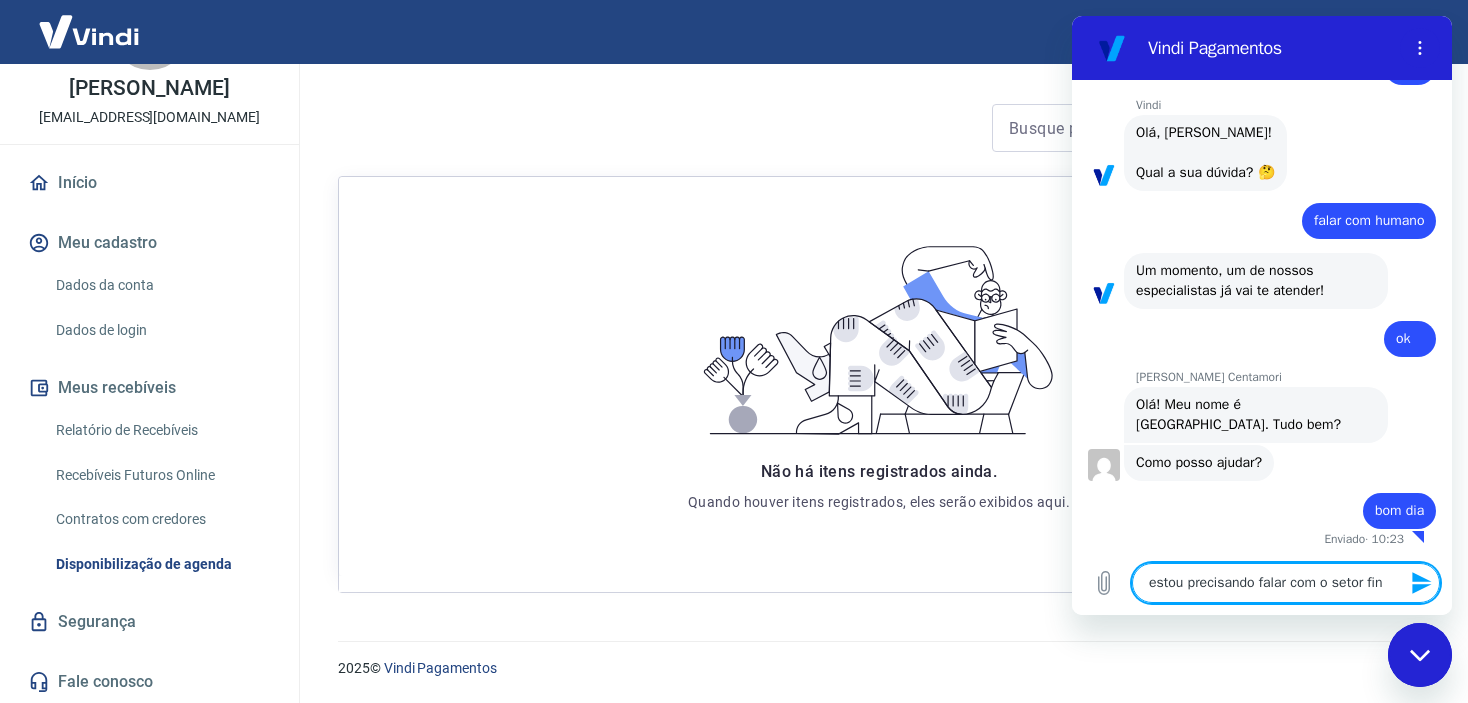type on "estou precisando falar com o setor fina" 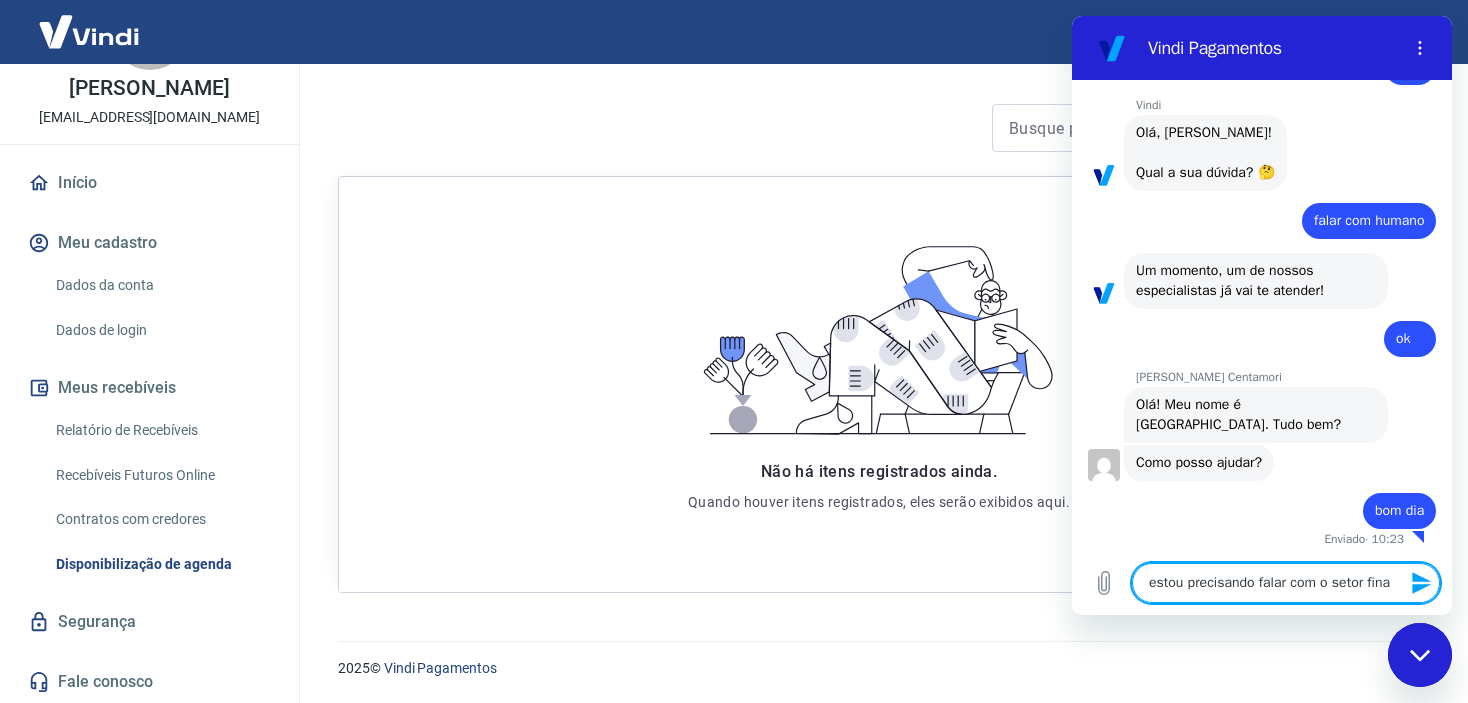 type on "estou precisando falar com o setor finan" 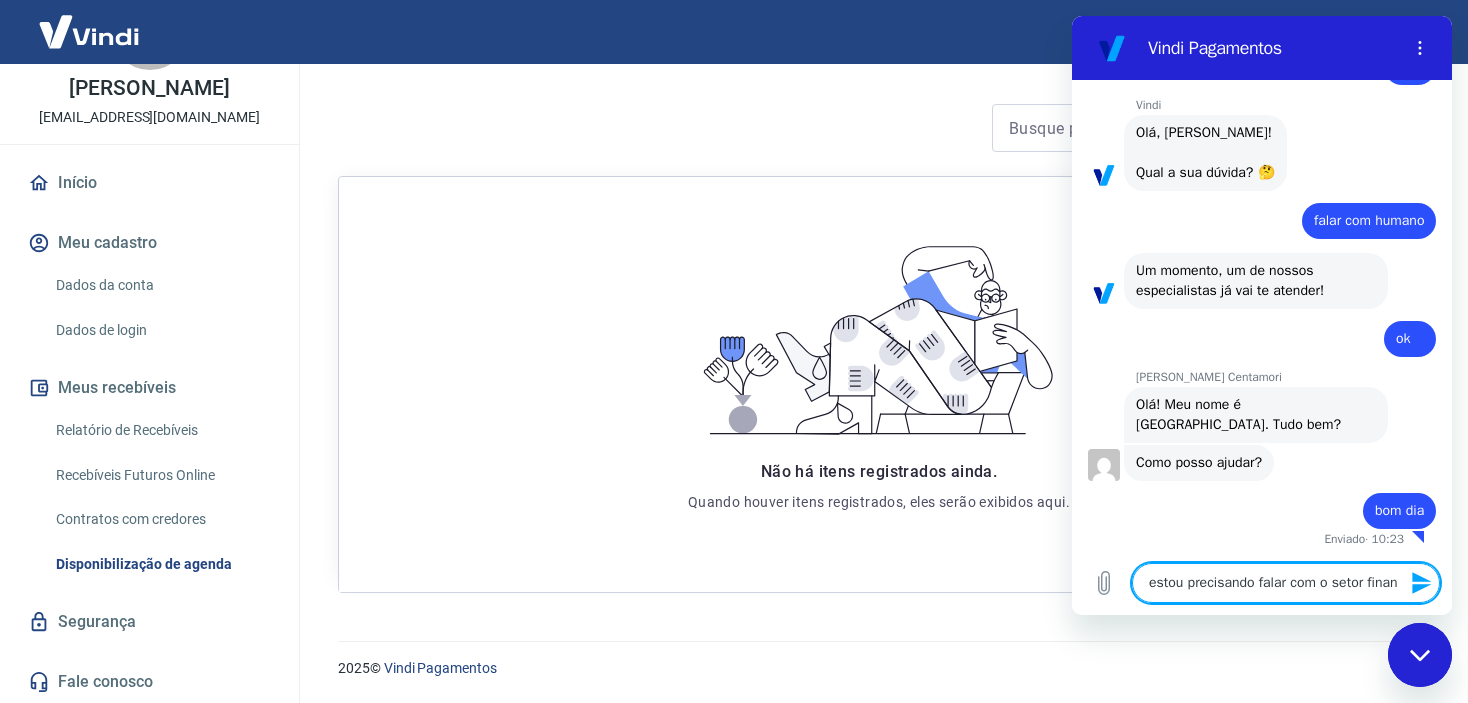 type on "x" 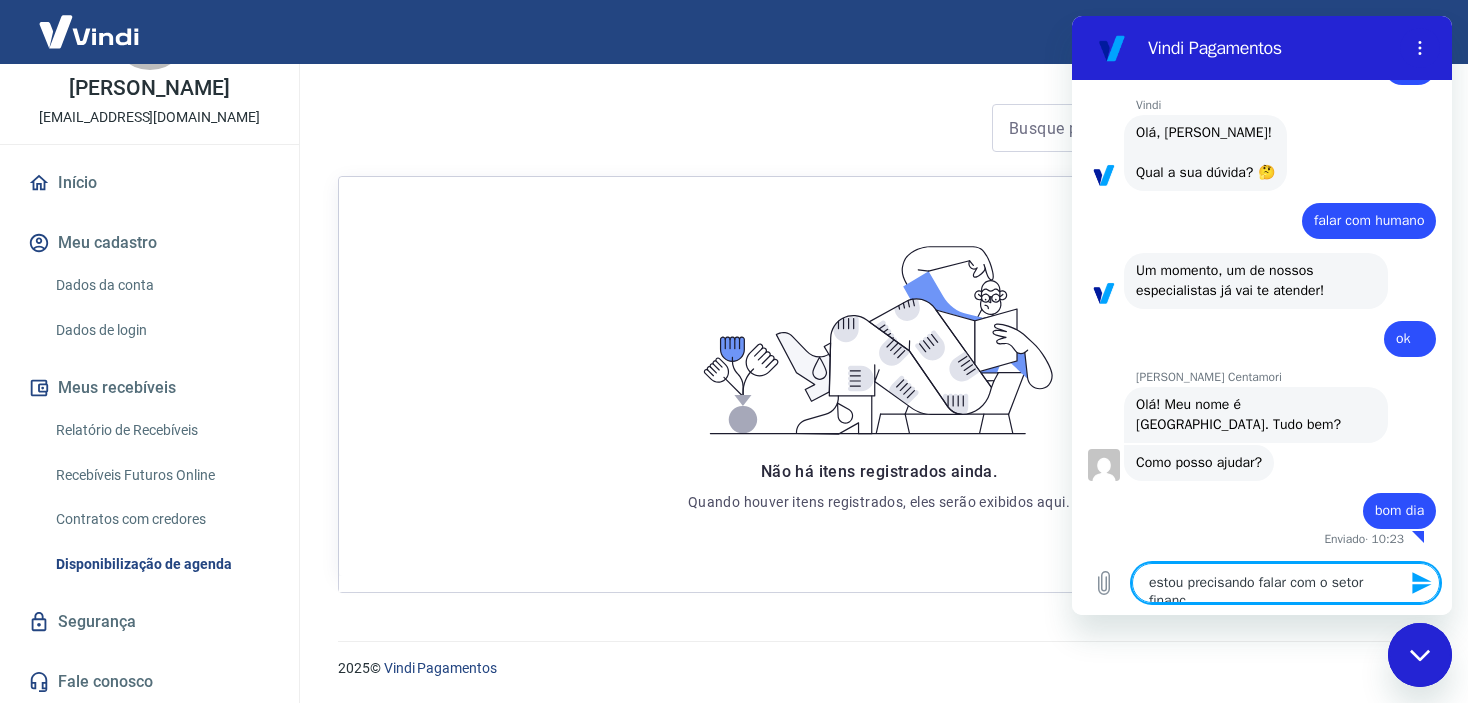 type on "x" 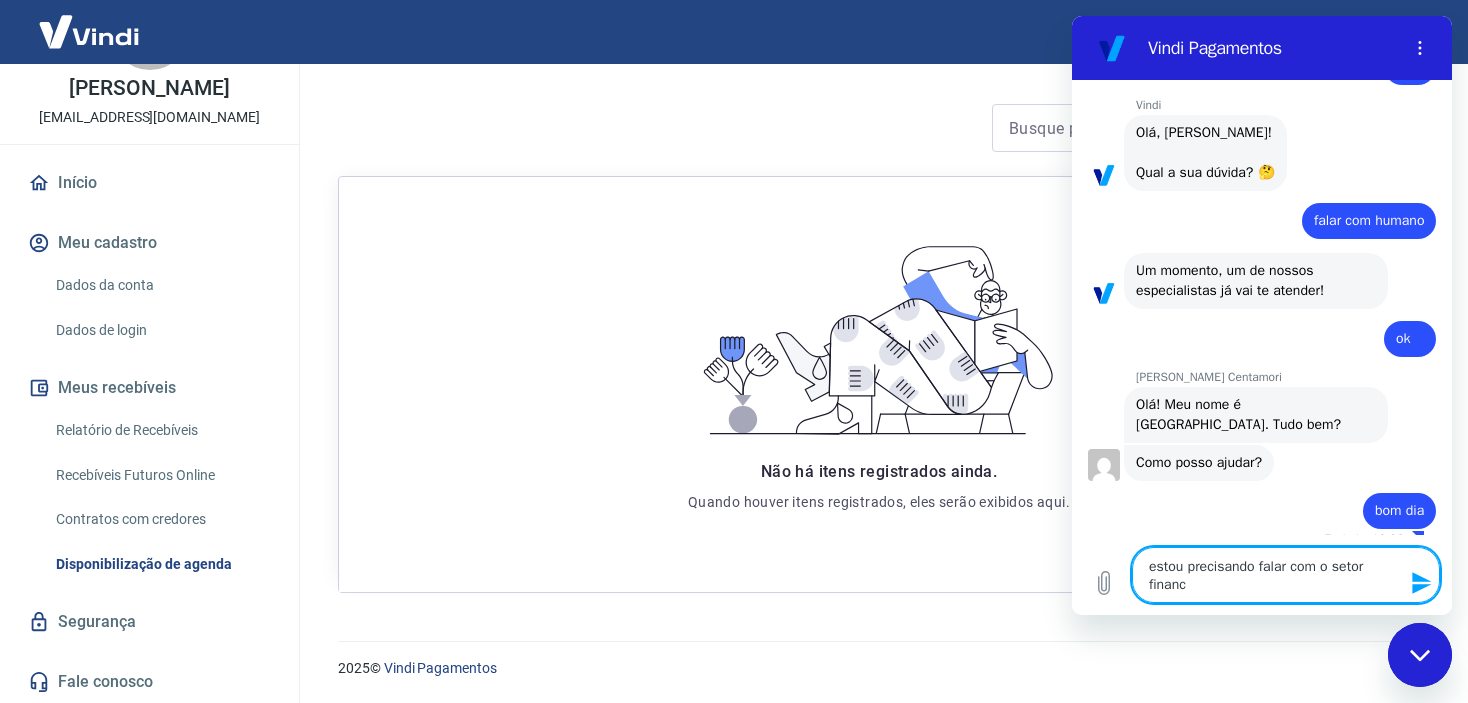 type on "estou precisando falar com o setor finance" 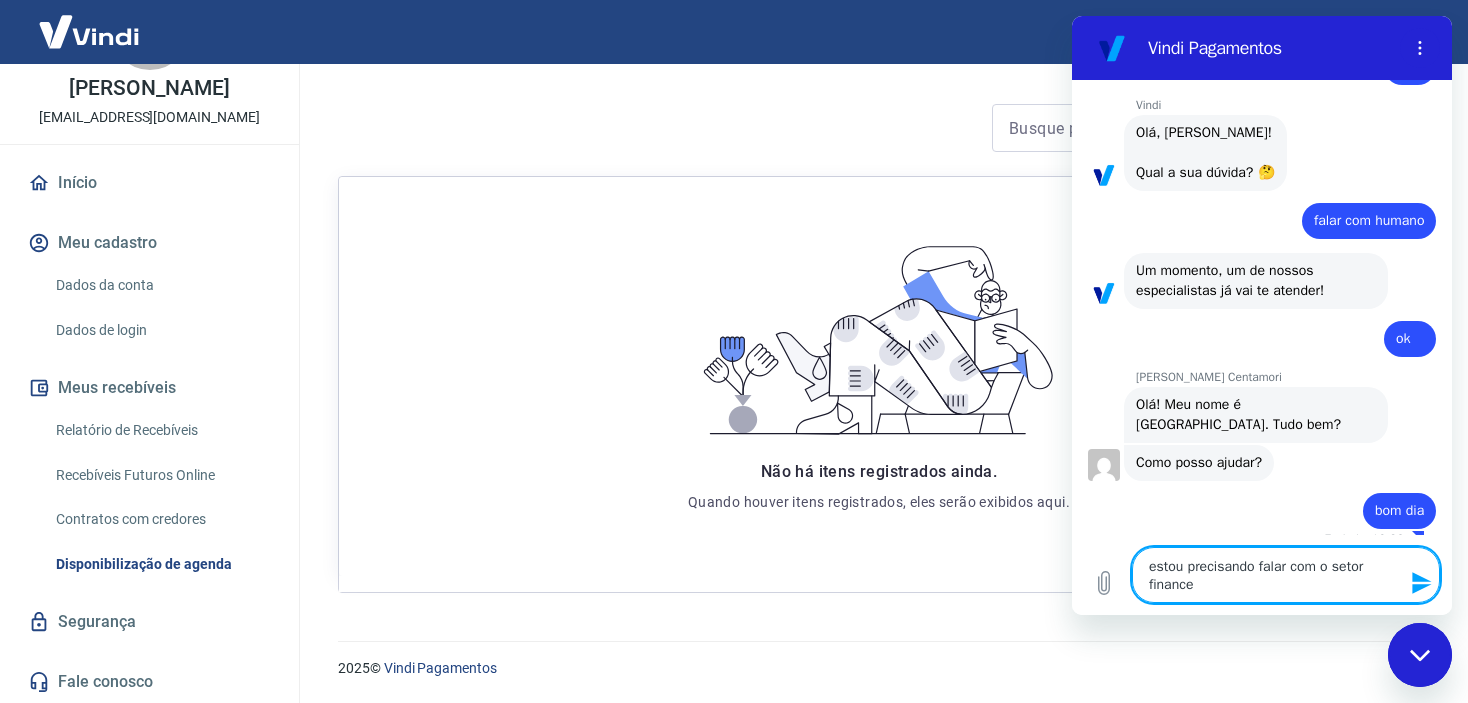 type on "x" 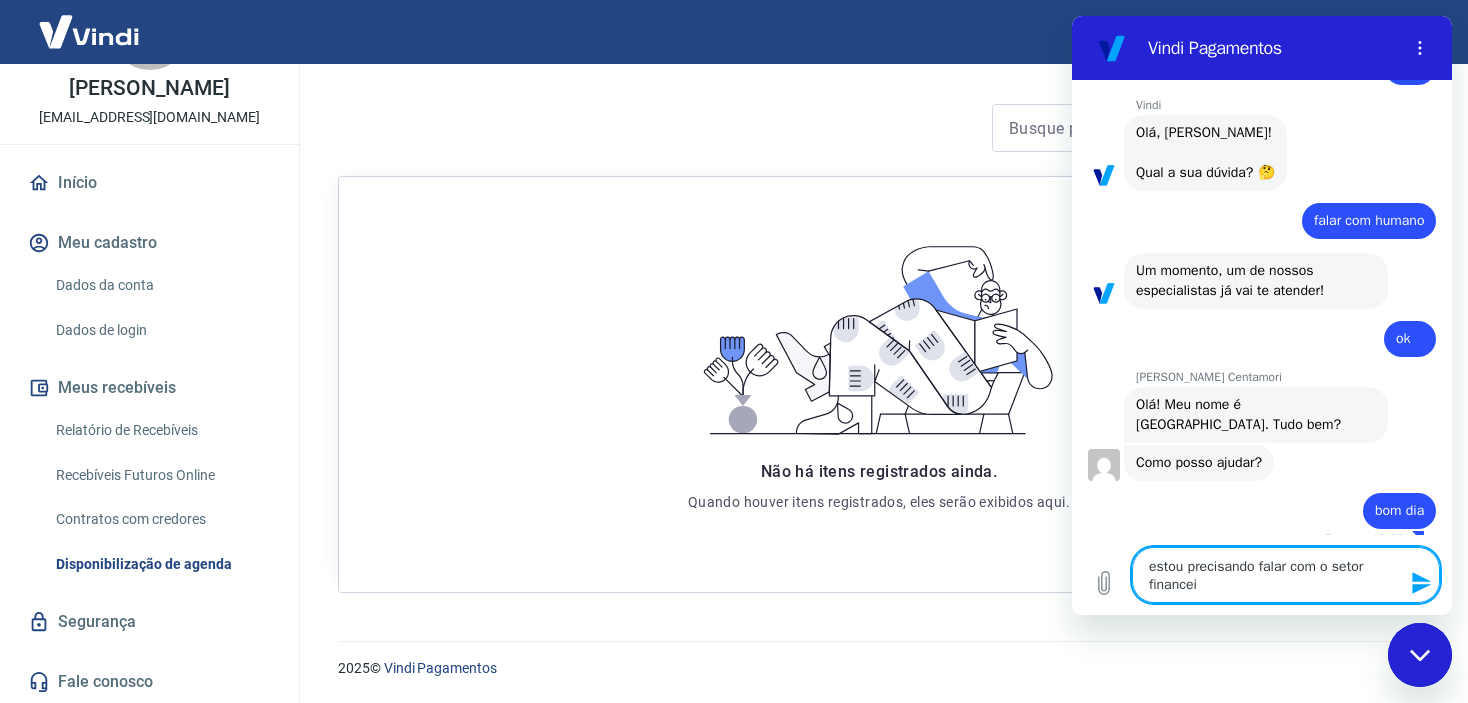 type on "x" 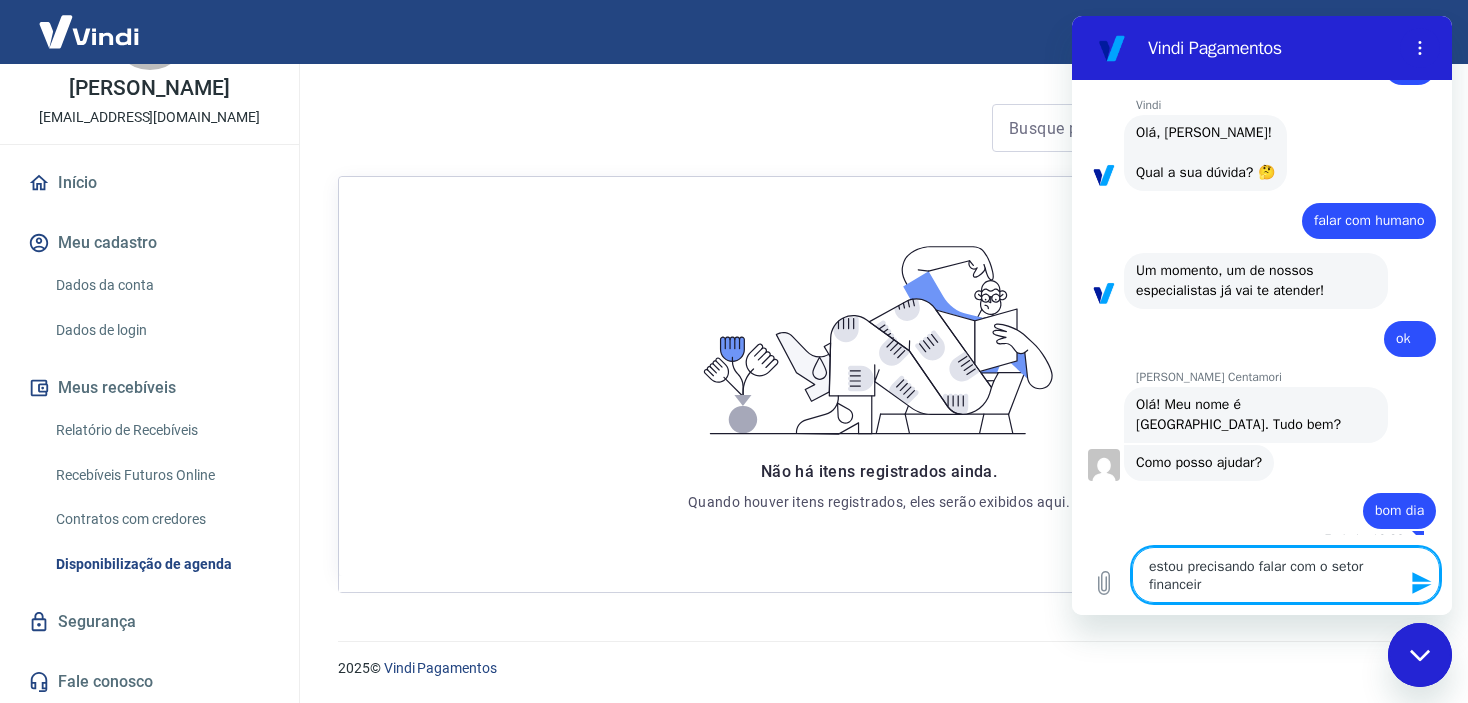 type on "estou precisando falar com o setor financeiro" 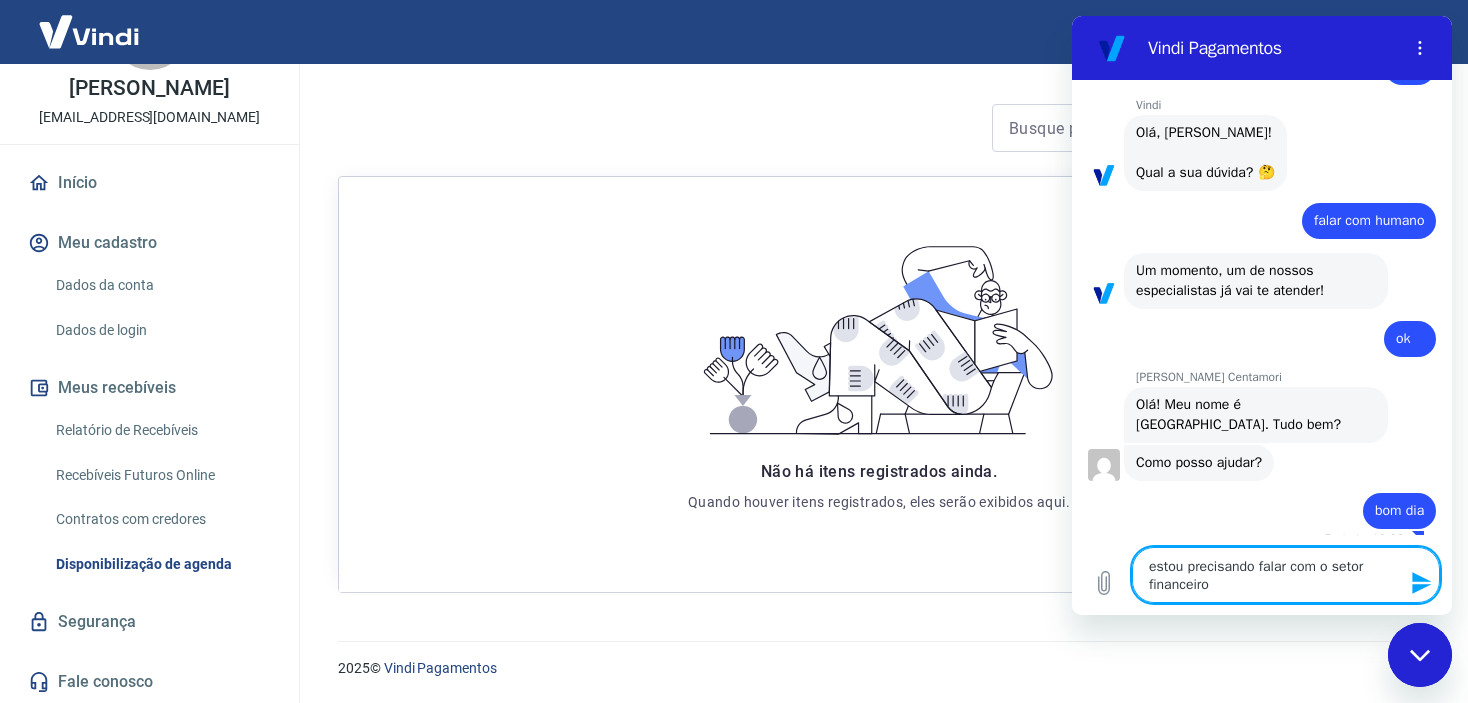 type on "x" 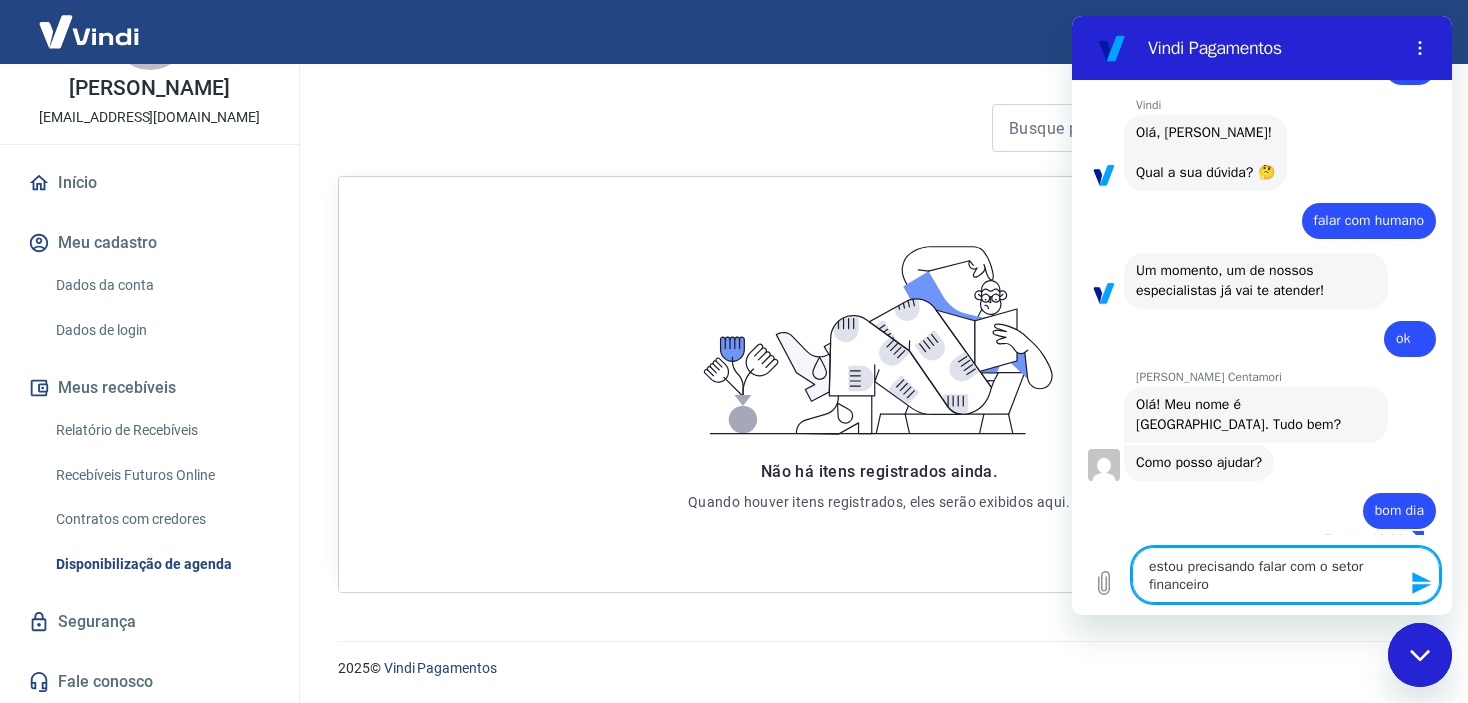 type 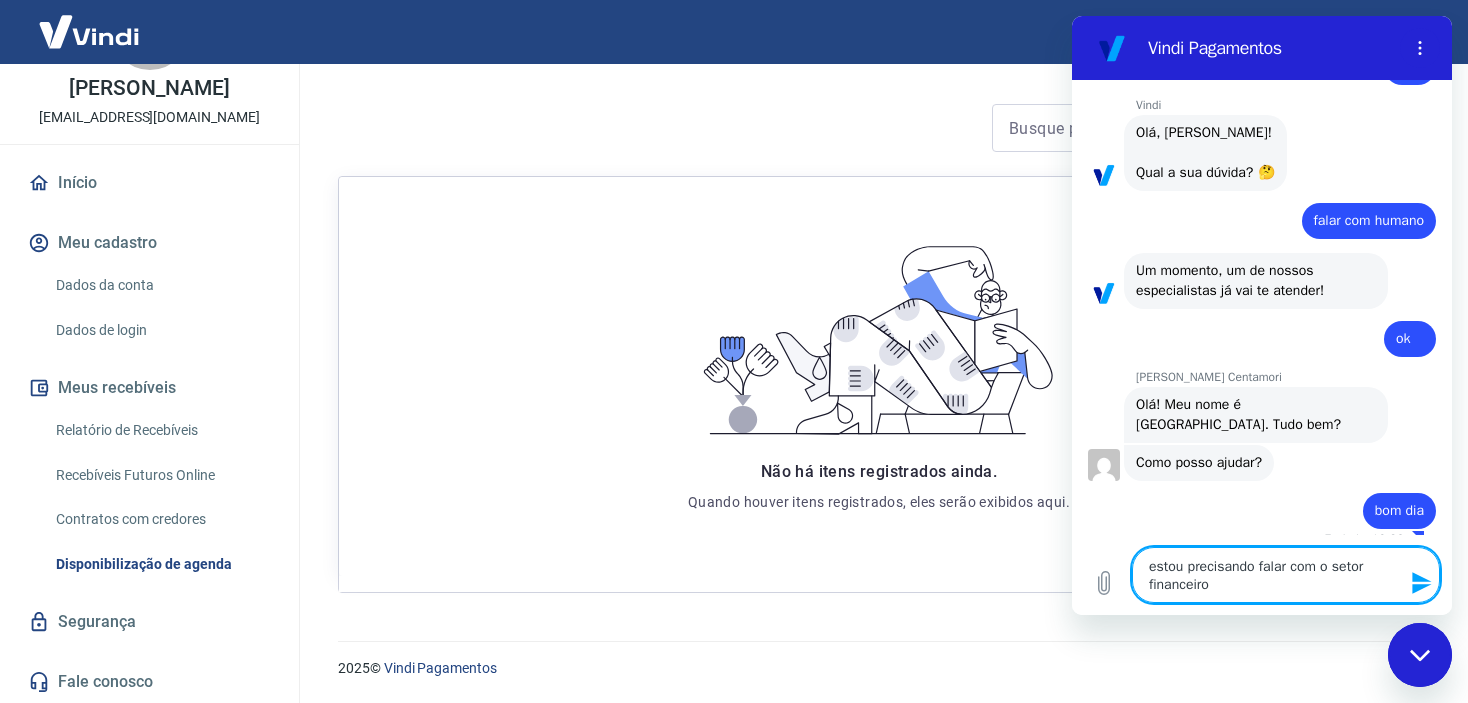 type on "x" 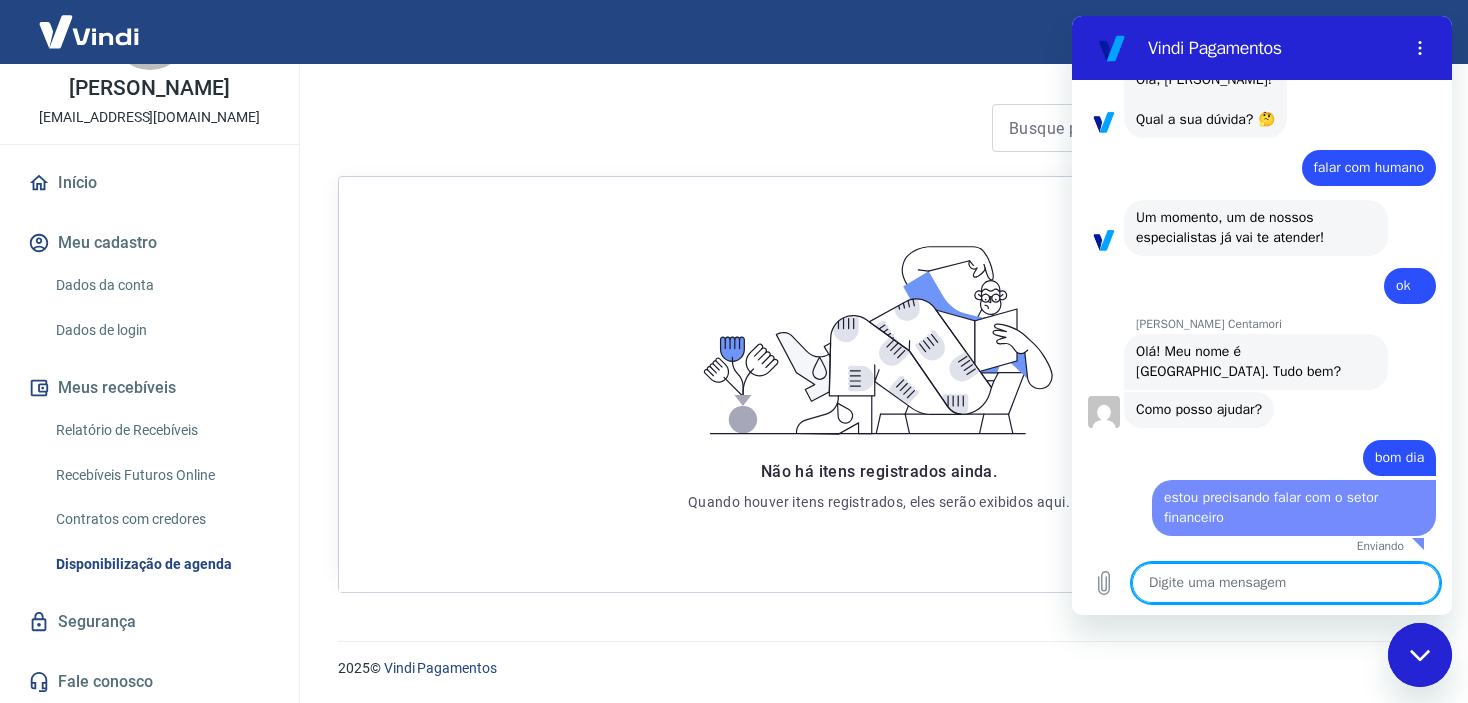 type on "e" 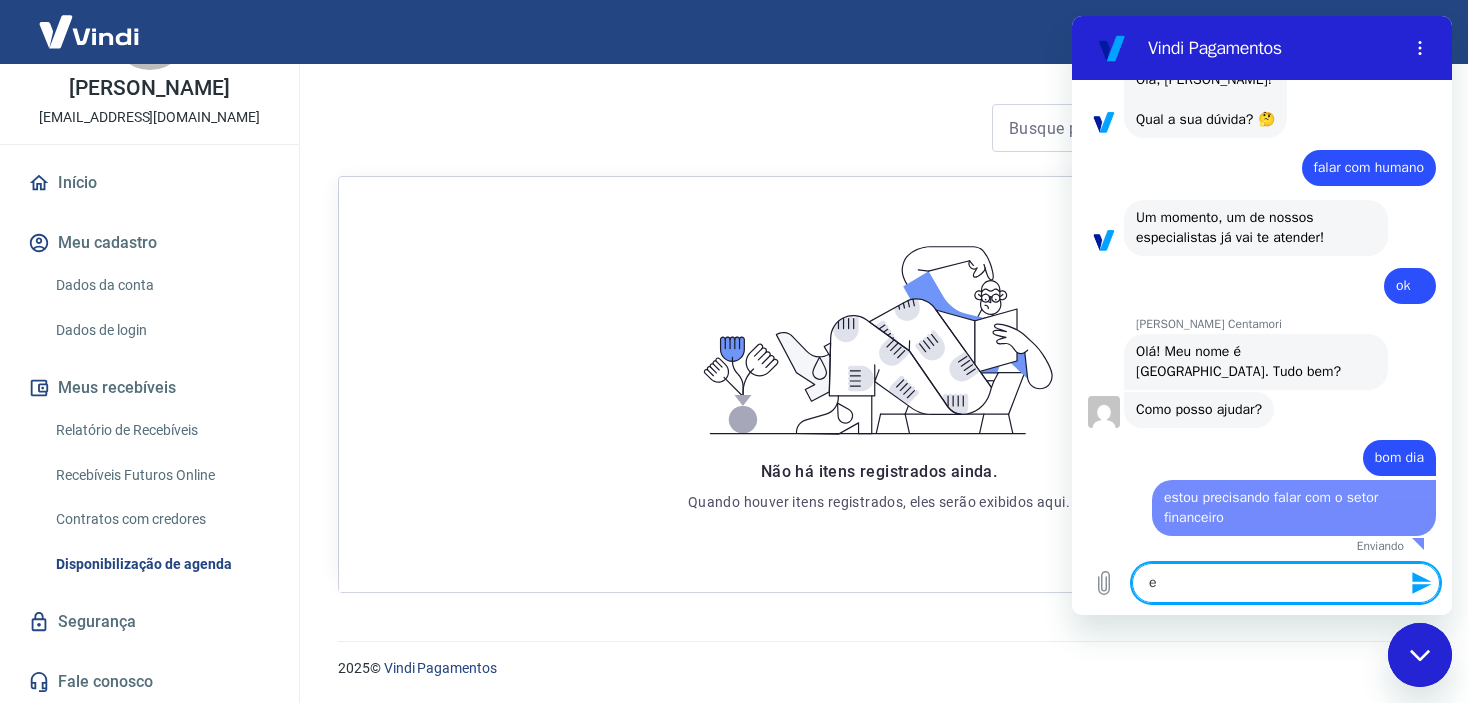 type on "x" 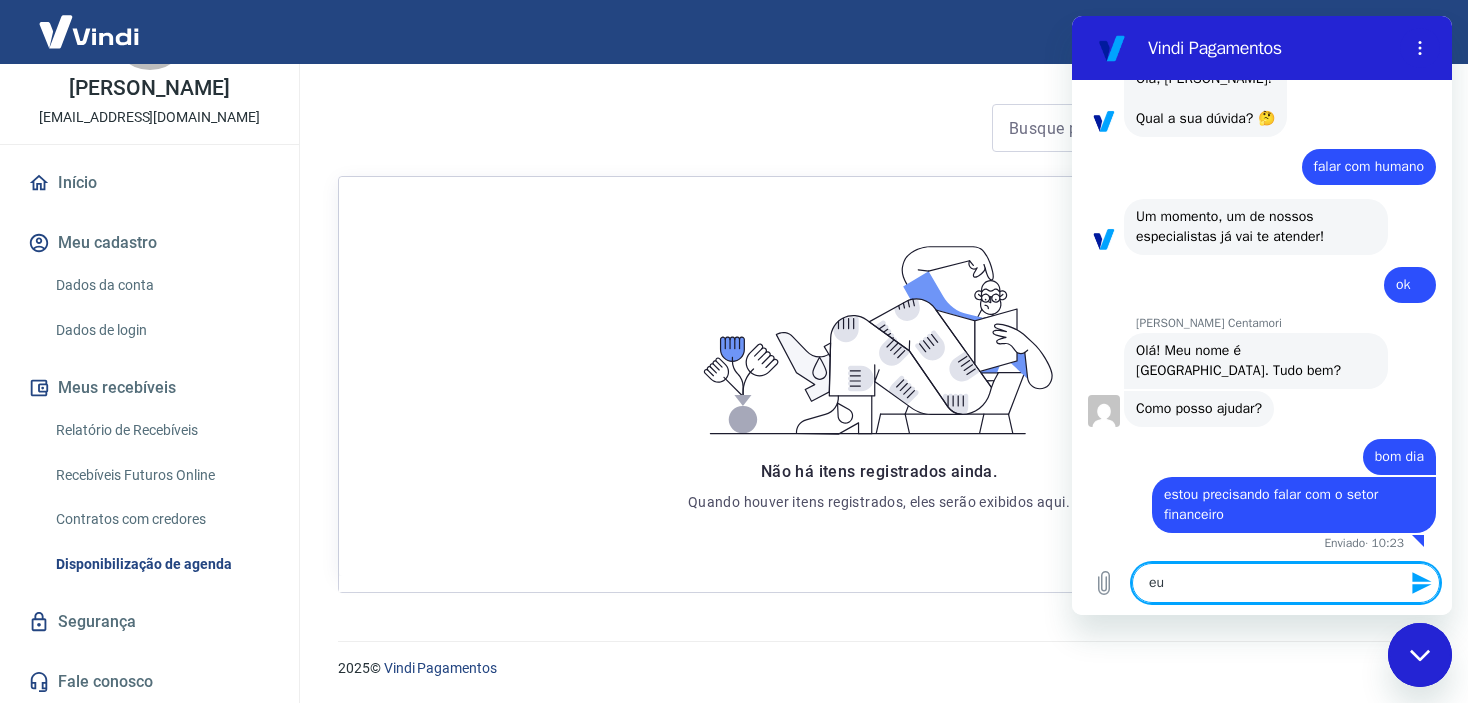 type on "eu" 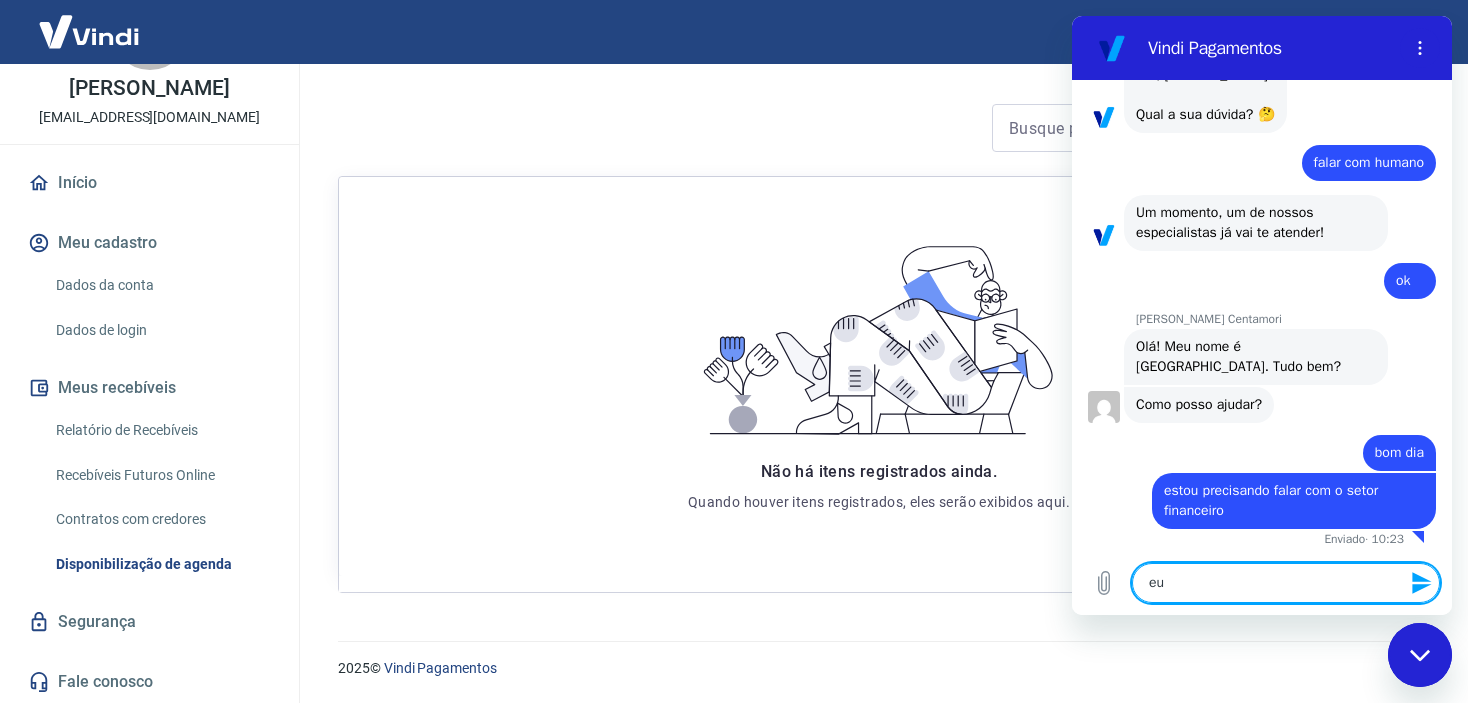 type on "eu p" 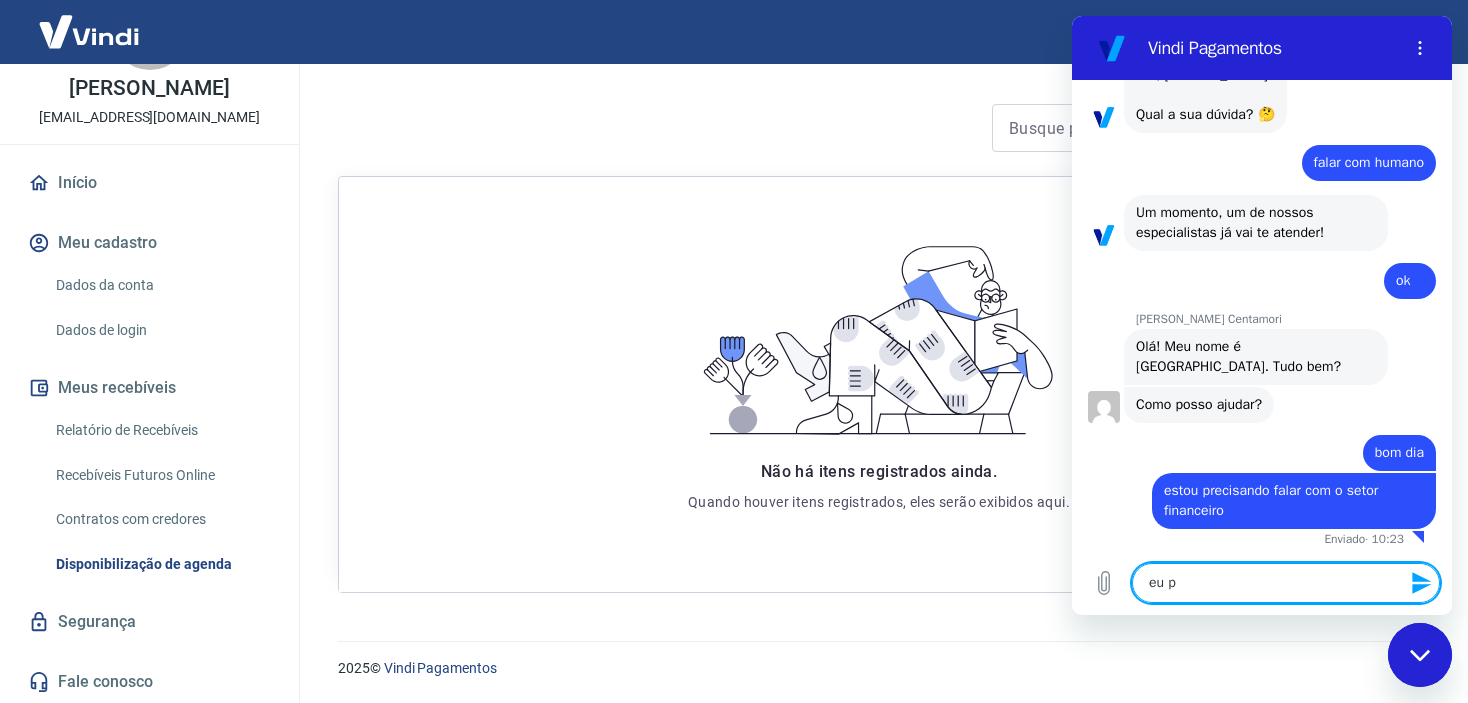 type on "eu pe" 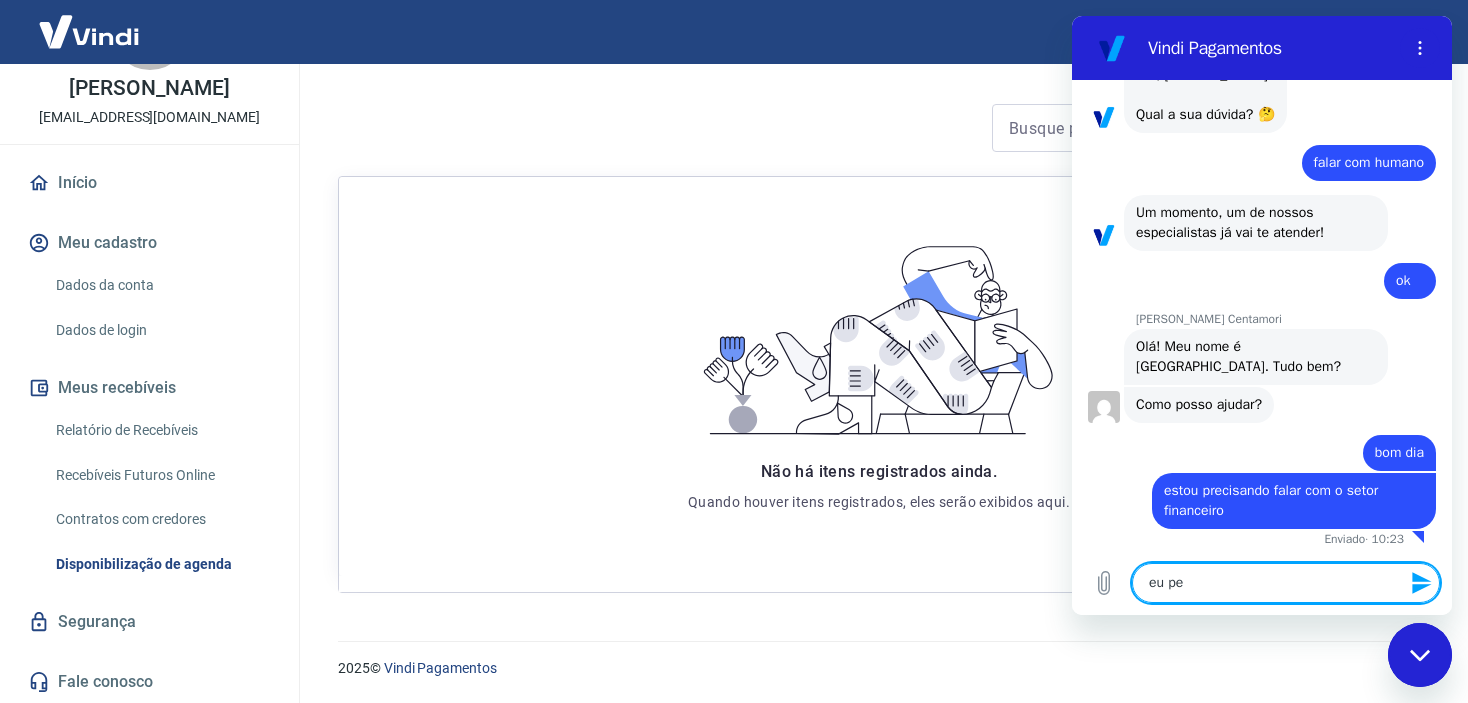 type on "x" 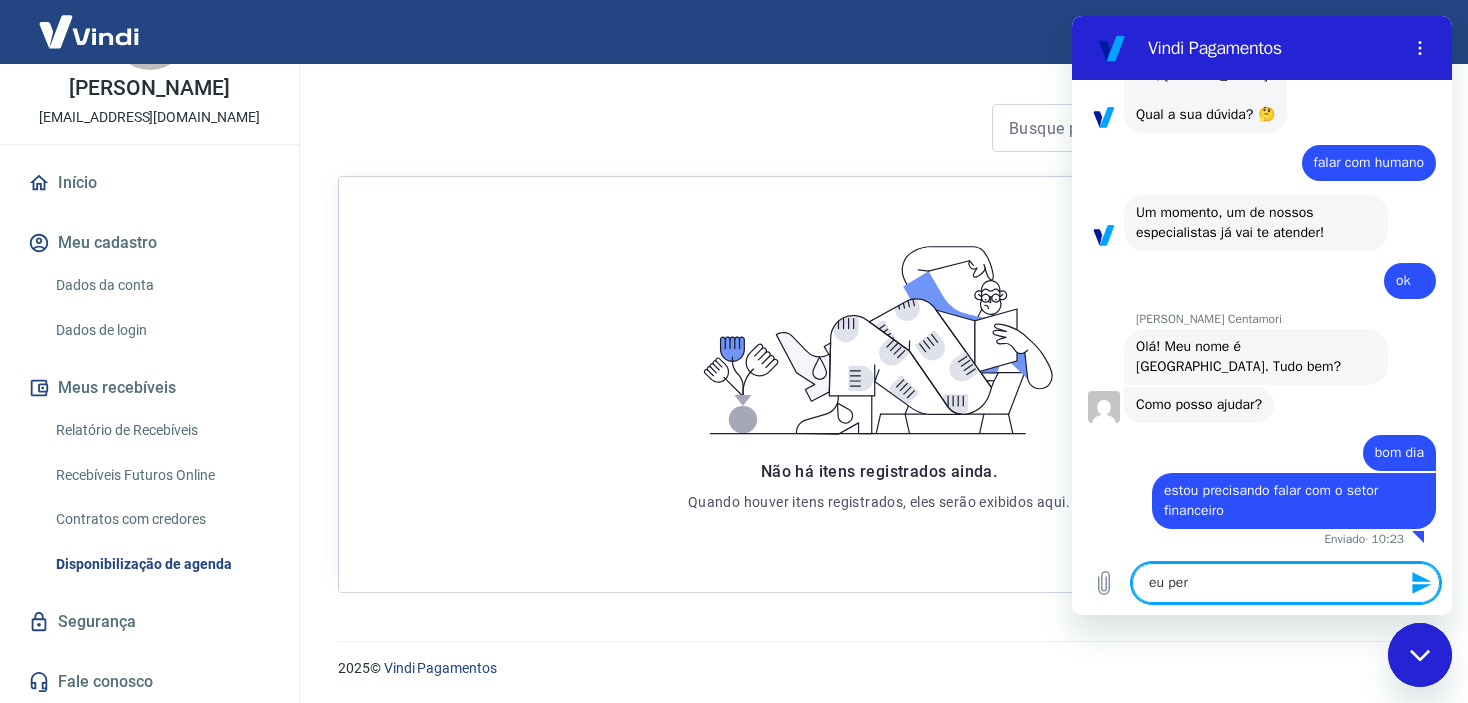 type on "x" 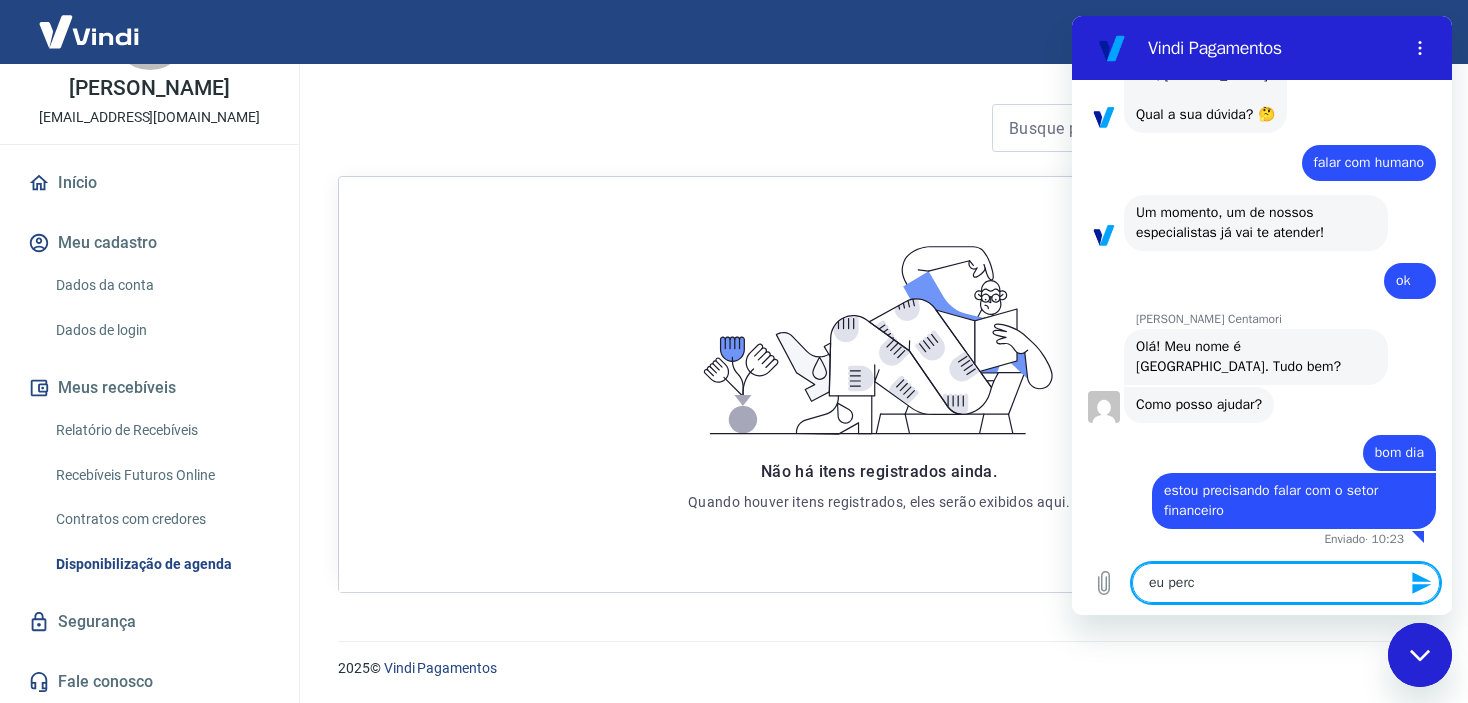 type on "eu perce" 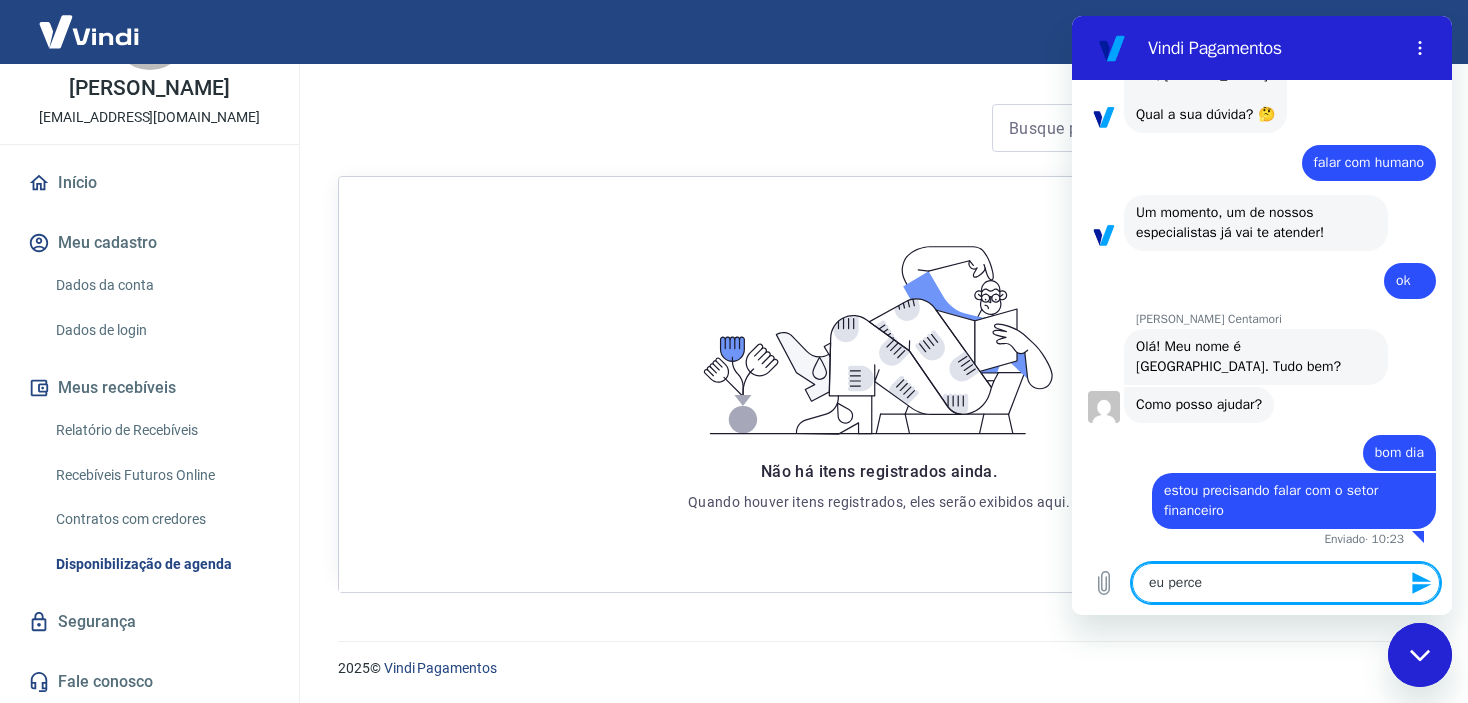 type on "eu perceb" 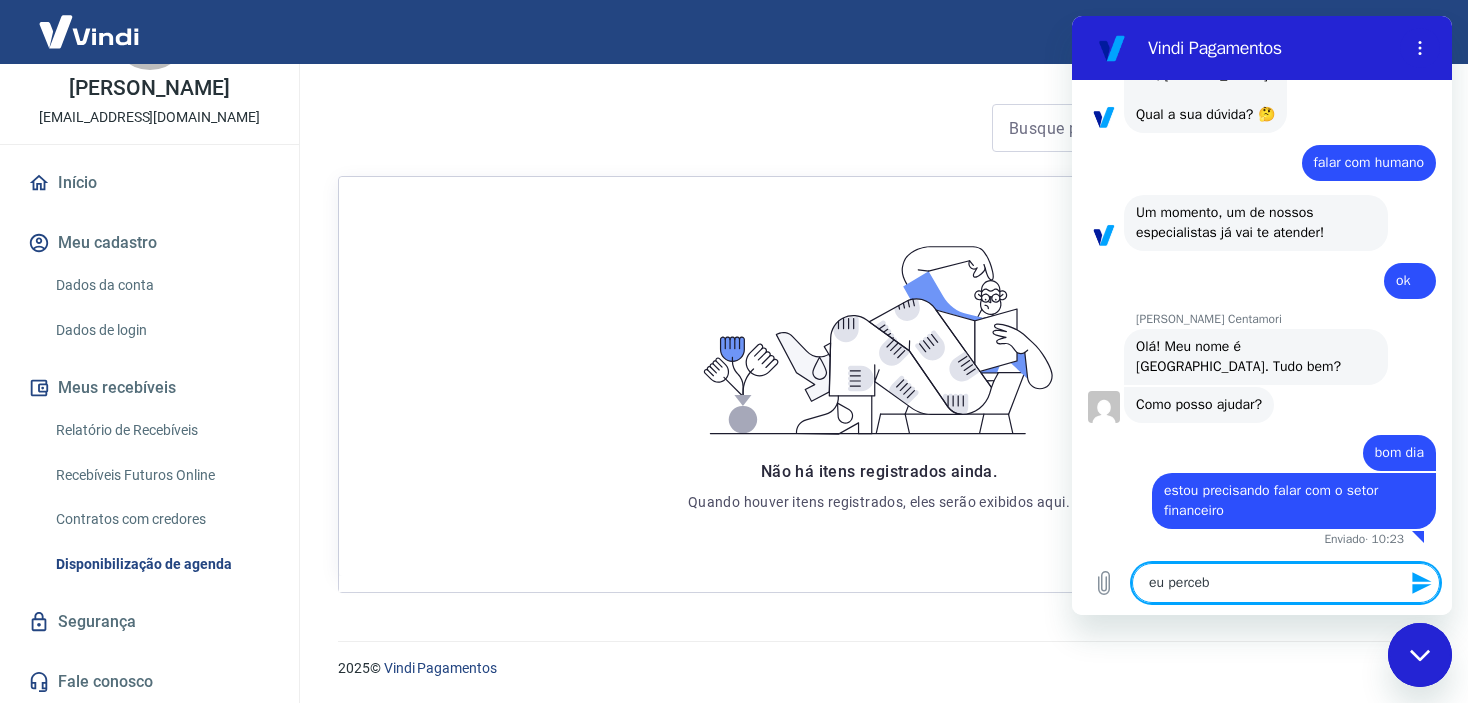 type on "eu percebi" 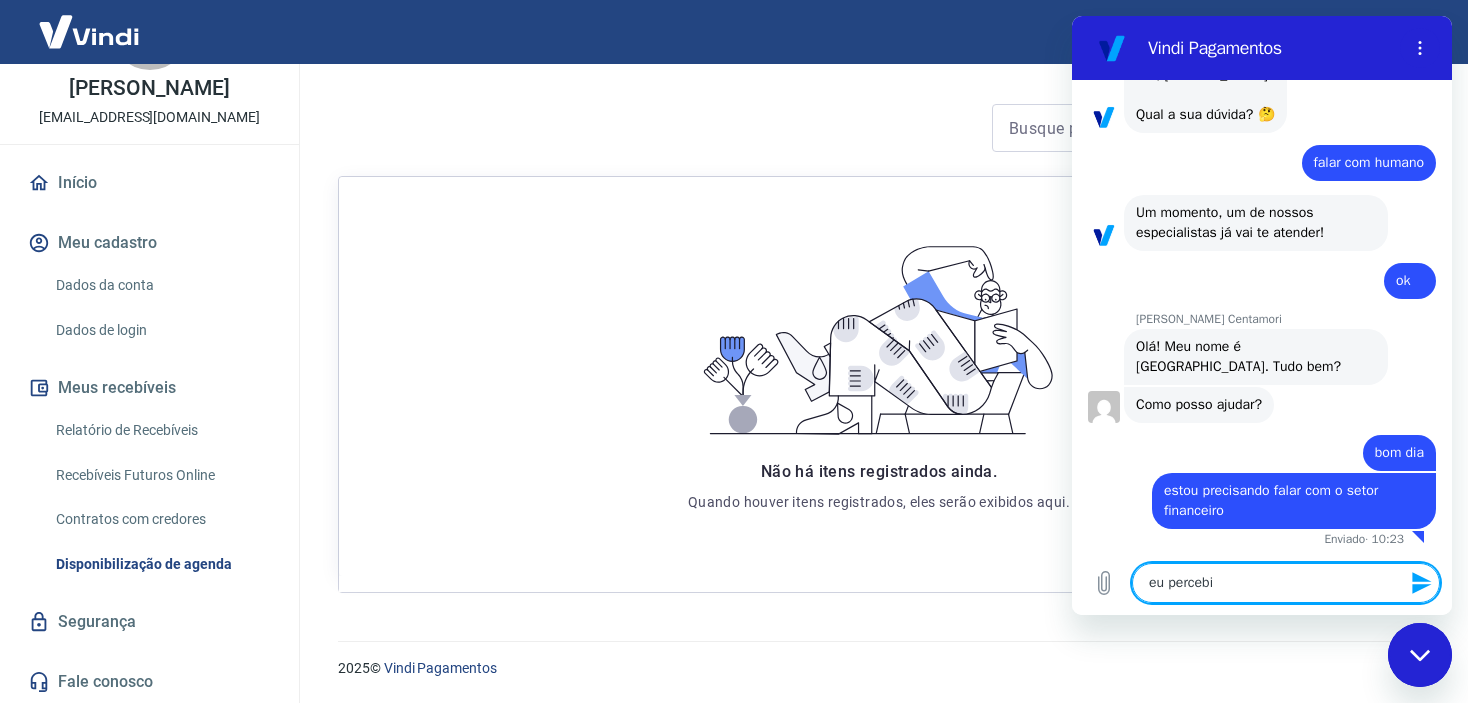 type on "eu percebi" 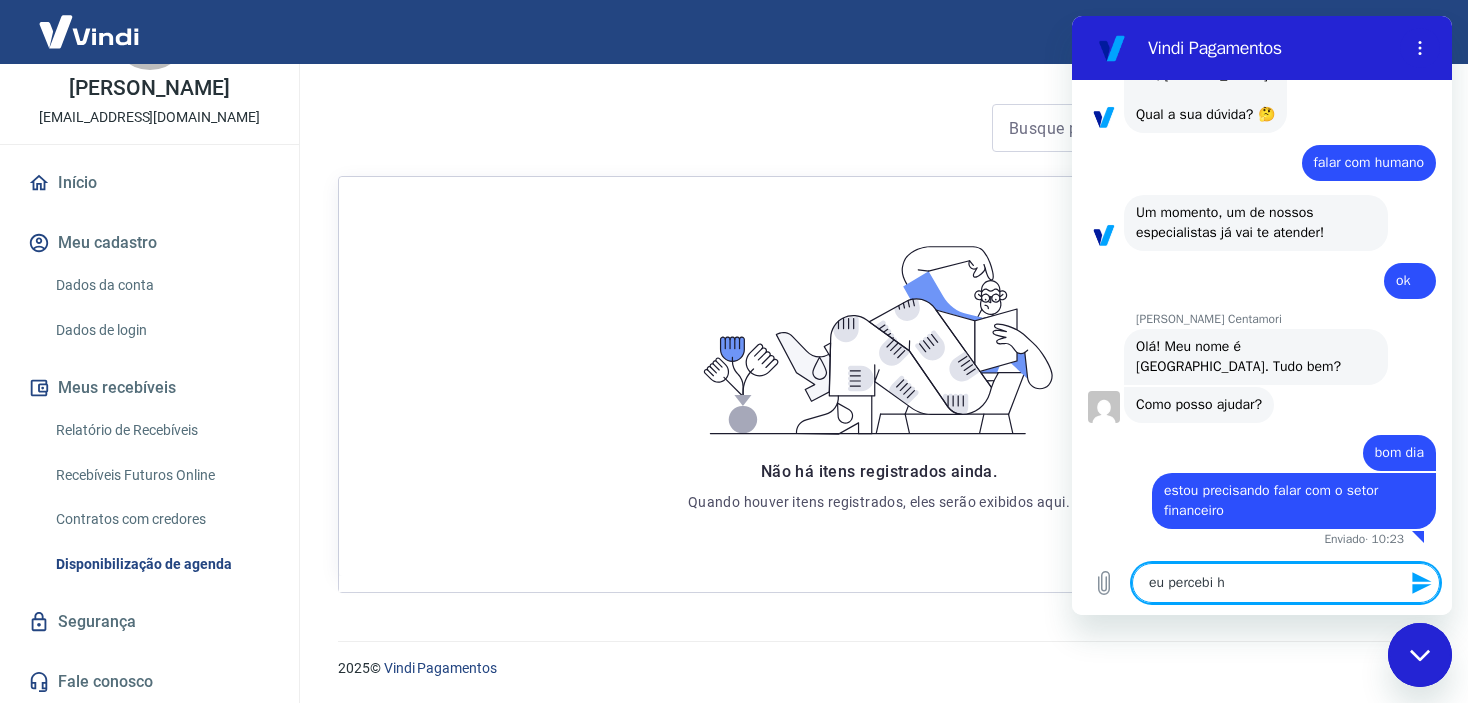 type on "eu percebi ho" 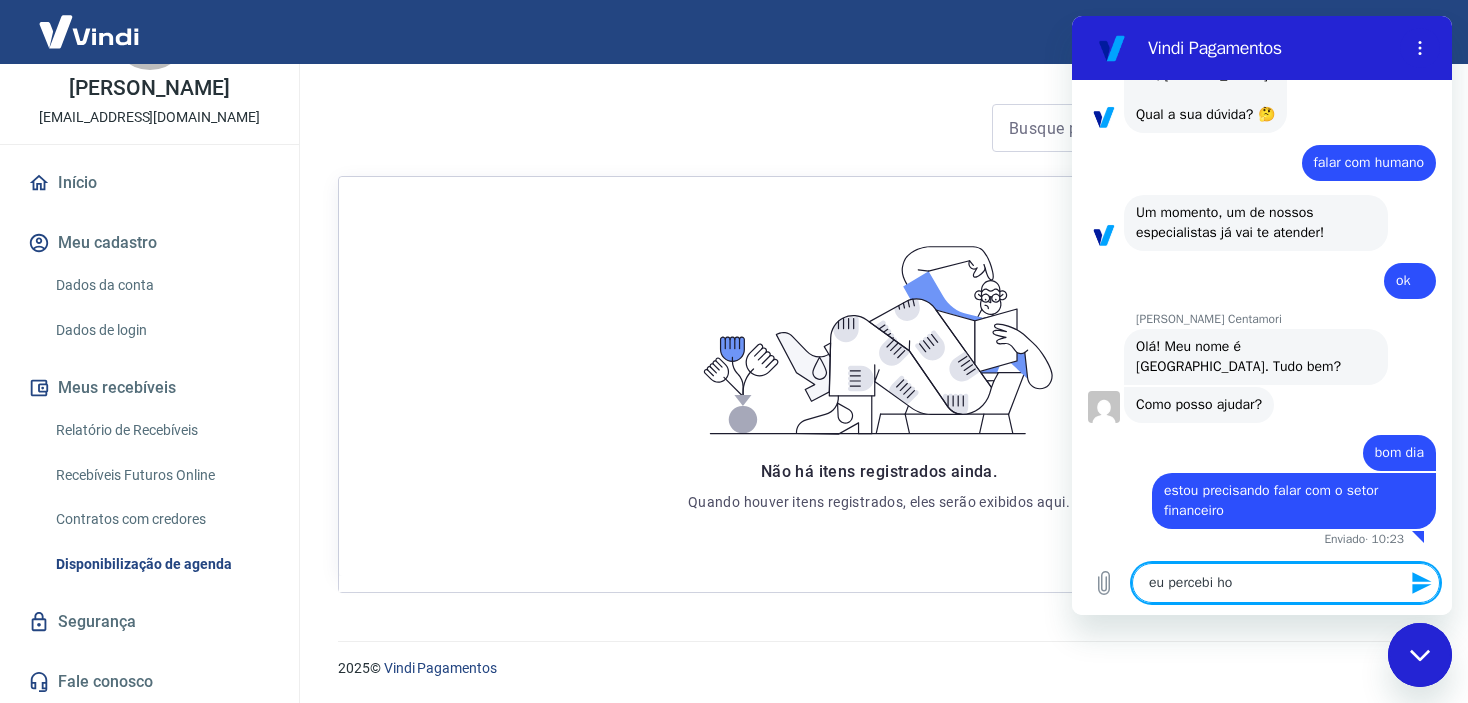 type on "eu percebi hoj" 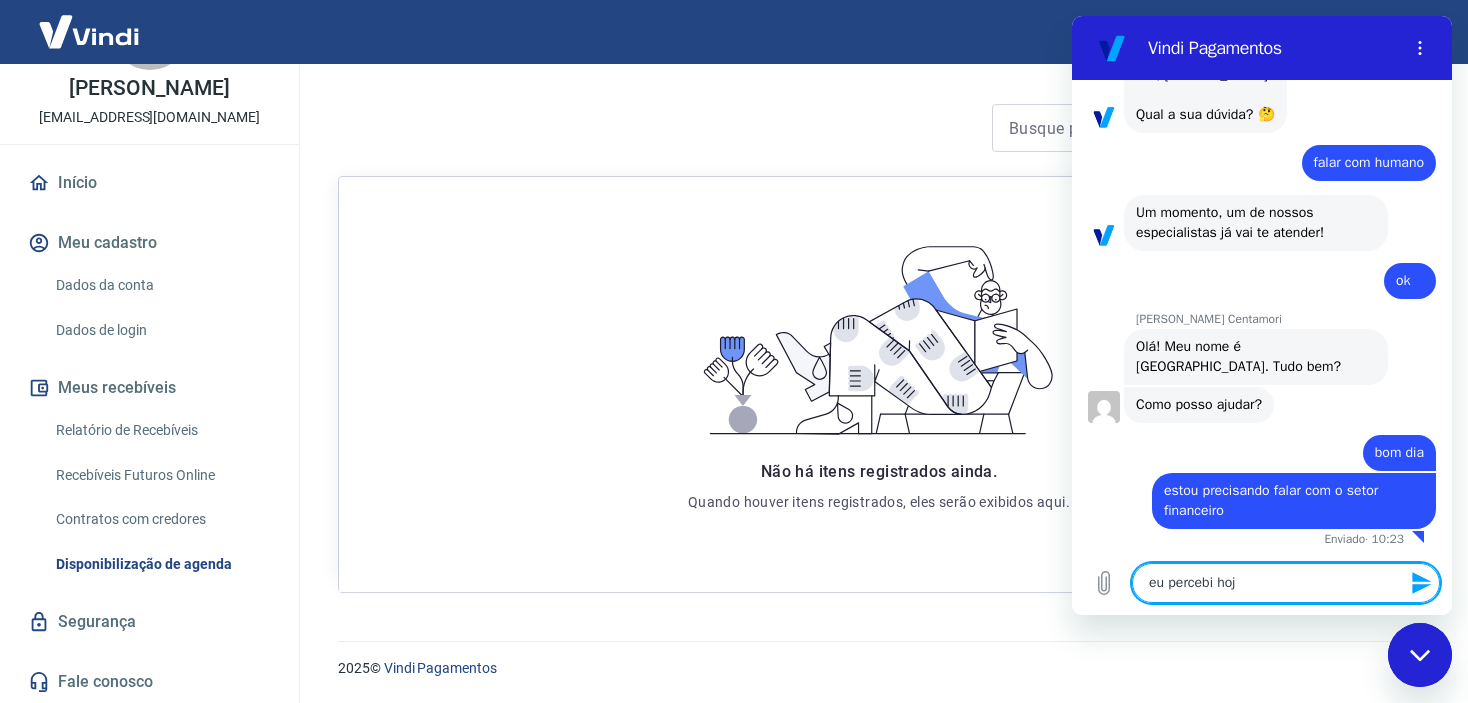 type on "x" 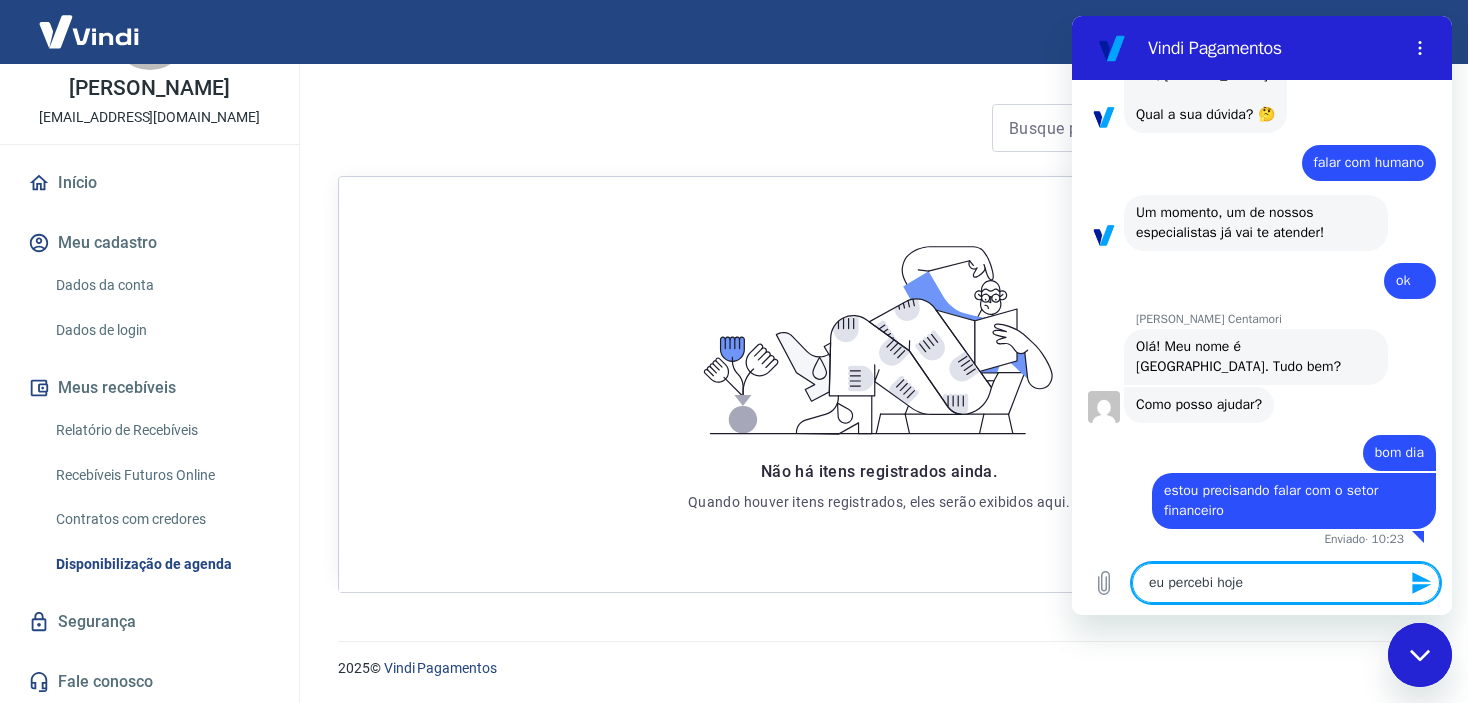type on "eu percebi hoje" 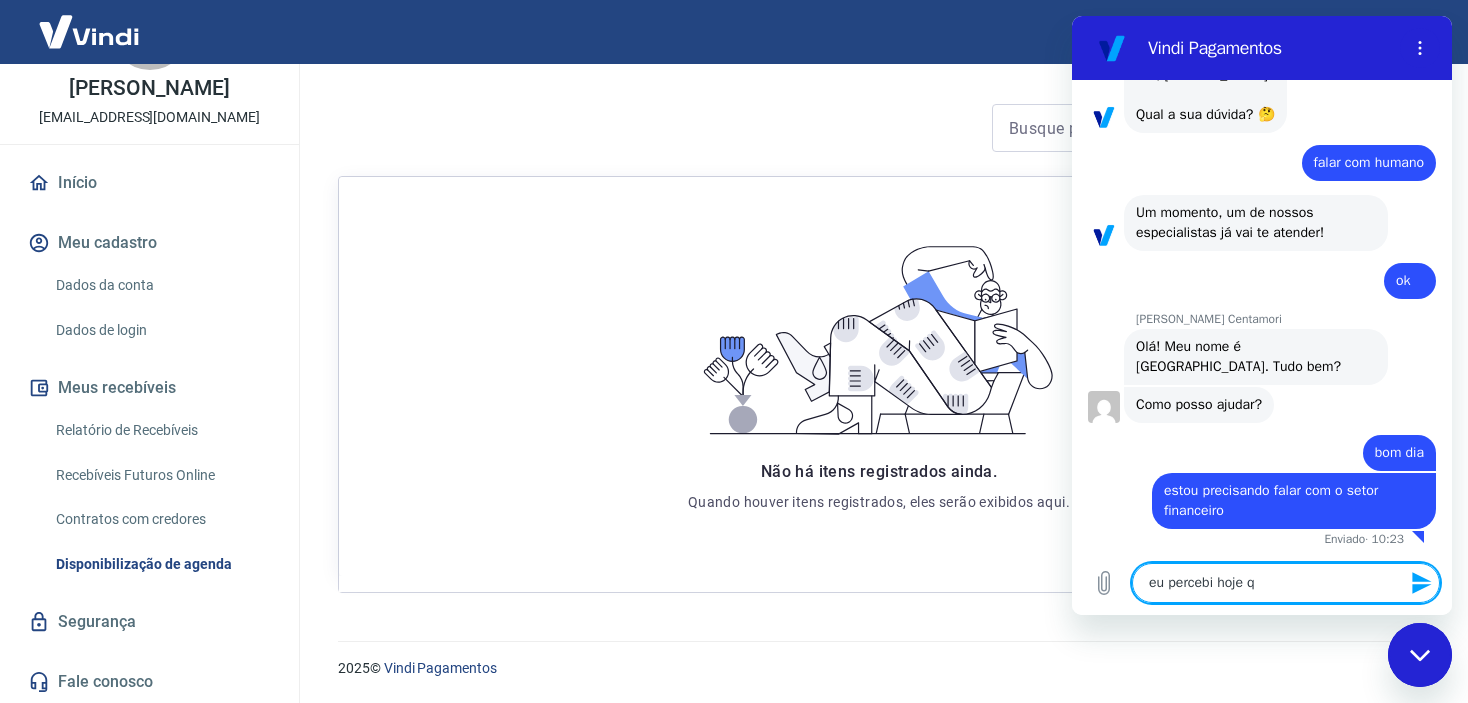 type on "x" 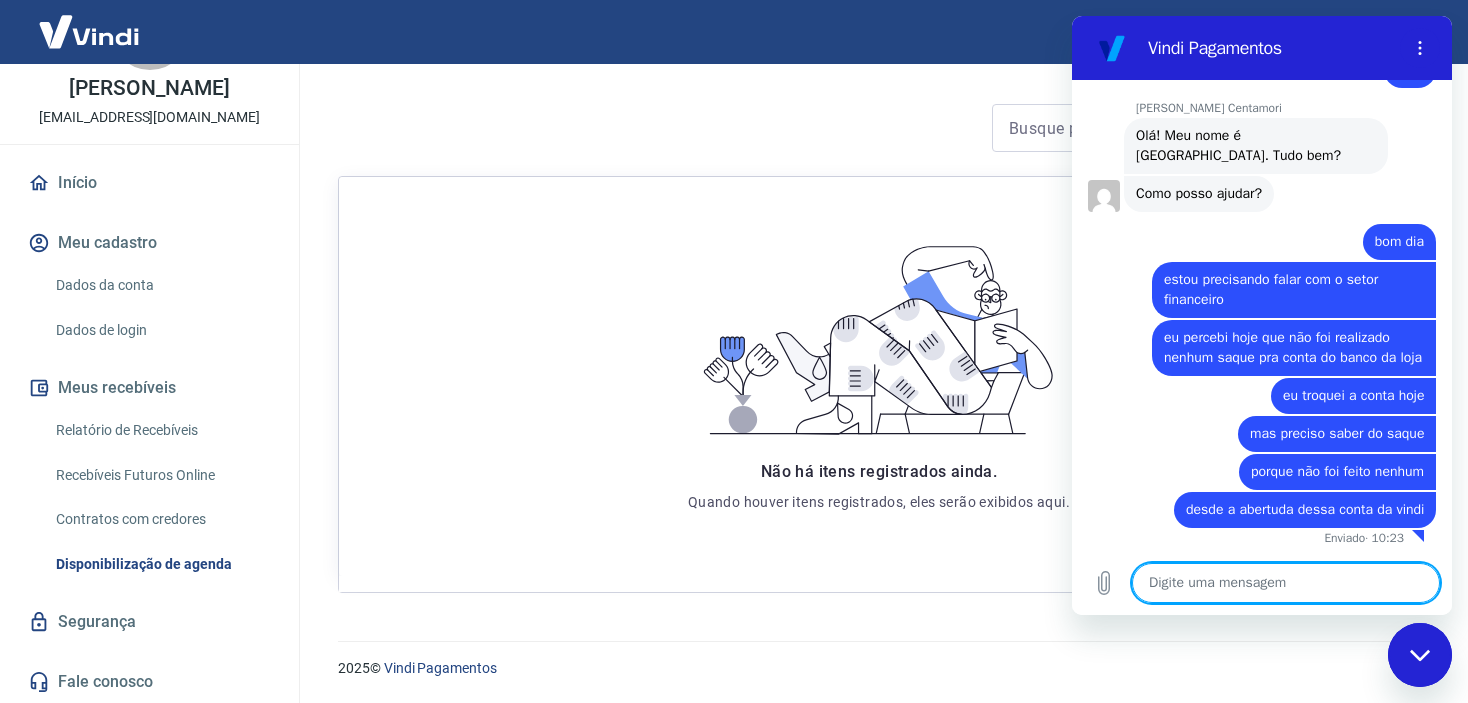 scroll, scrollTop: 1039, scrollLeft: 0, axis: vertical 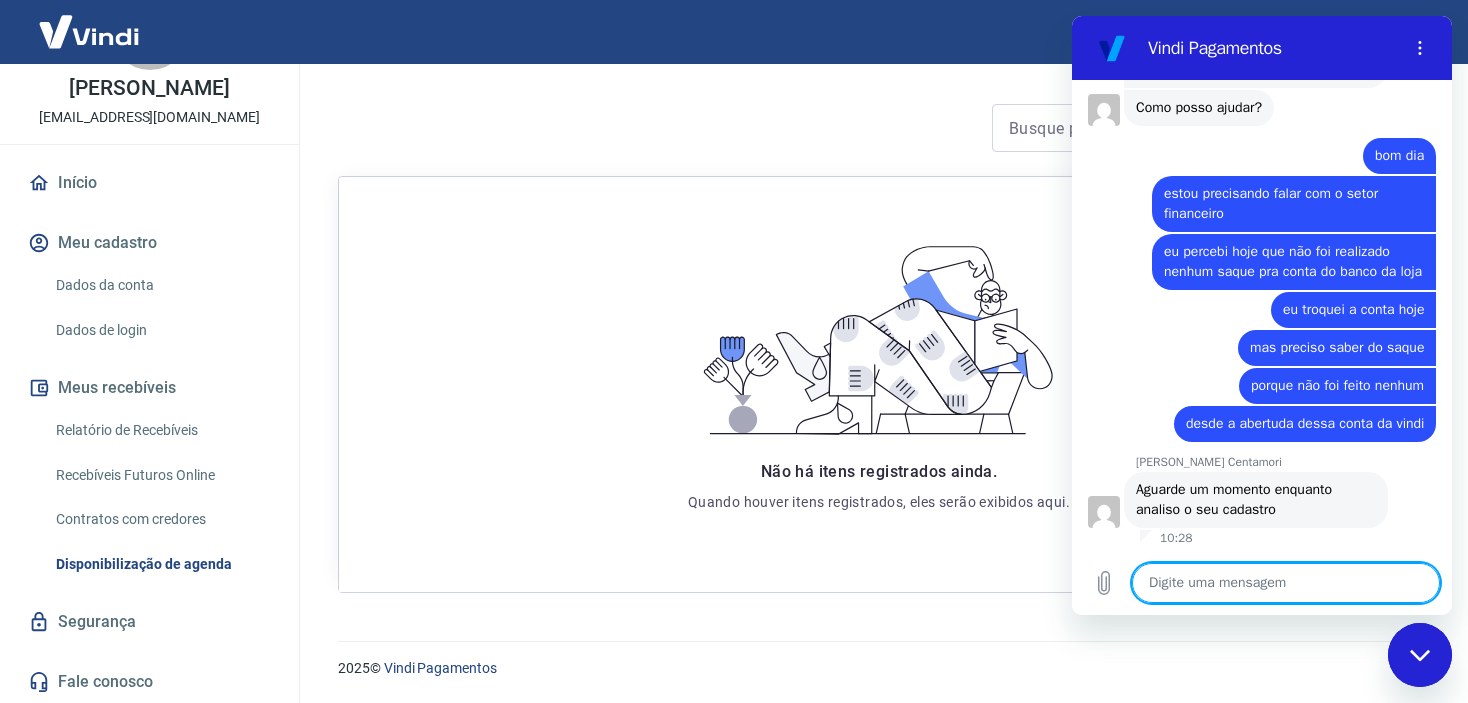 click at bounding box center [1286, 583] 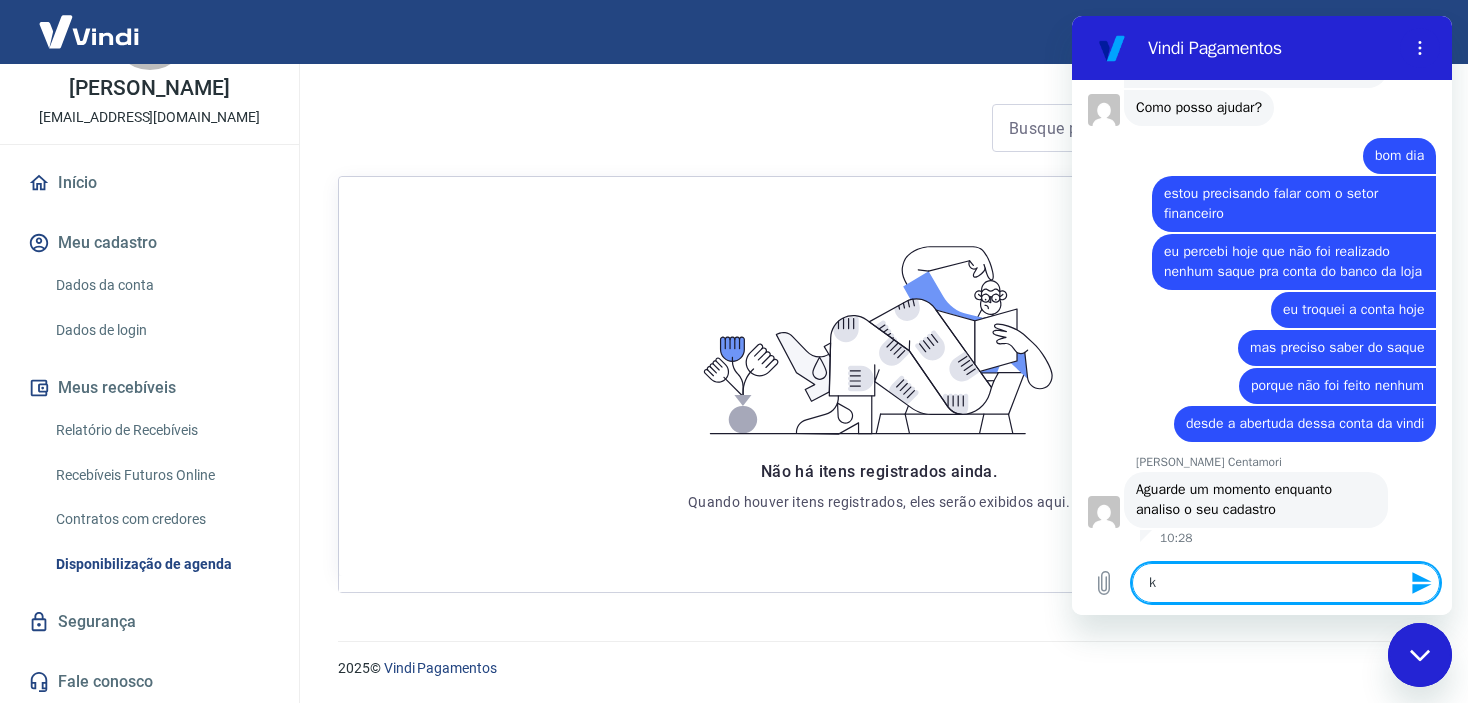click on "k" at bounding box center [1286, 583] 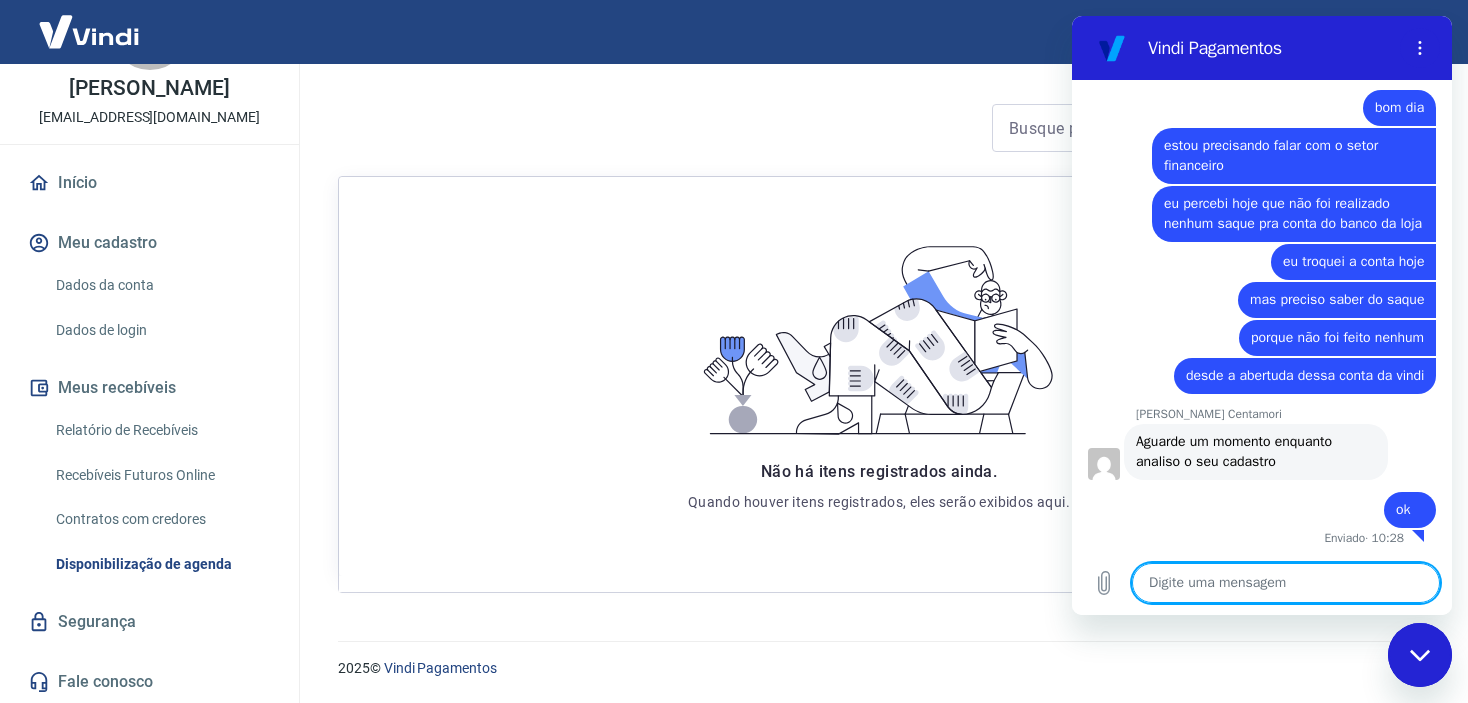 scroll, scrollTop: 1173, scrollLeft: 0, axis: vertical 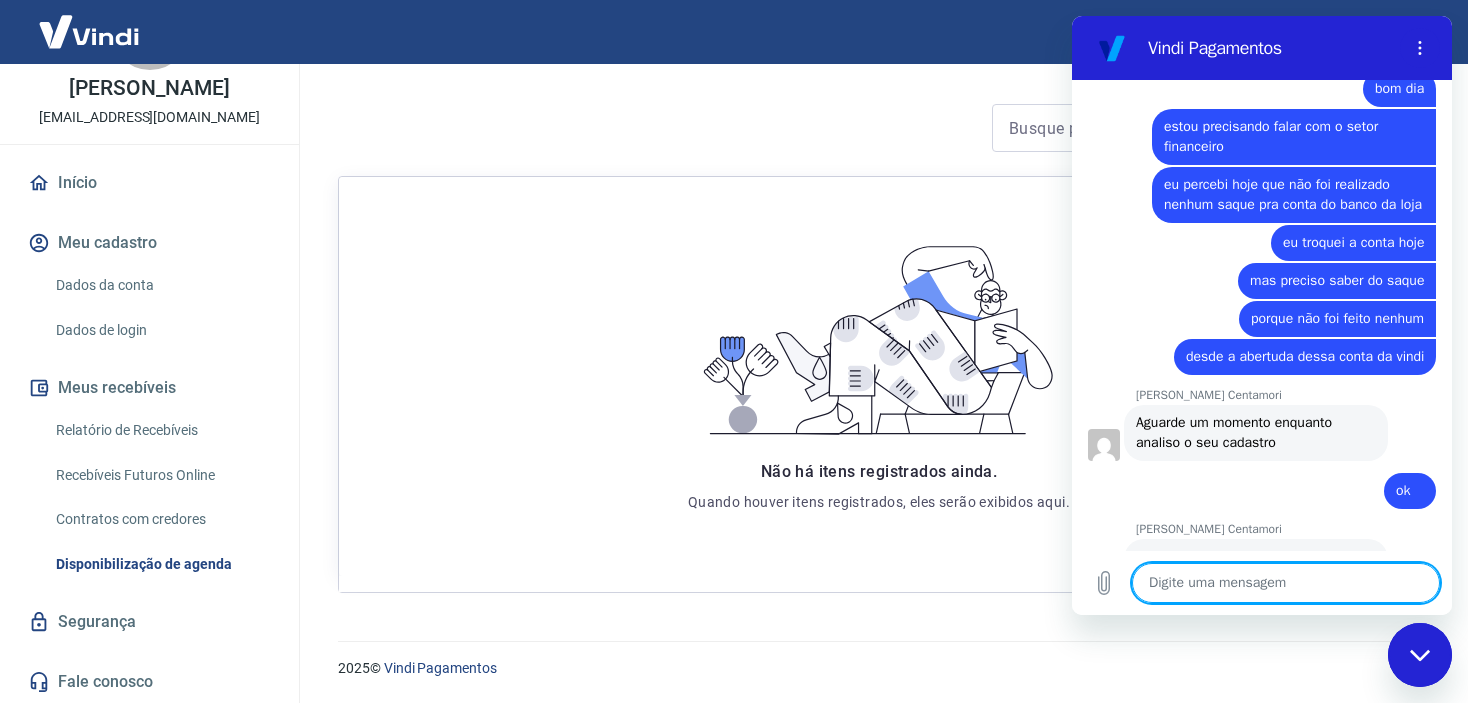 click at bounding box center (1286, 583) 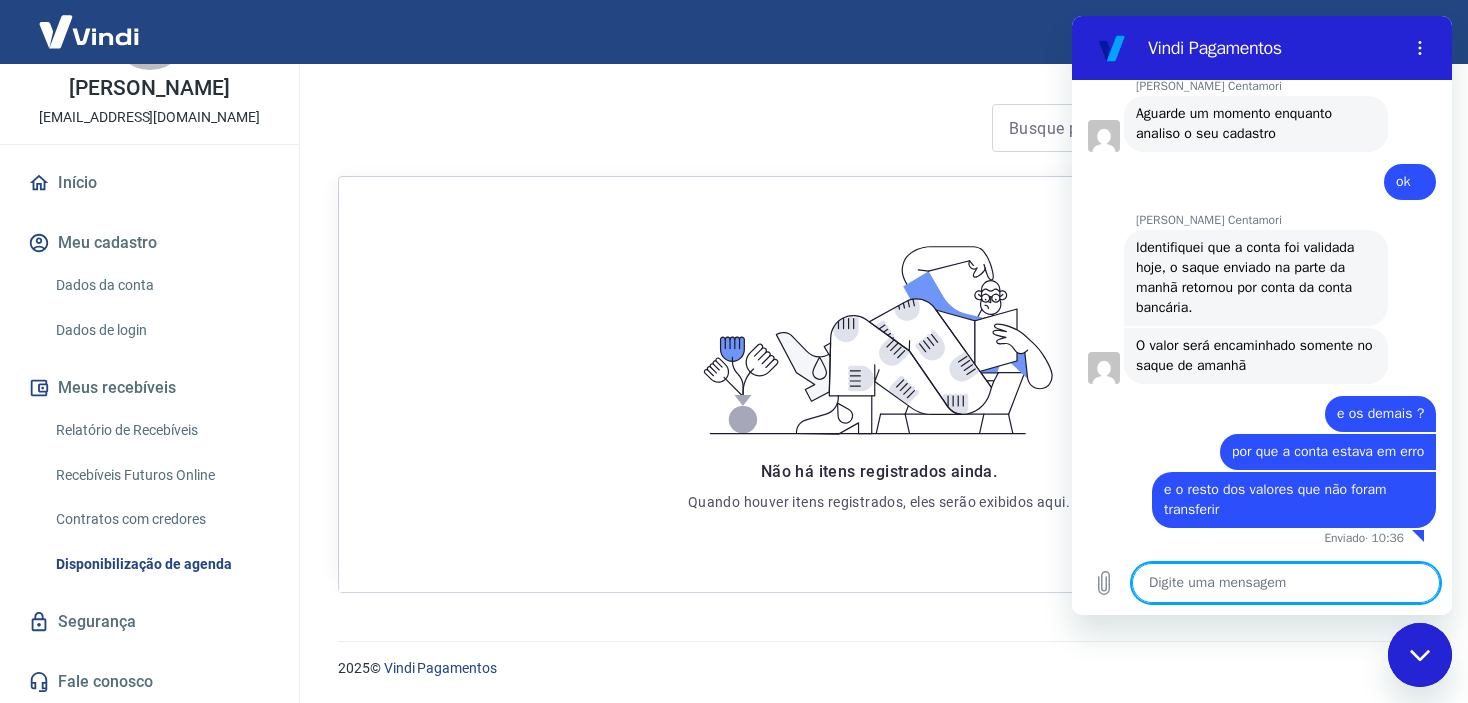 scroll, scrollTop: 1501, scrollLeft: 0, axis: vertical 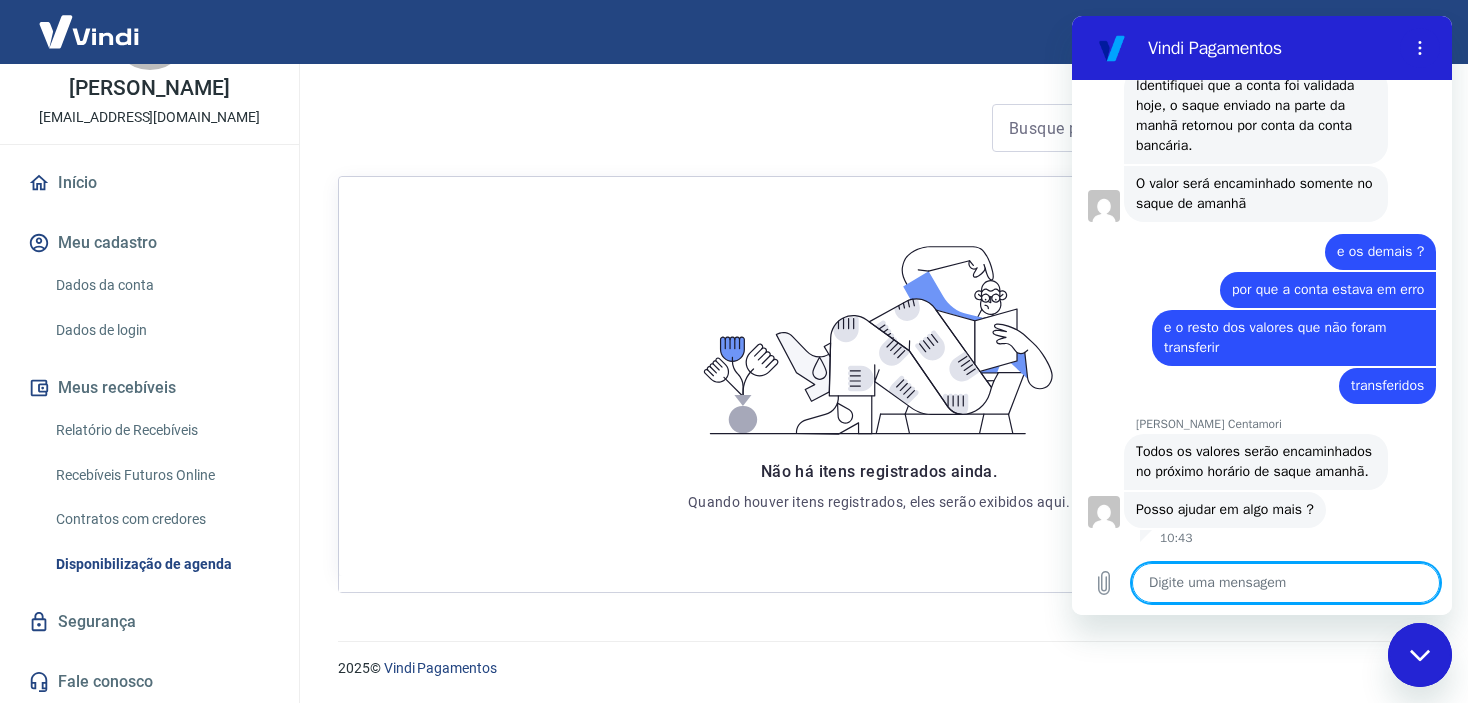 click at bounding box center (1286, 583) 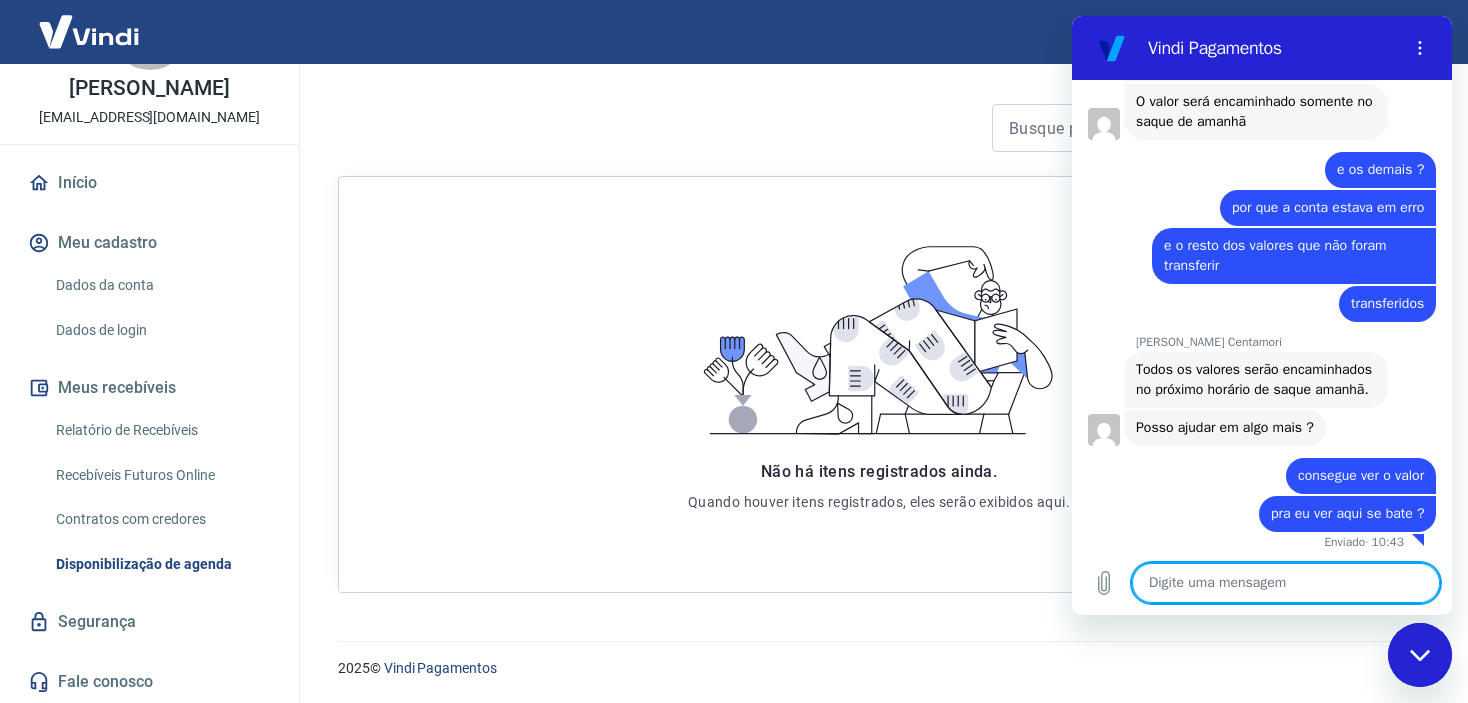 scroll, scrollTop: 1769, scrollLeft: 0, axis: vertical 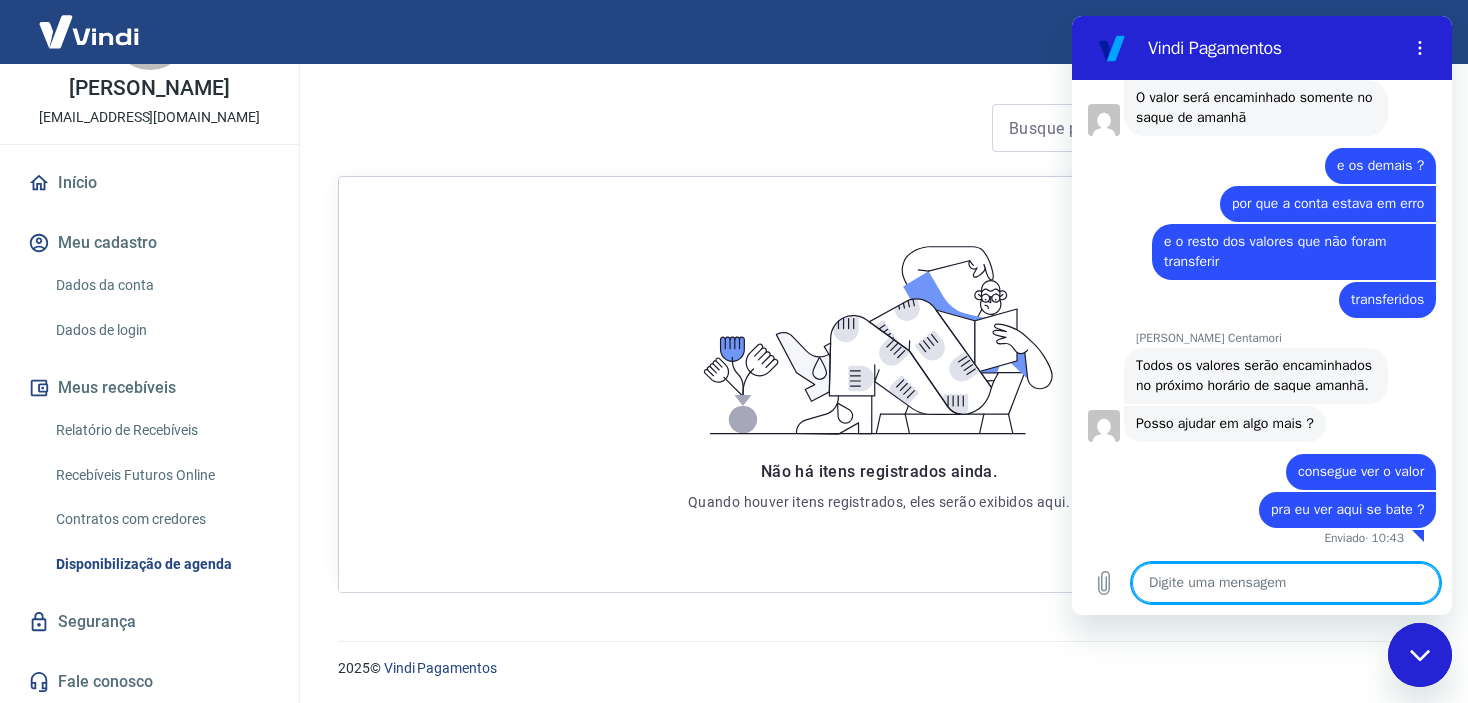 click at bounding box center [1286, 583] 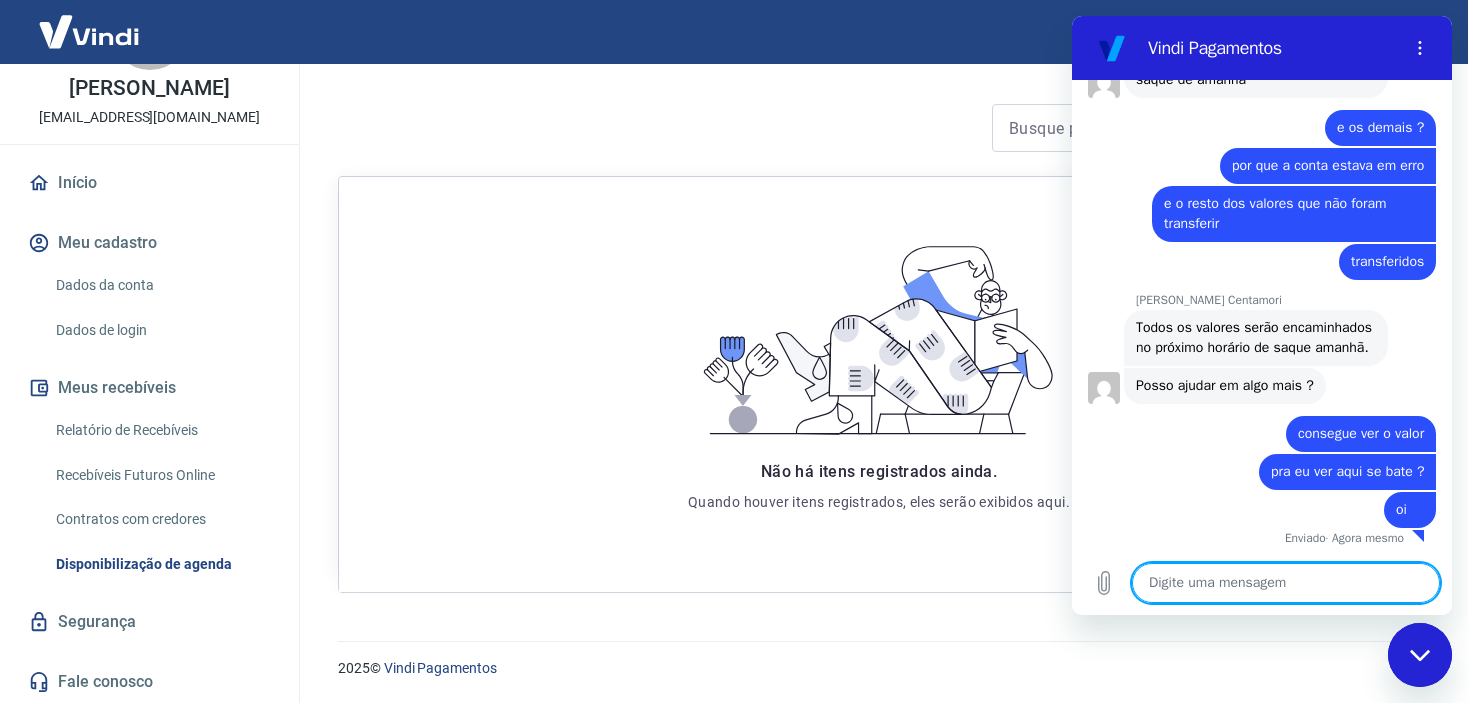 scroll, scrollTop: 1807, scrollLeft: 0, axis: vertical 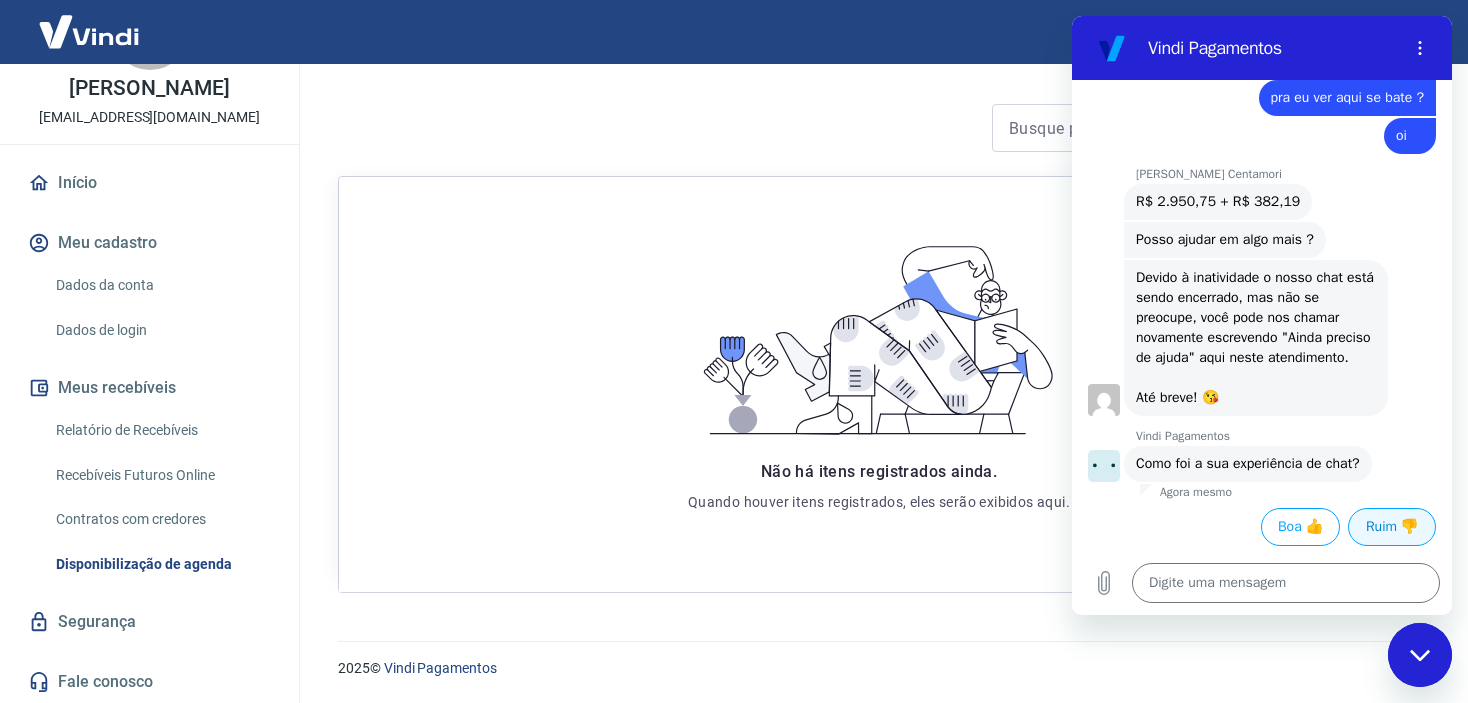 click on "Ruim 👎" at bounding box center [1392, 527] 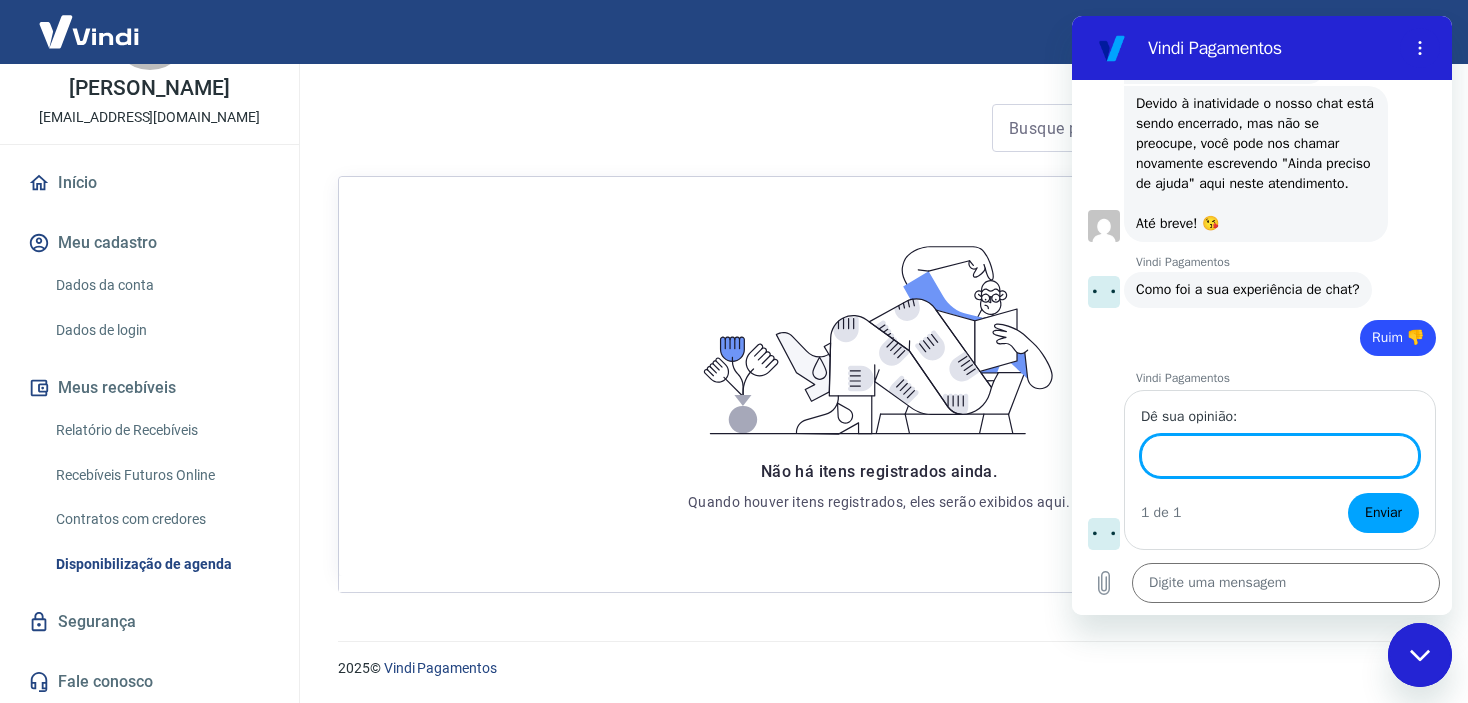 scroll, scrollTop: 2372, scrollLeft: 0, axis: vertical 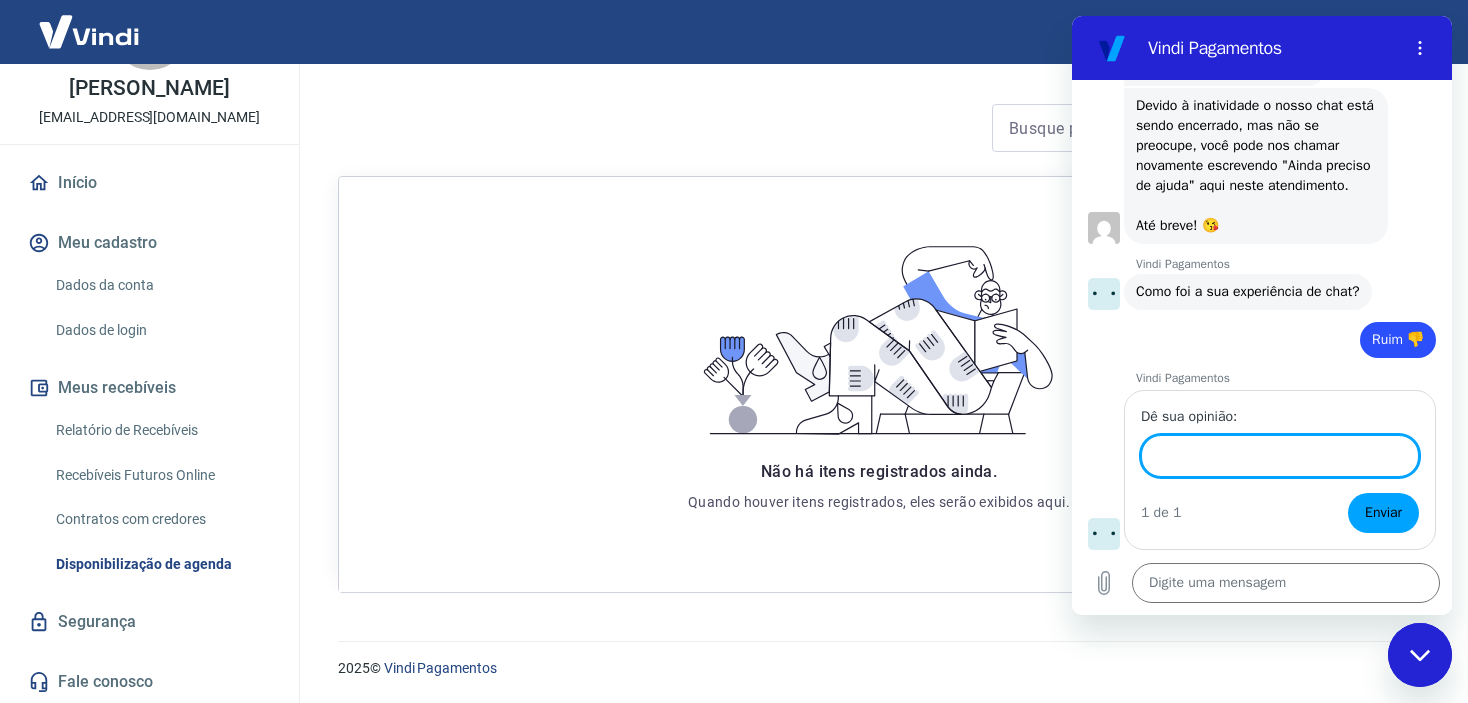 click on "Dê sua opinião:" at bounding box center (1280, 456) 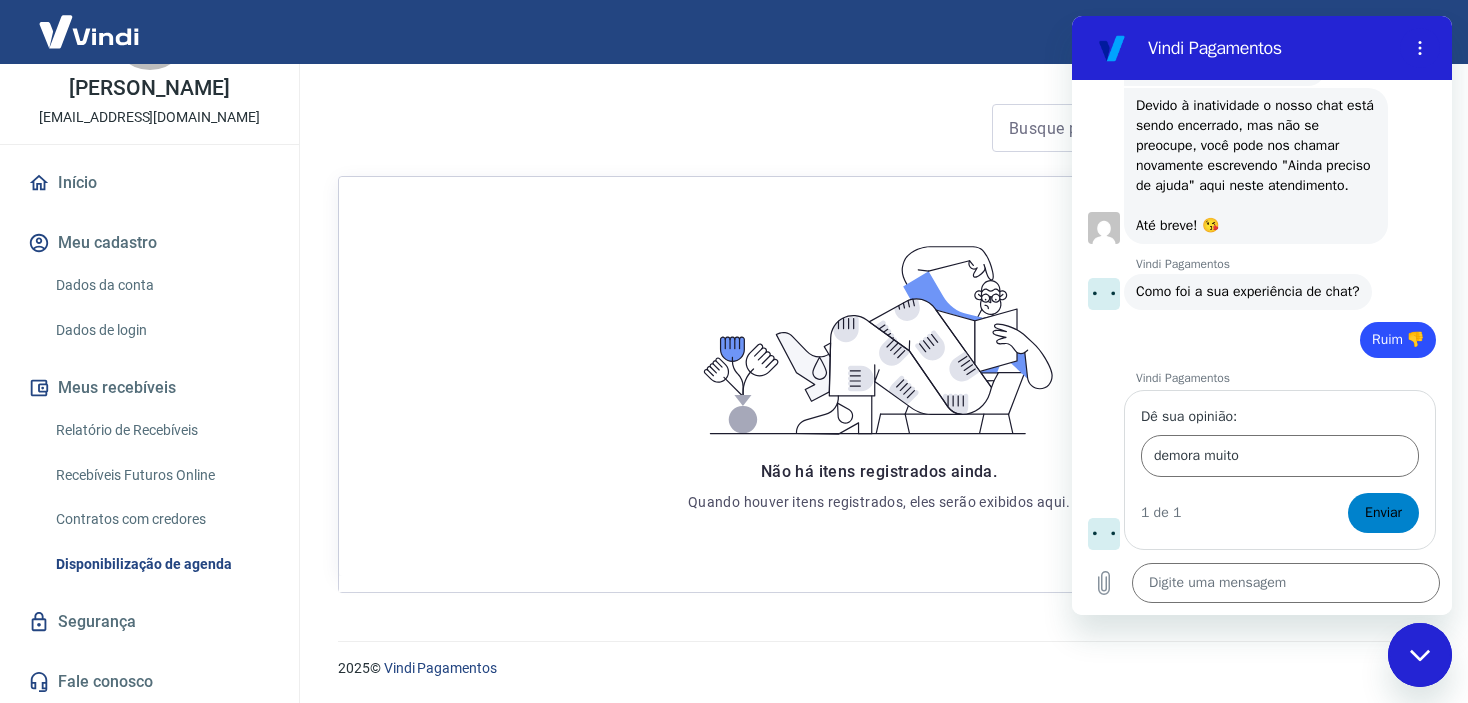 click on "Enviar" at bounding box center (1383, 513) 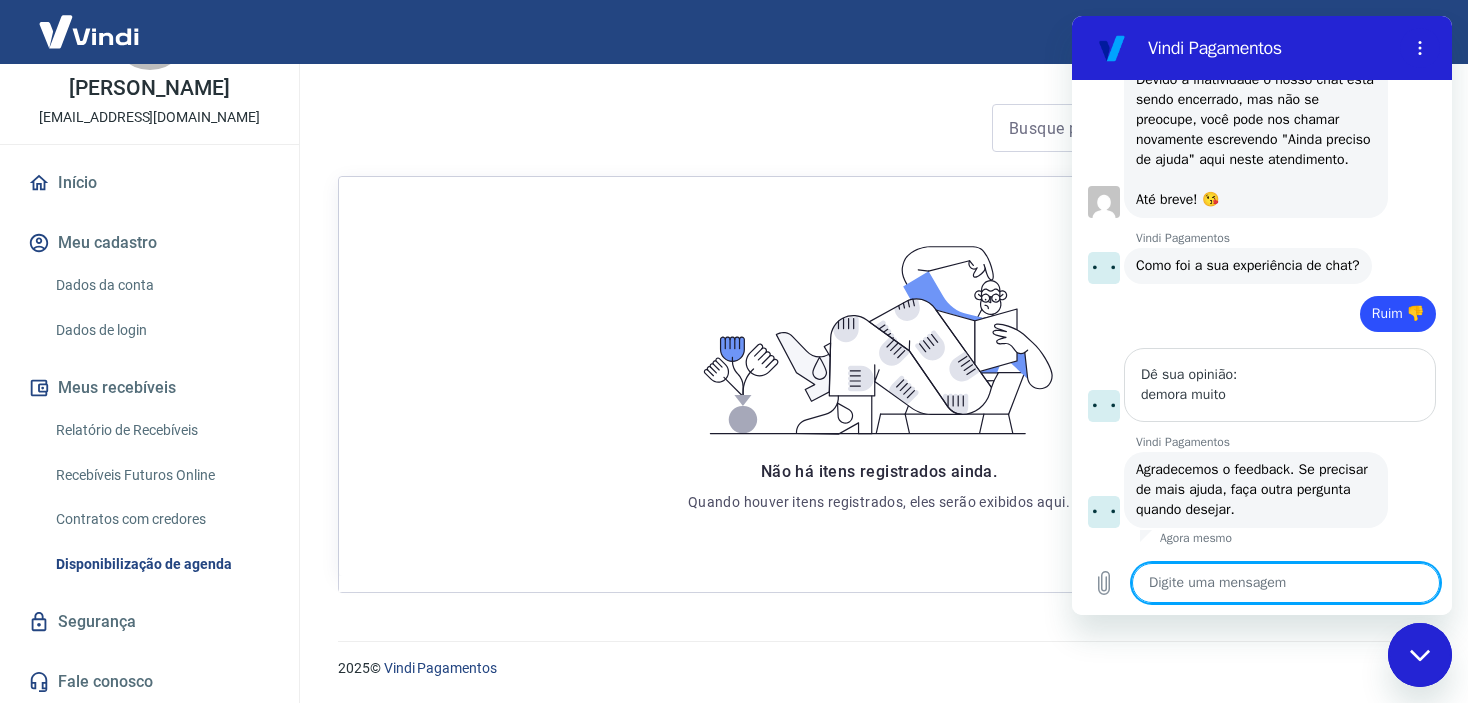 scroll, scrollTop: 2399, scrollLeft: 0, axis: vertical 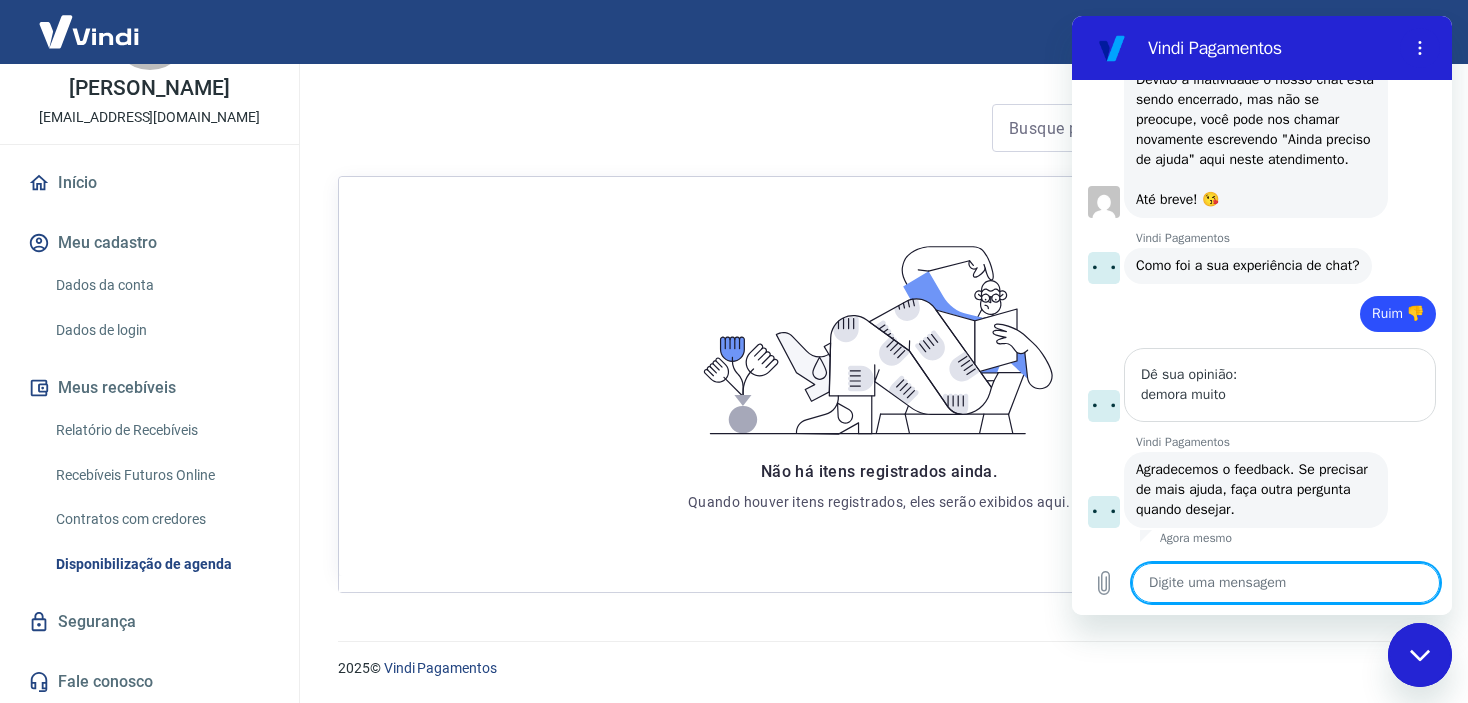 click 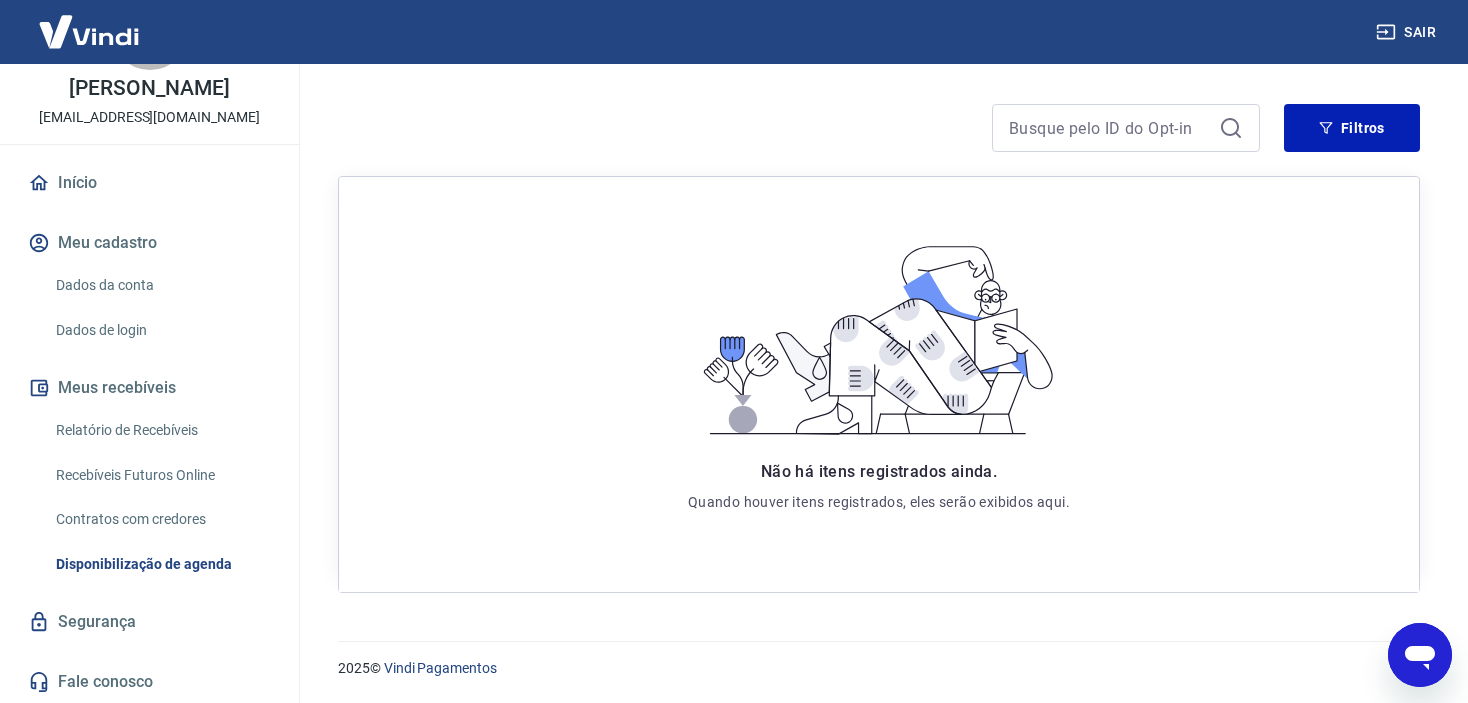 click on "Relatório de Recebíveis" at bounding box center (161, 430) 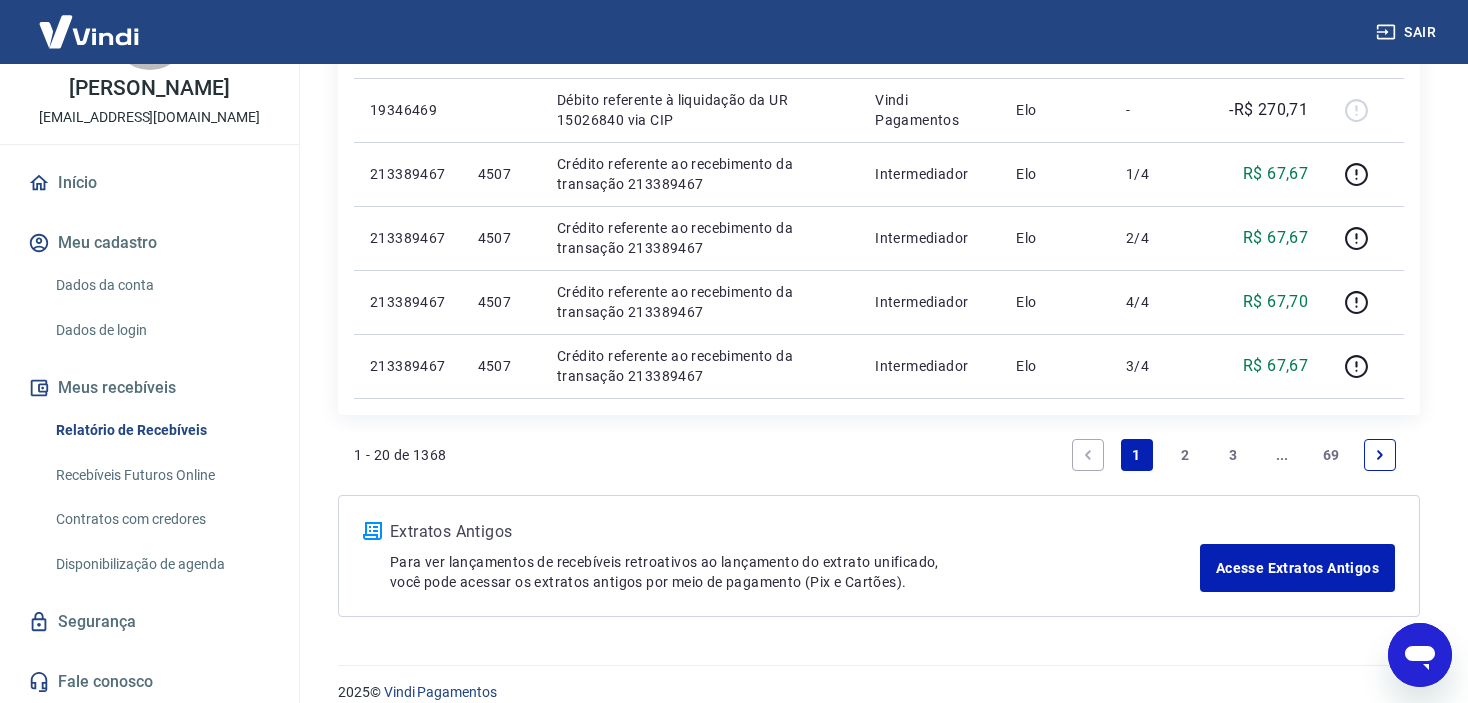 scroll, scrollTop: 1505, scrollLeft: 0, axis: vertical 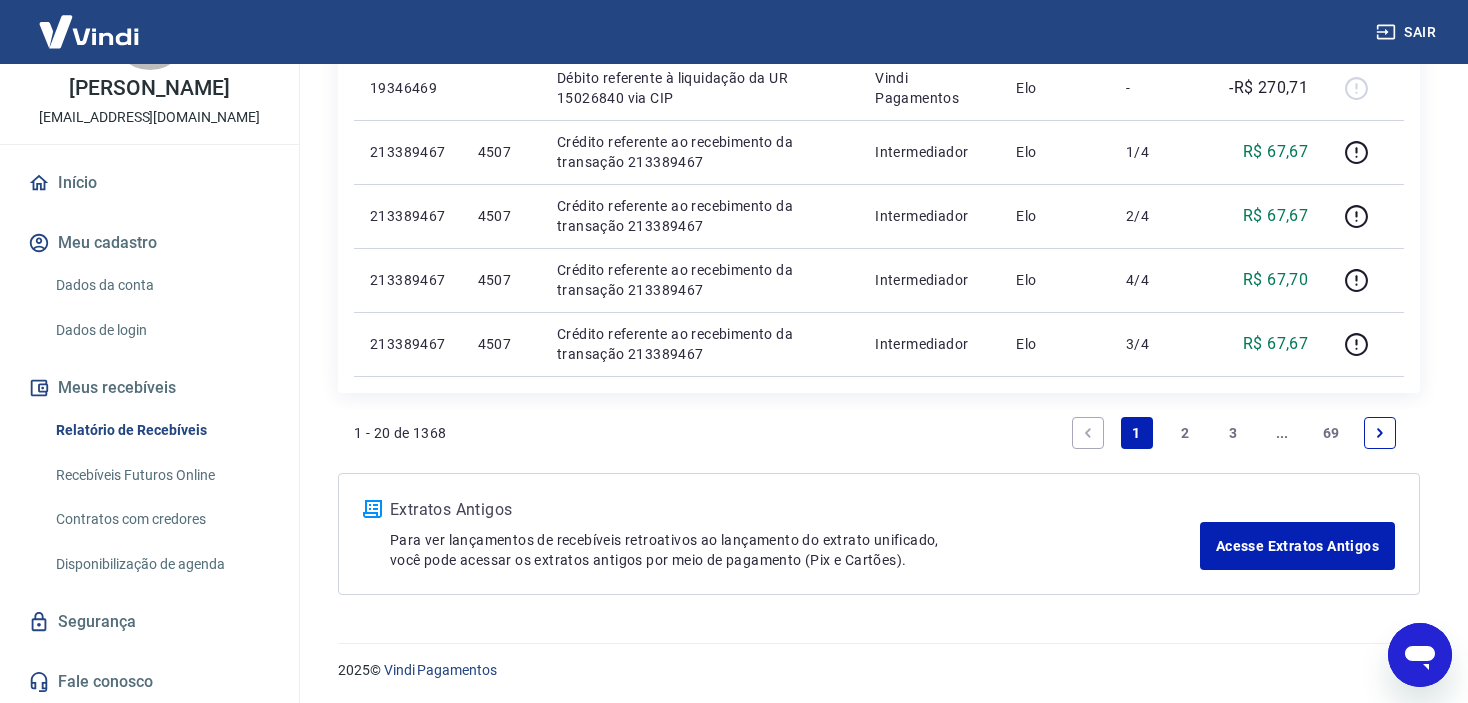 click on "2" at bounding box center [1185, 433] 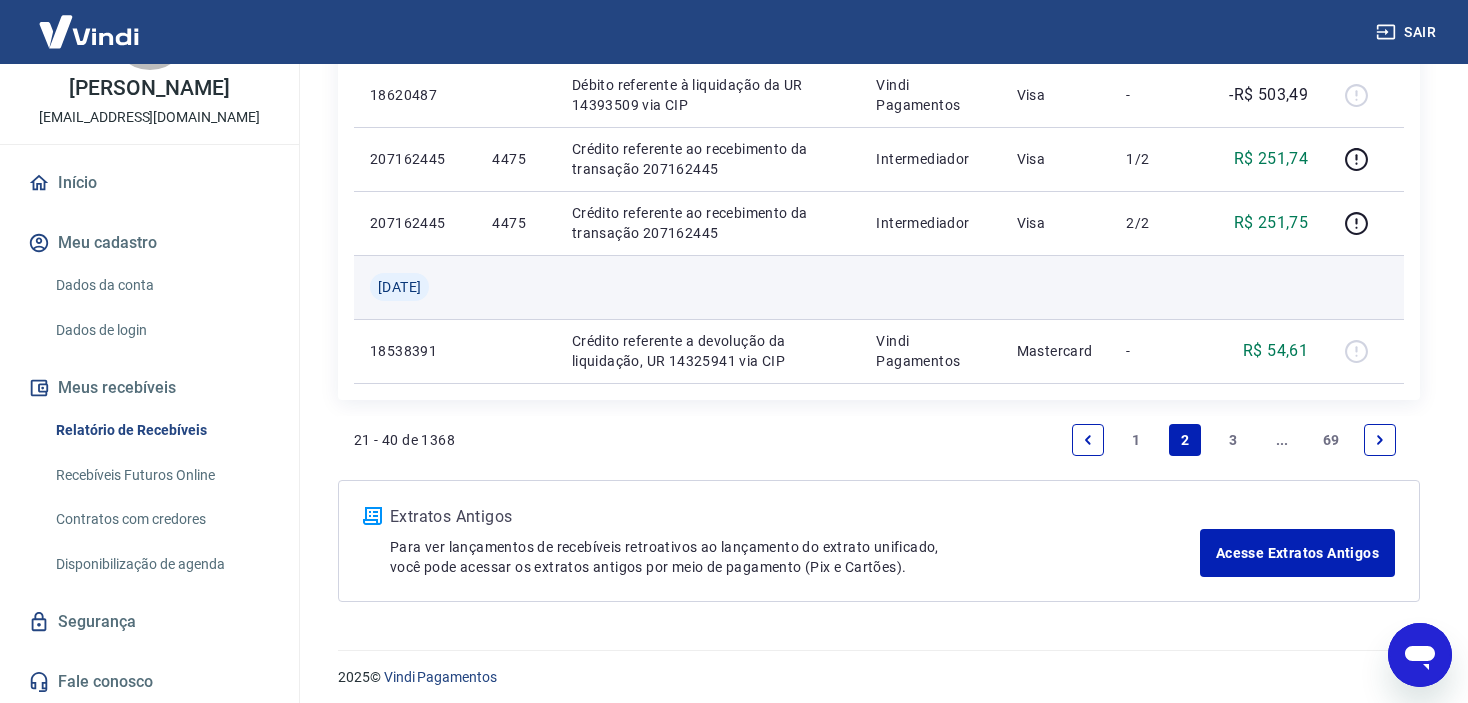scroll, scrollTop: 1633, scrollLeft: 0, axis: vertical 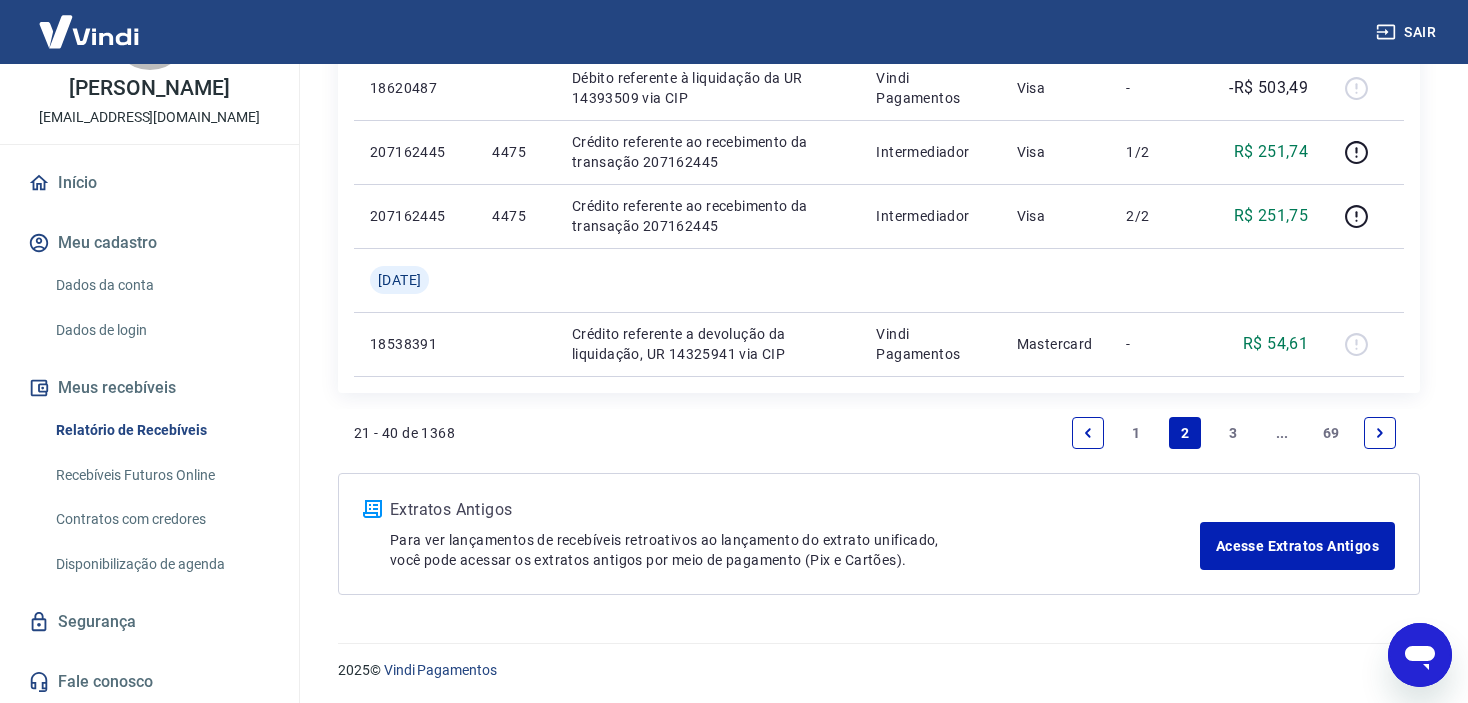 click on "3" at bounding box center [1234, 433] 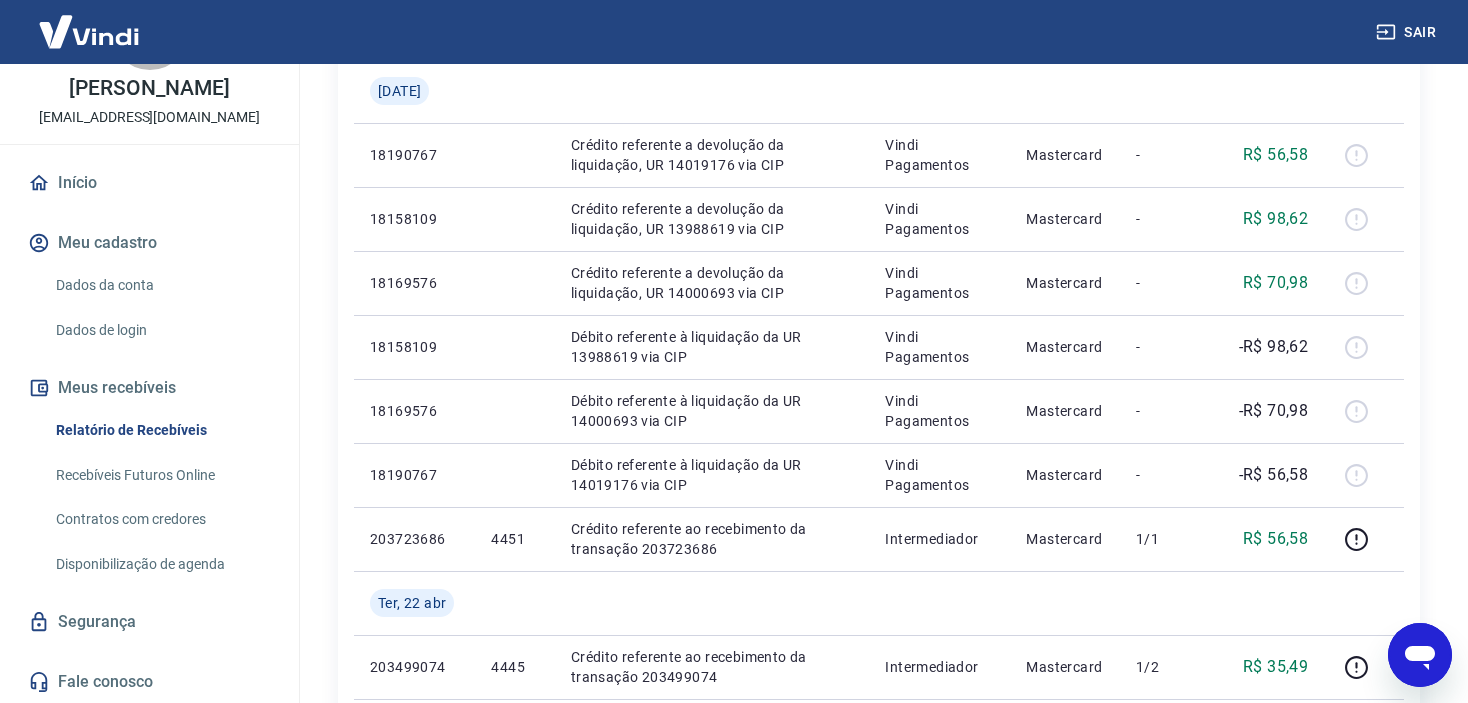 scroll, scrollTop: 966, scrollLeft: 0, axis: vertical 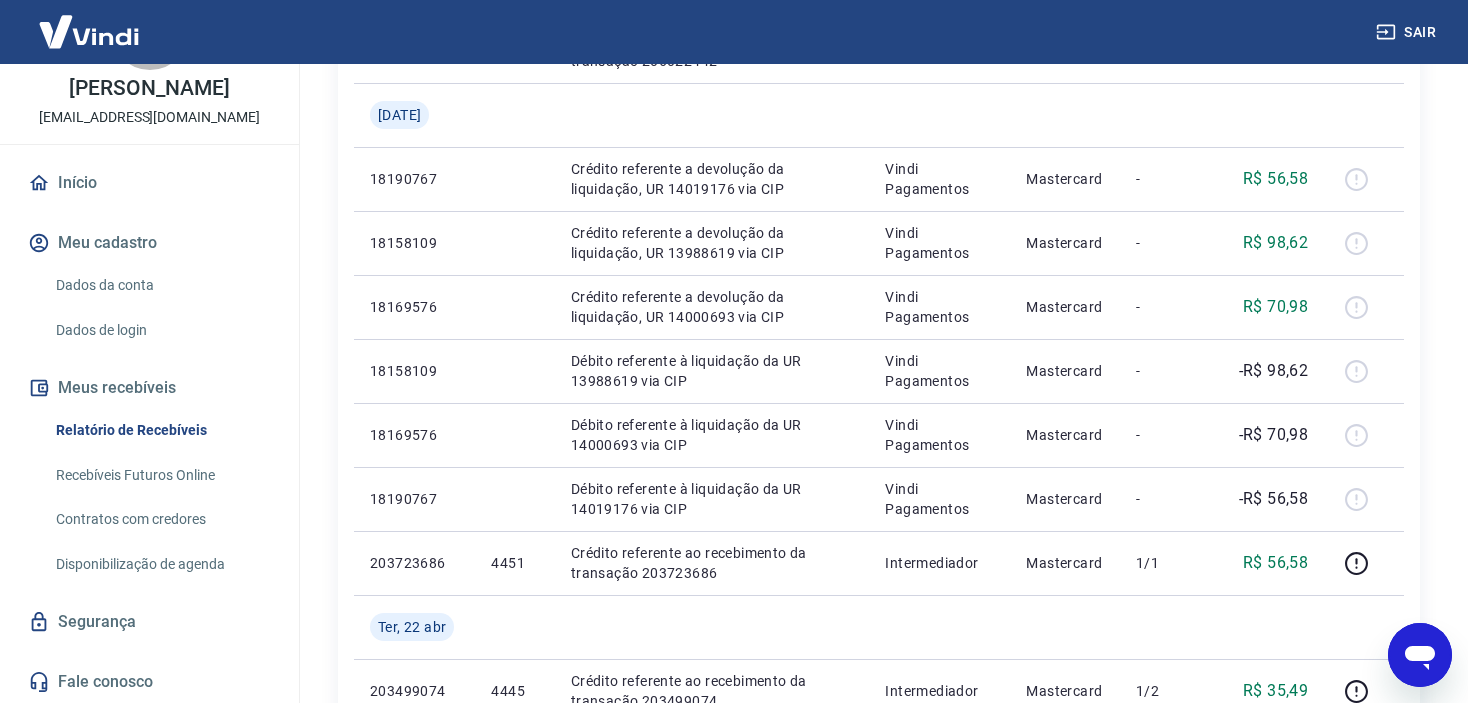 click 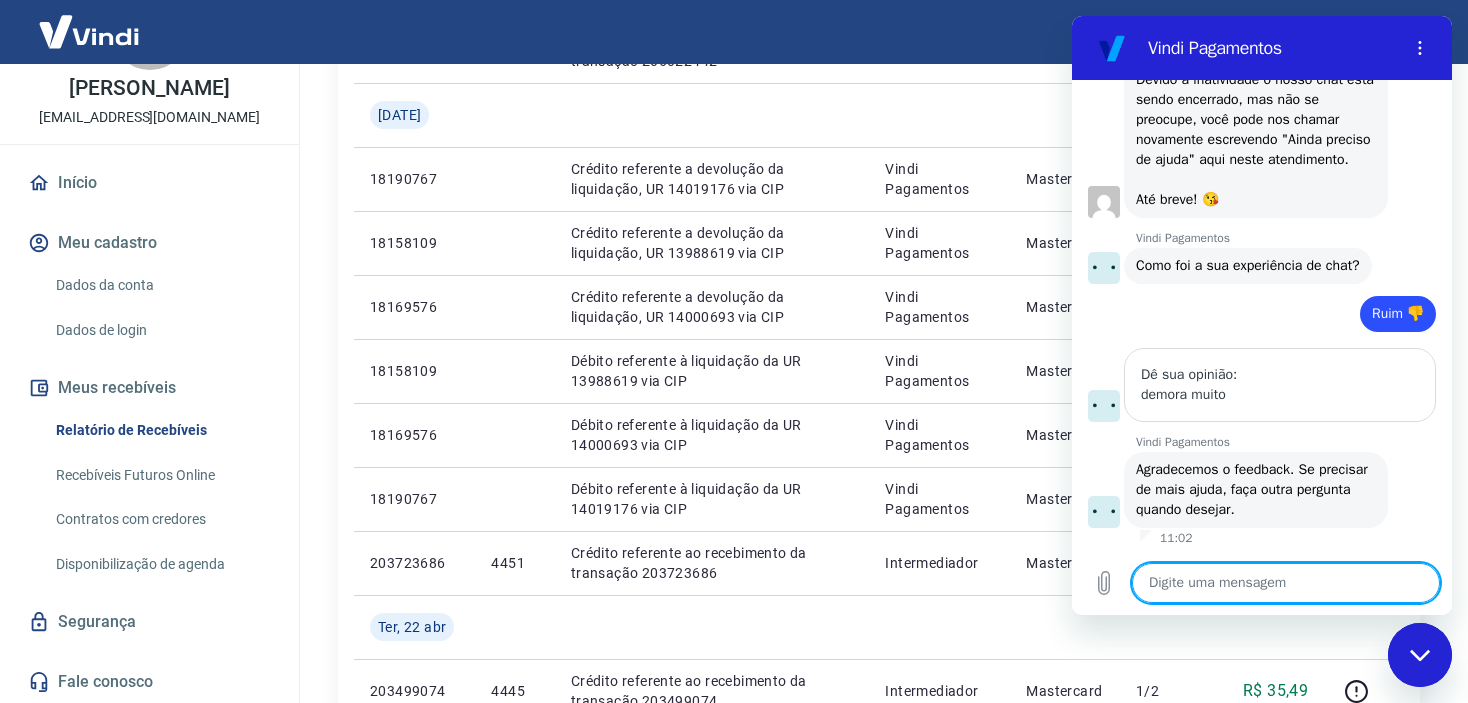 scroll, scrollTop: 0, scrollLeft: 0, axis: both 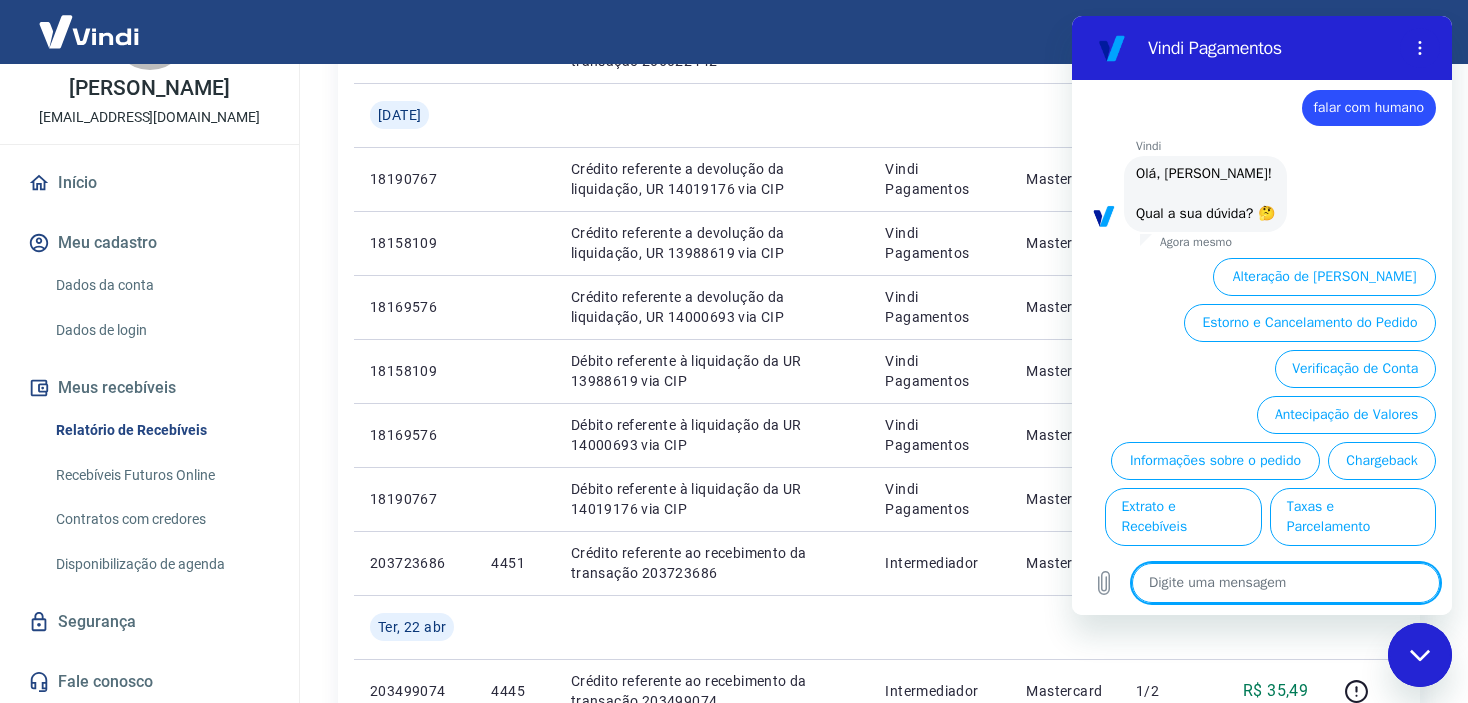 click at bounding box center (1286, 583) 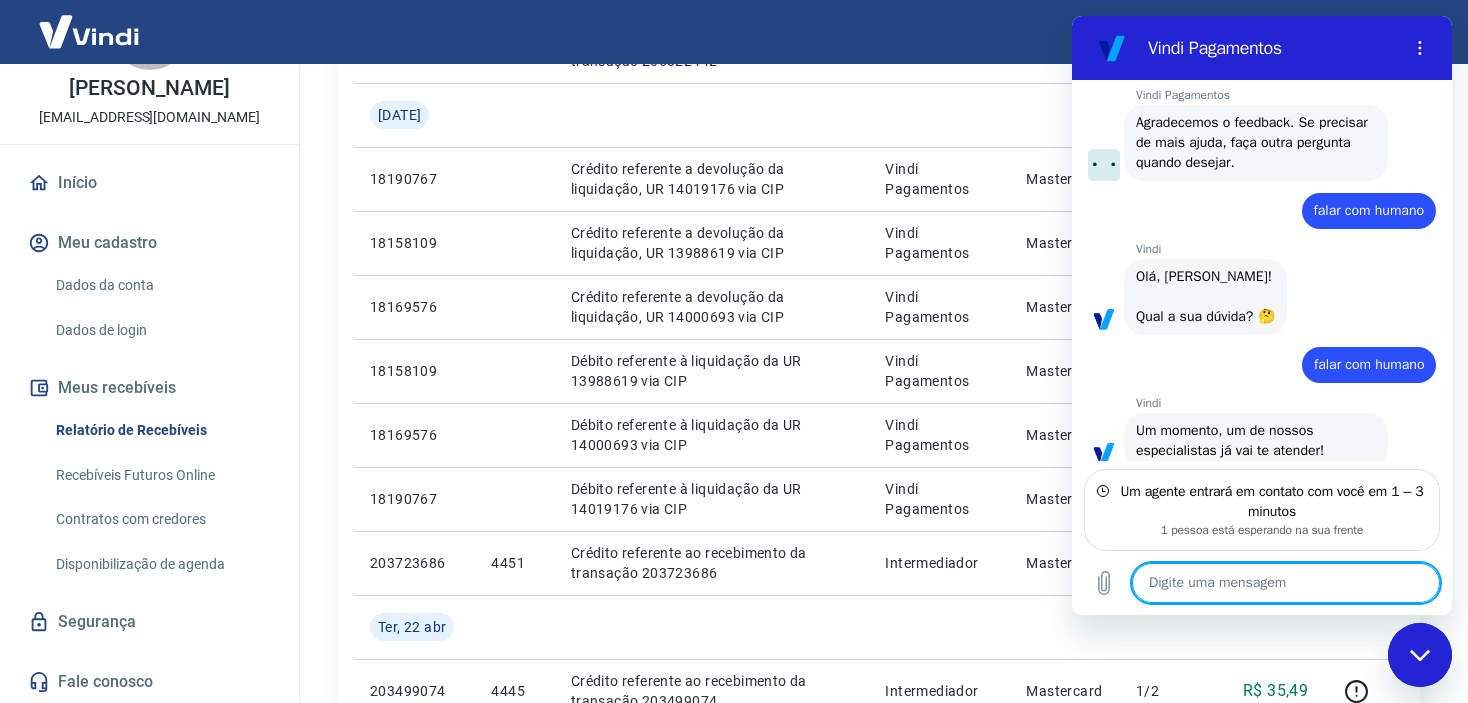scroll, scrollTop: 2776, scrollLeft: 0, axis: vertical 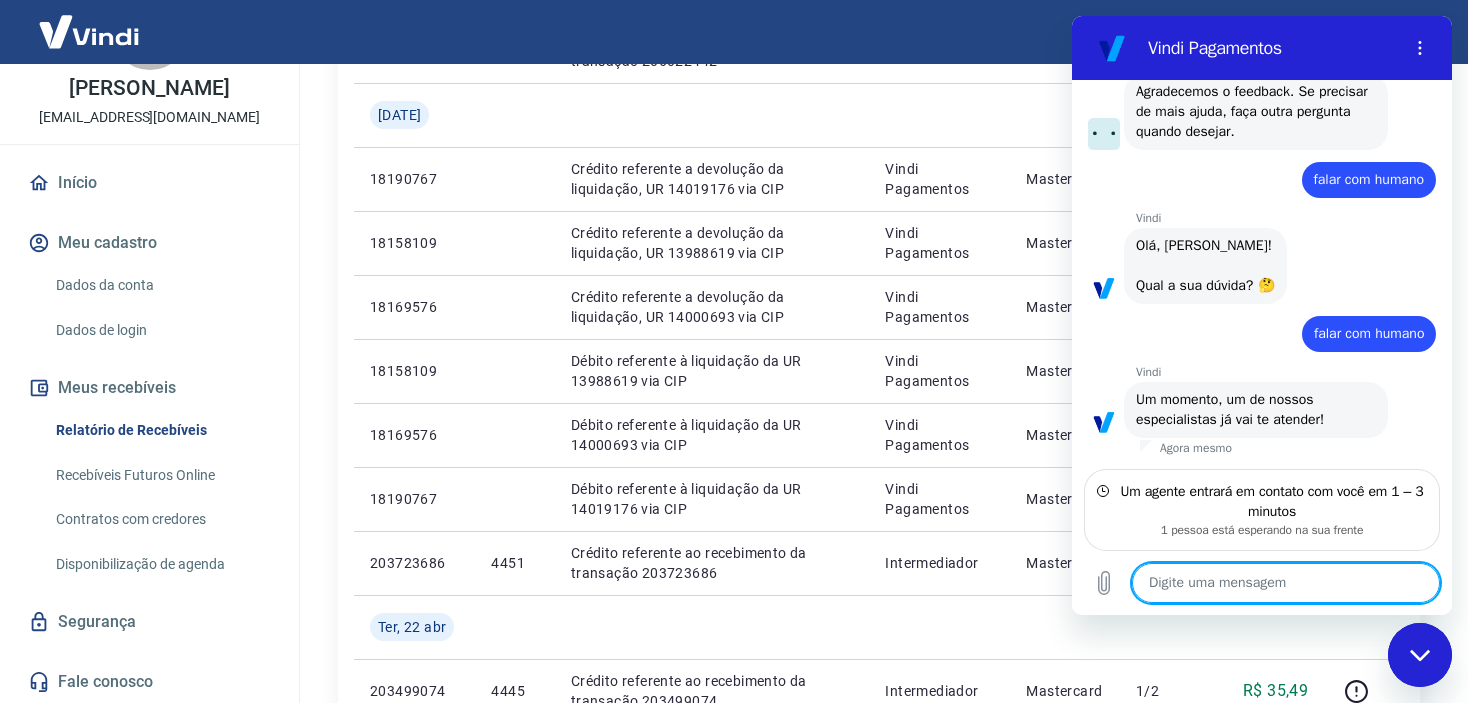 click at bounding box center [1286, 583] 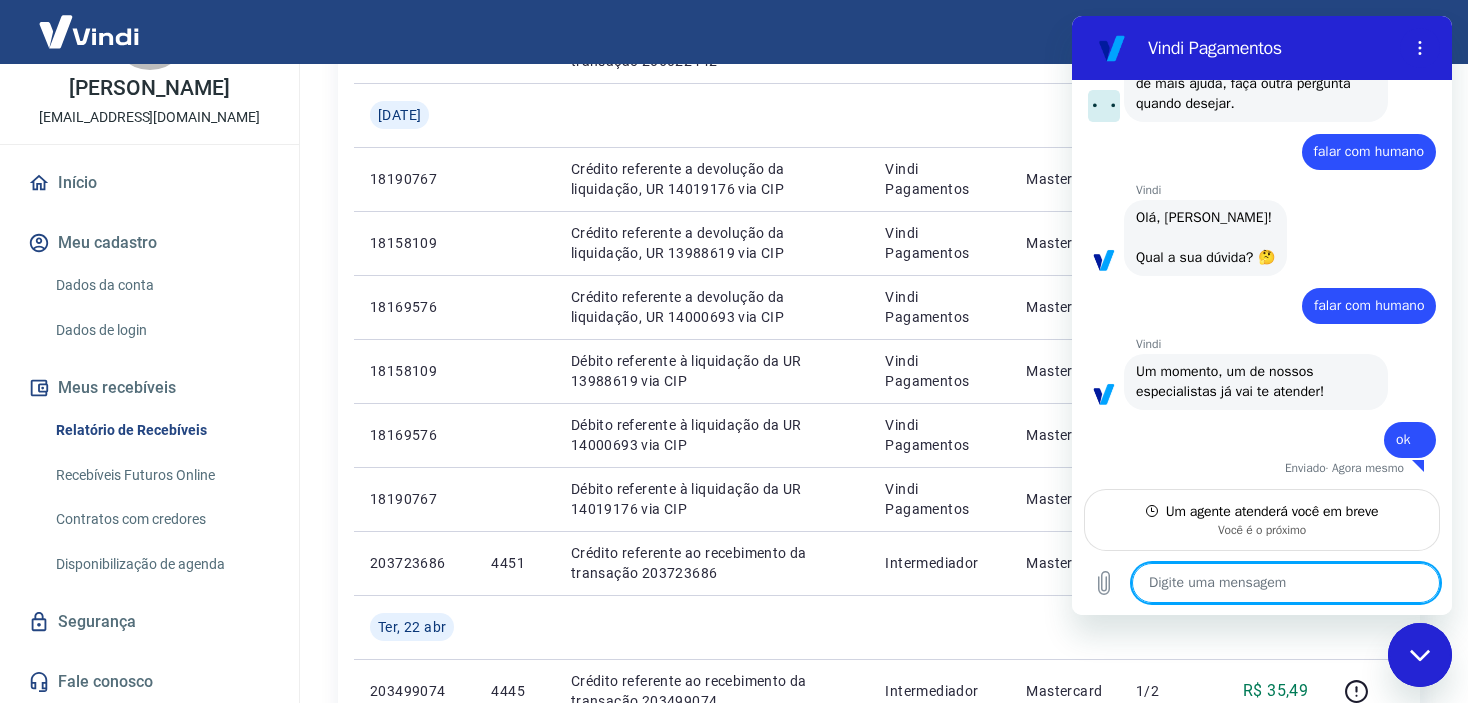 scroll, scrollTop: 2804, scrollLeft: 0, axis: vertical 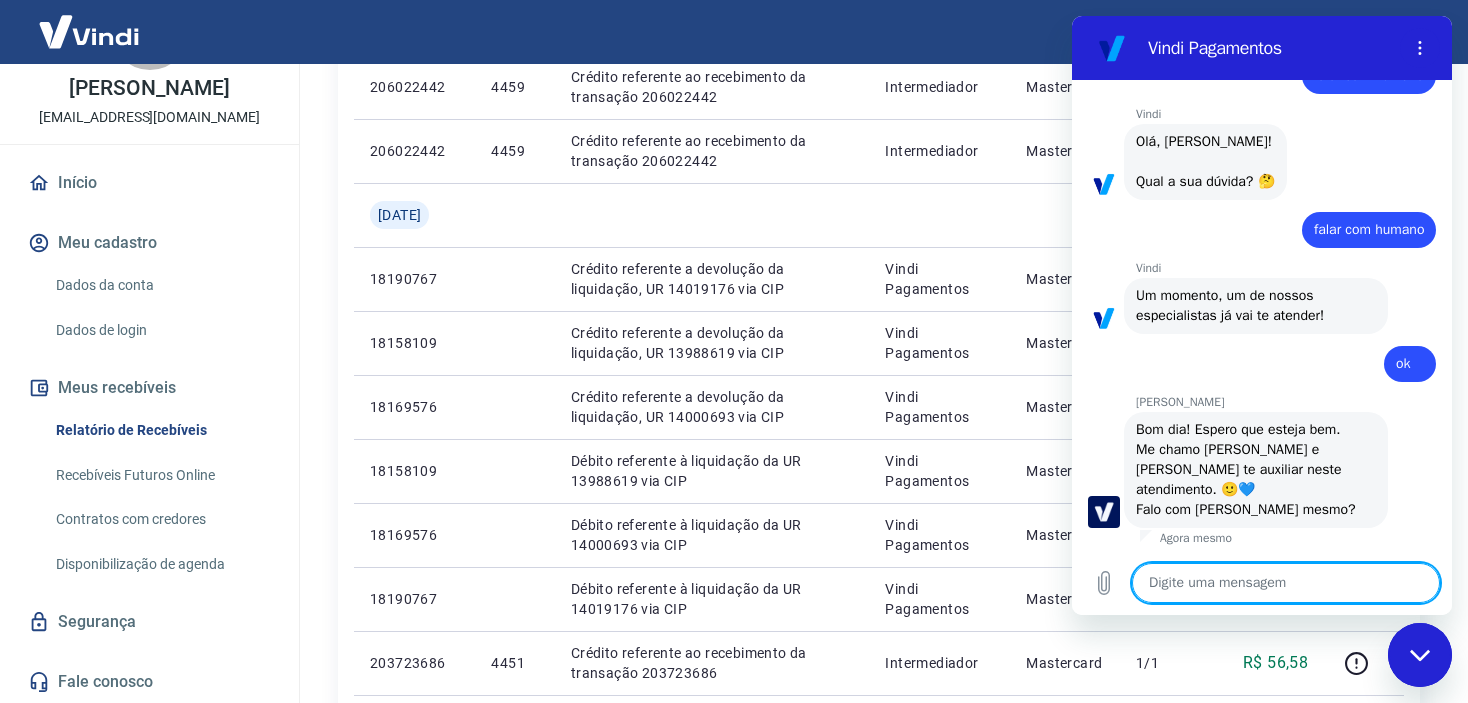 click at bounding box center (1286, 583) 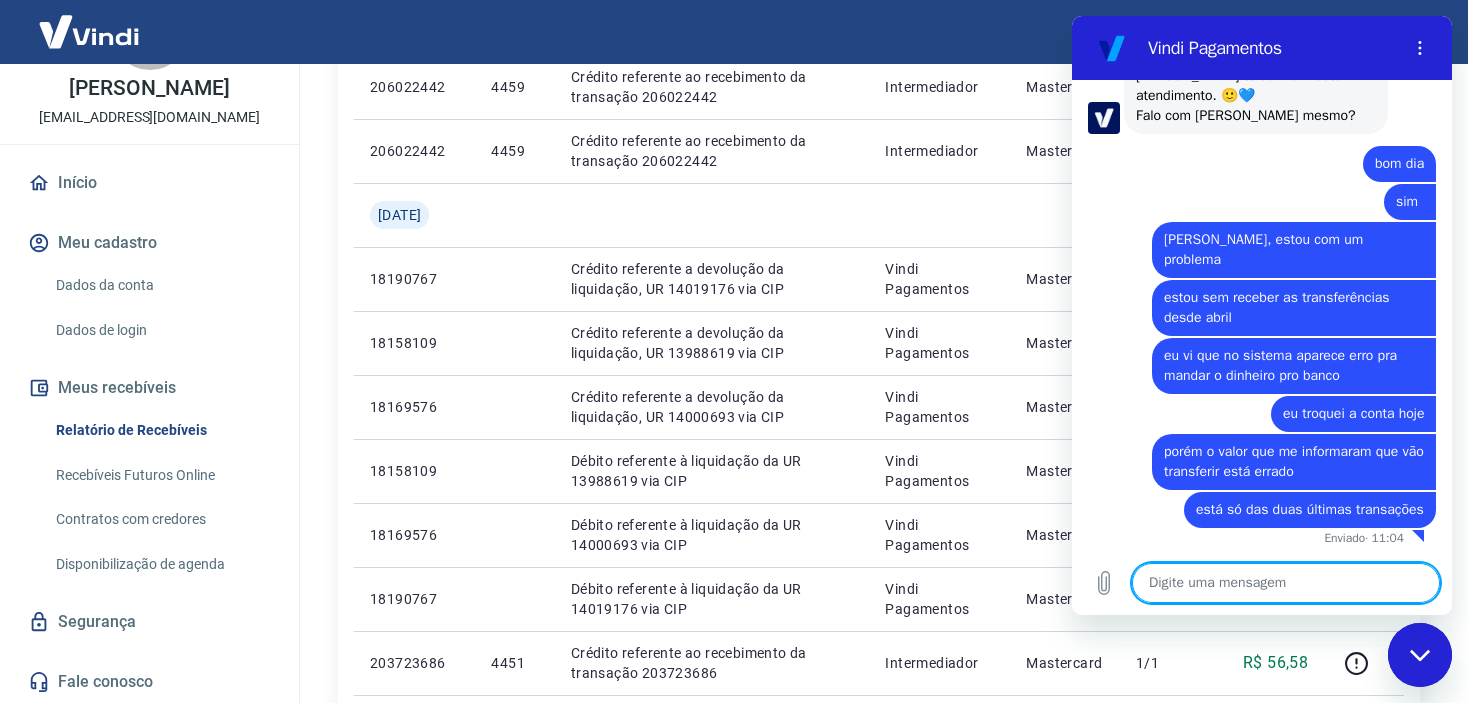 scroll, scrollTop: 3235, scrollLeft: 0, axis: vertical 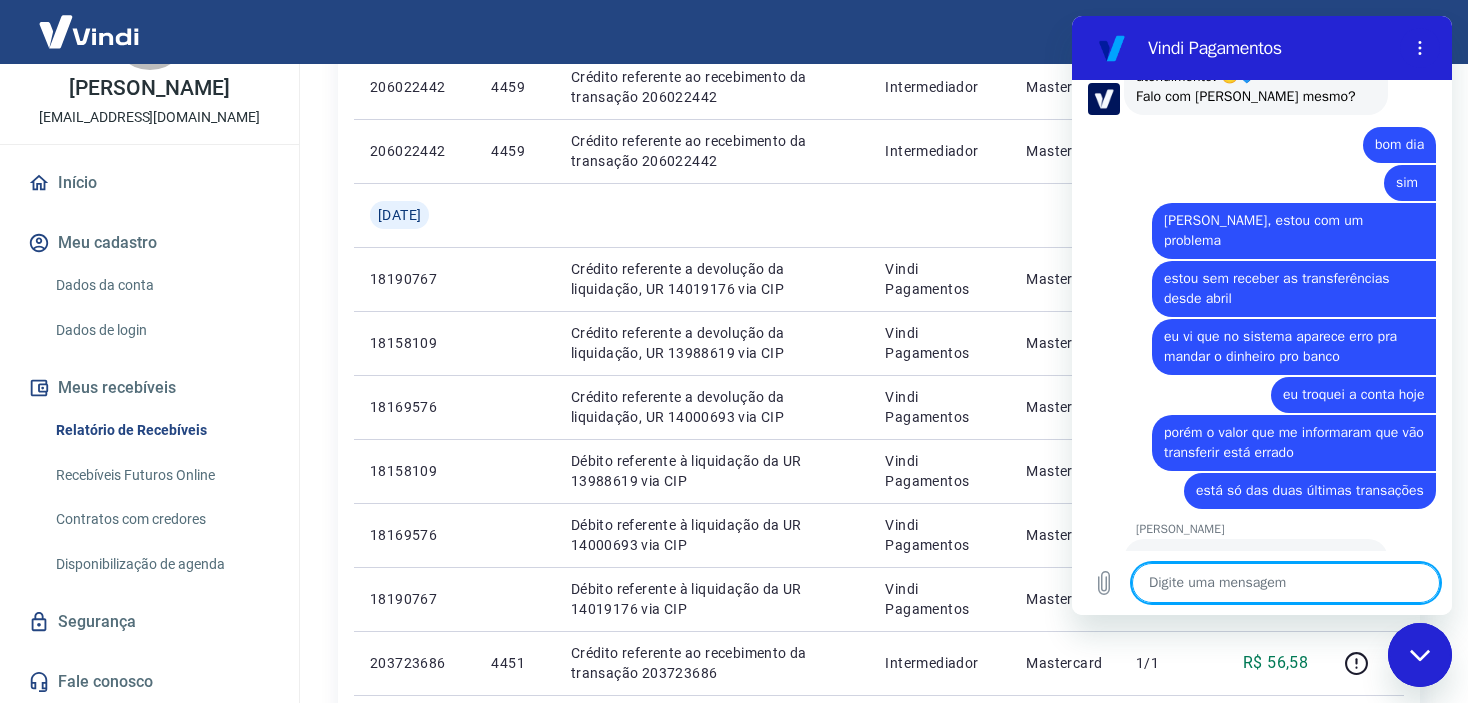 click on "diz:  eu vi que no sistema aparece erro pra mandar o dinheiro pro banco" at bounding box center [1254, 346] 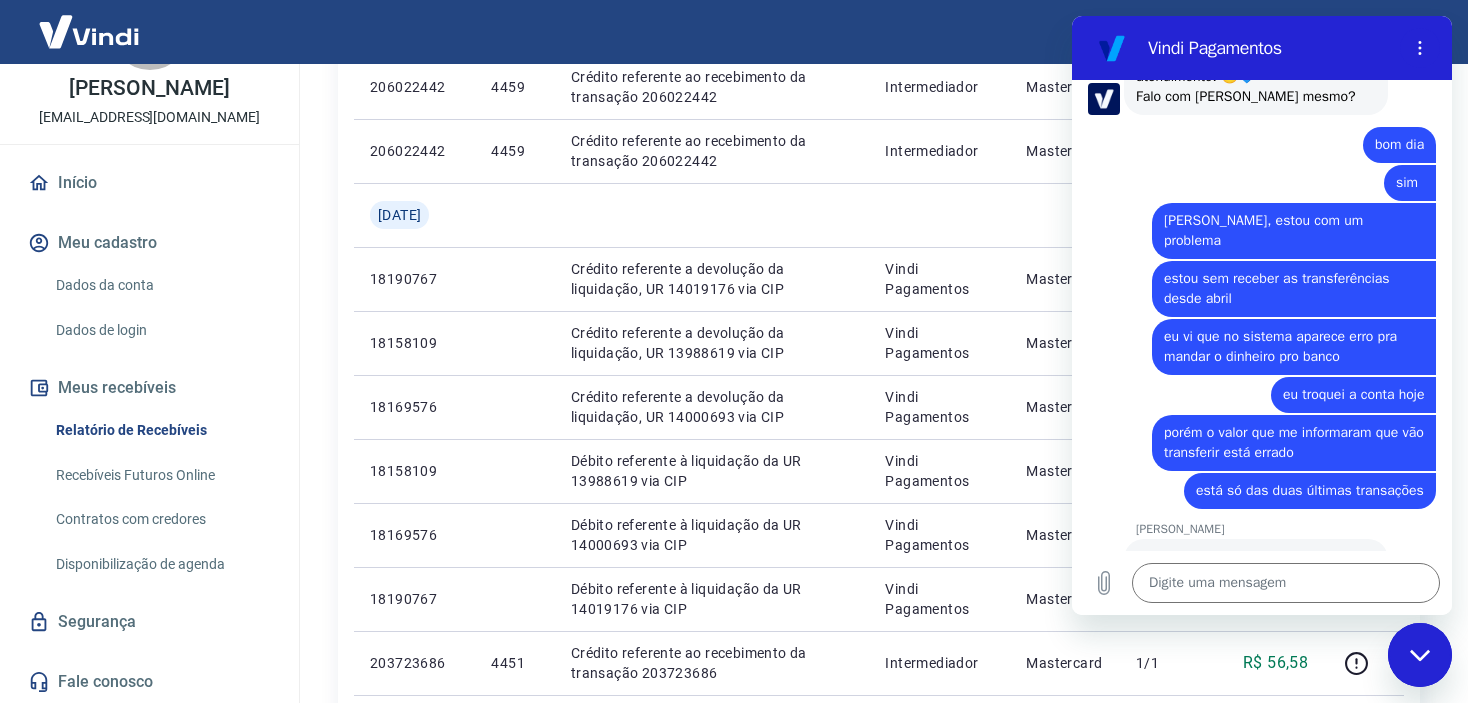 scroll, scrollTop: 3399, scrollLeft: 0, axis: vertical 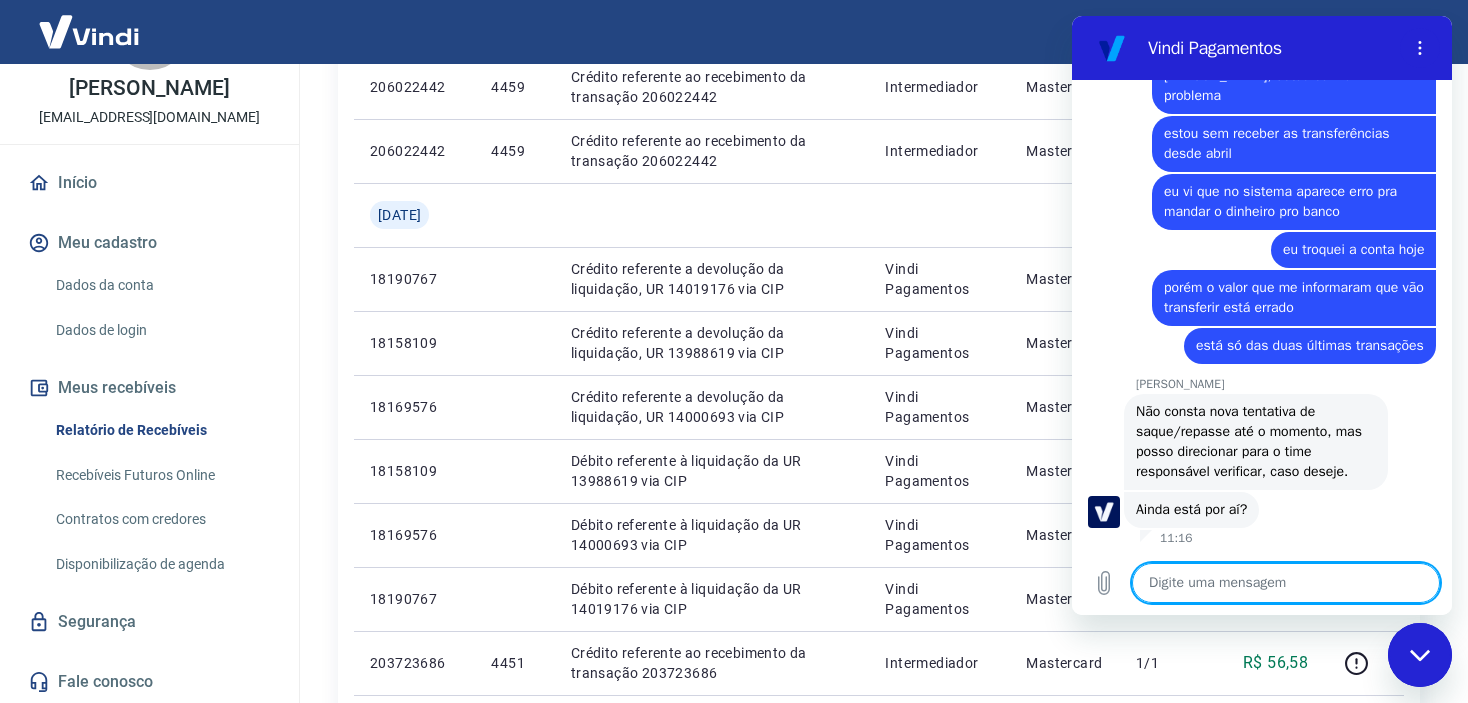 click at bounding box center [1286, 583] 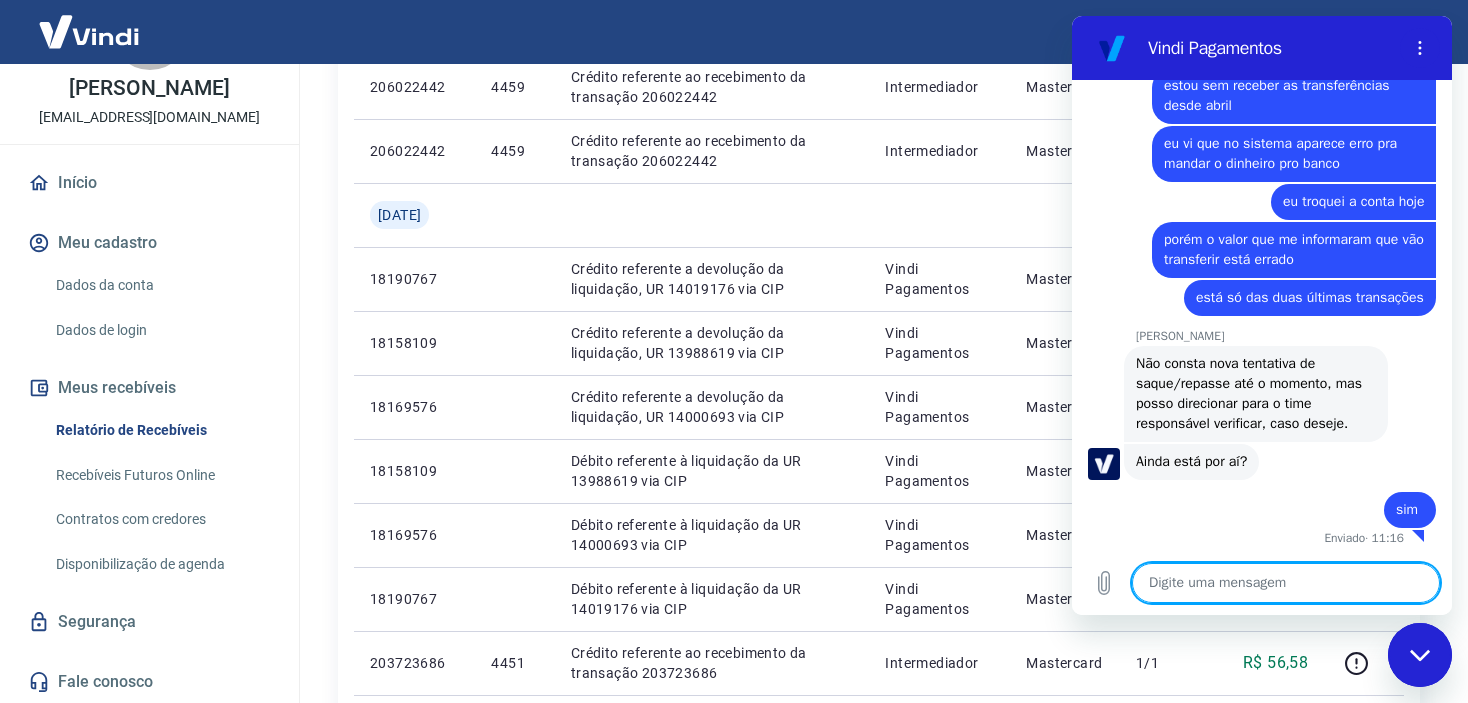 scroll, scrollTop: 3447, scrollLeft: 0, axis: vertical 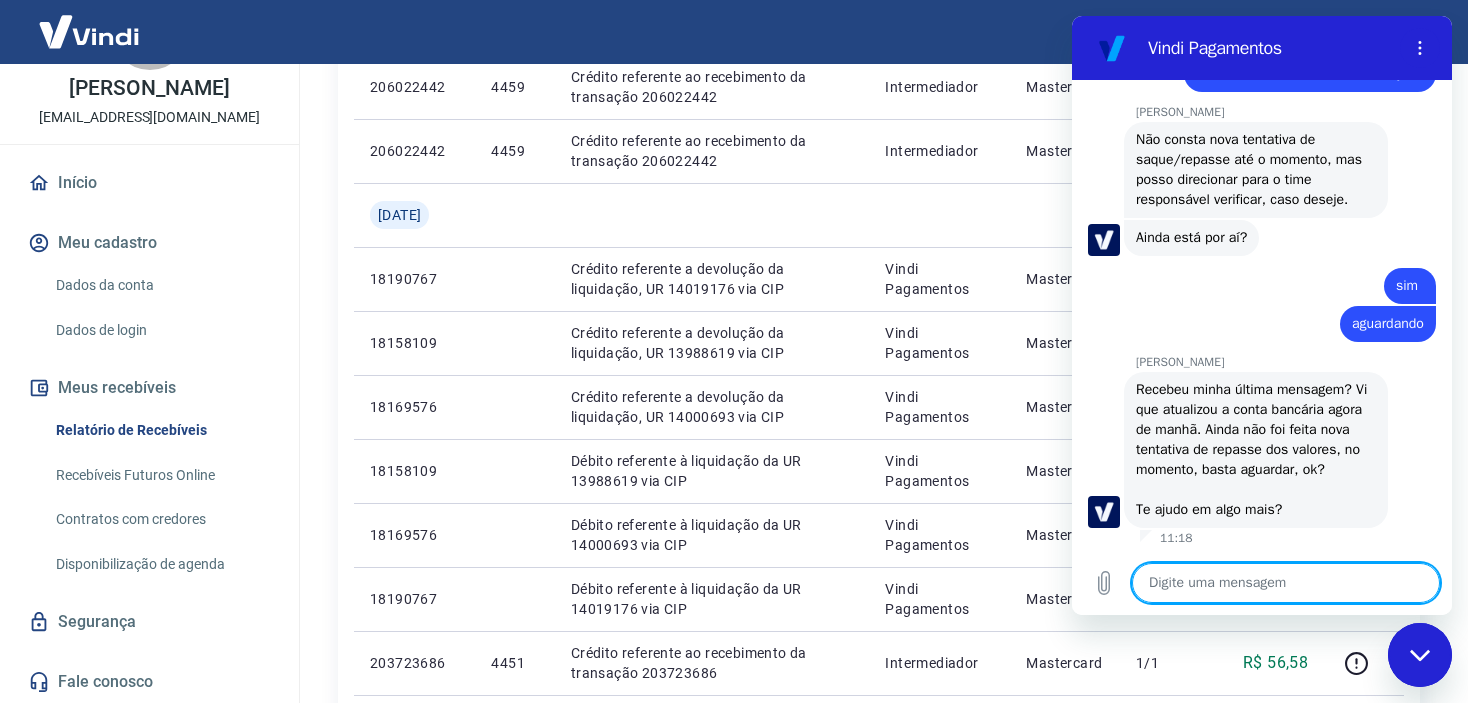 click at bounding box center (1286, 583) 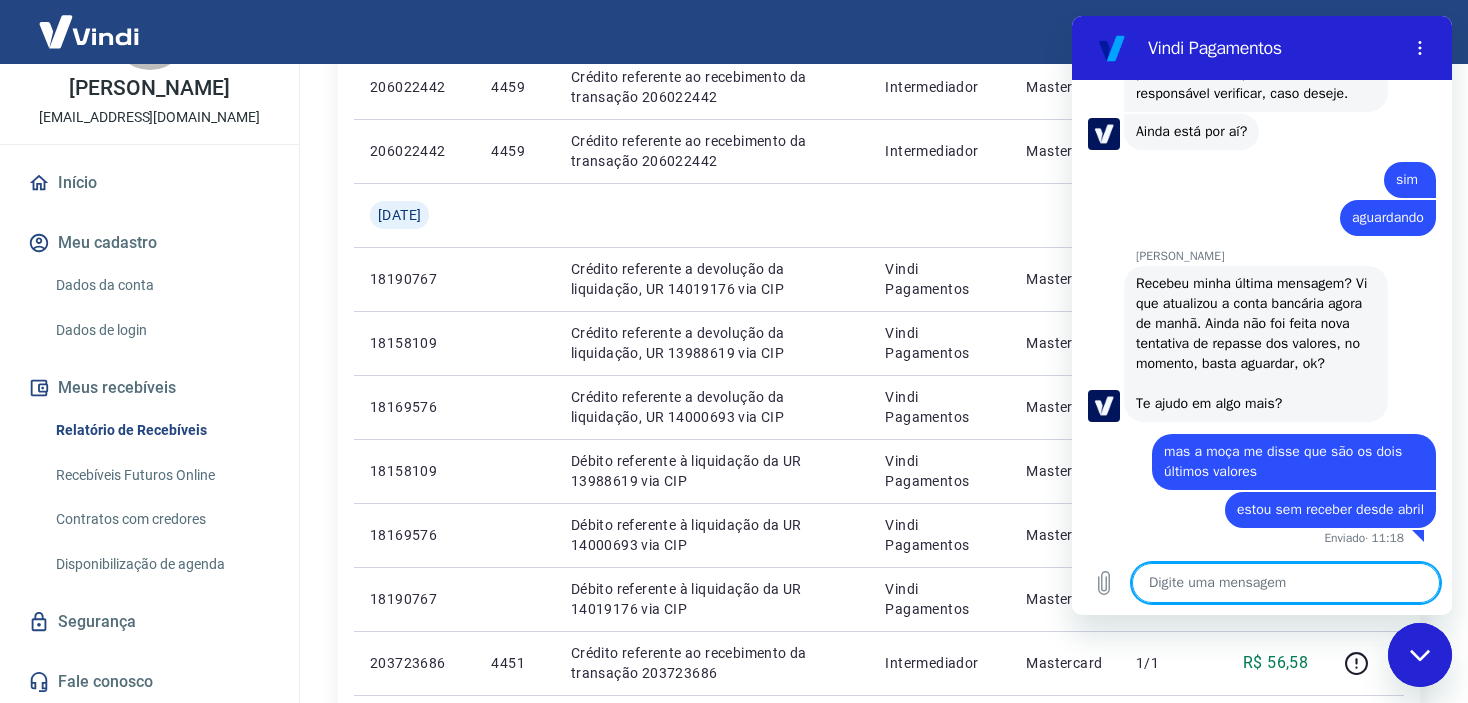 scroll, scrollTop: 3796, scrollLeft: 0, axis: vertical 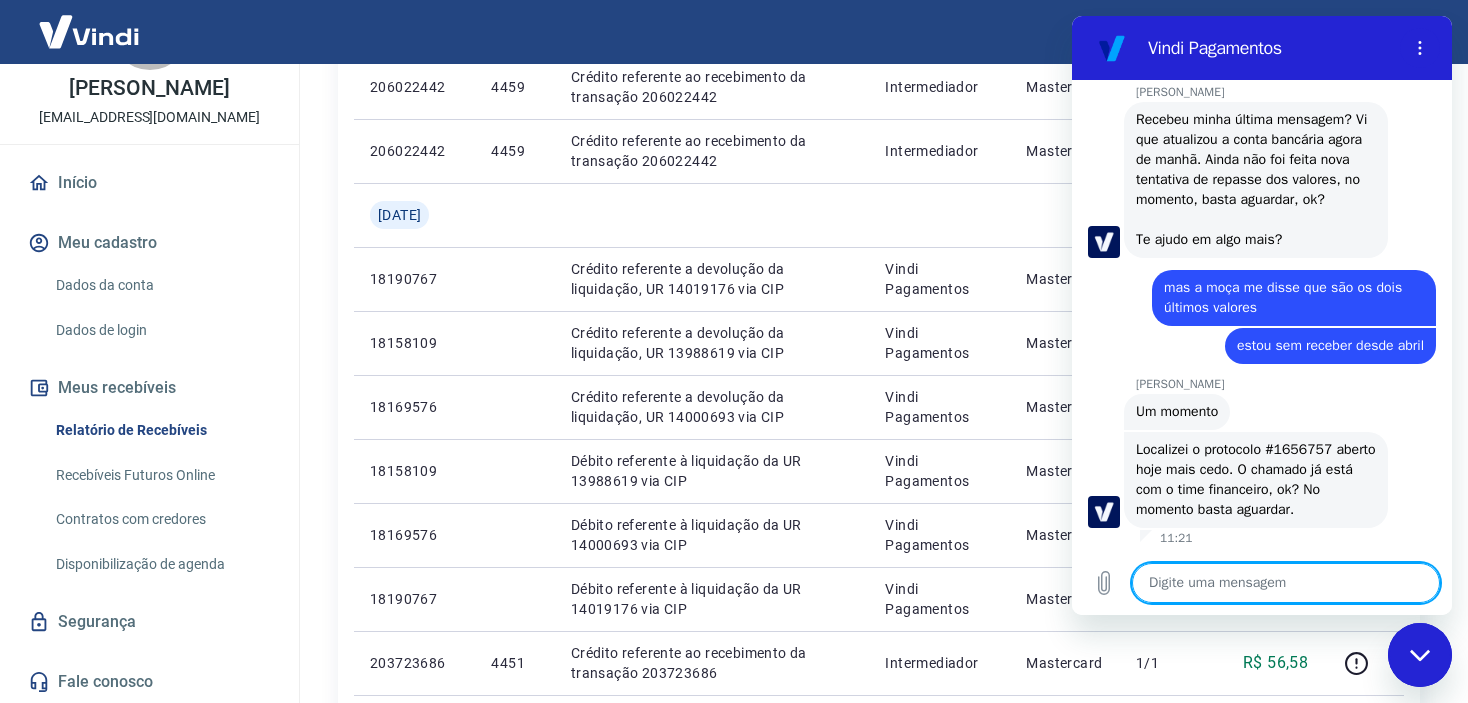 click at bounding box center [1286, 583] 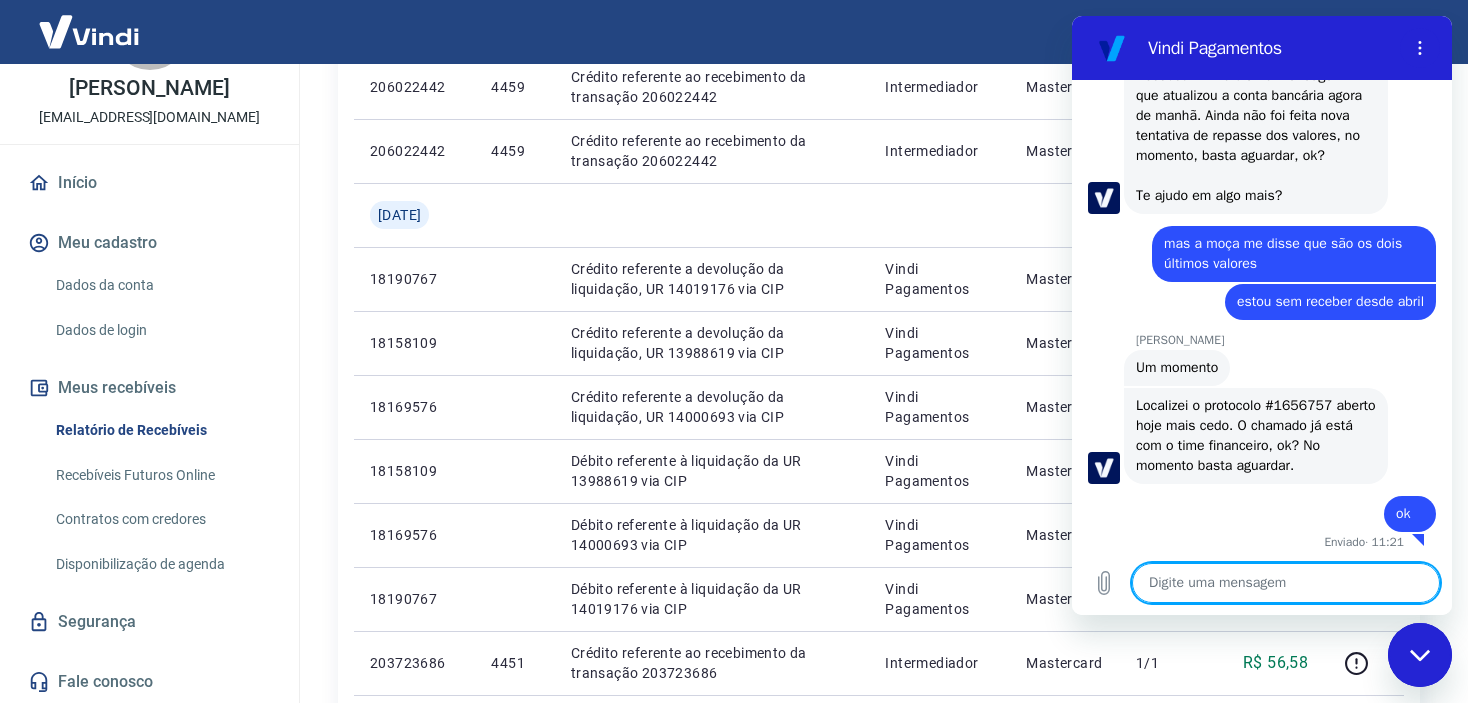 scroll, scrollTop: 4008, scrollLeft: 0, axis: vertical 